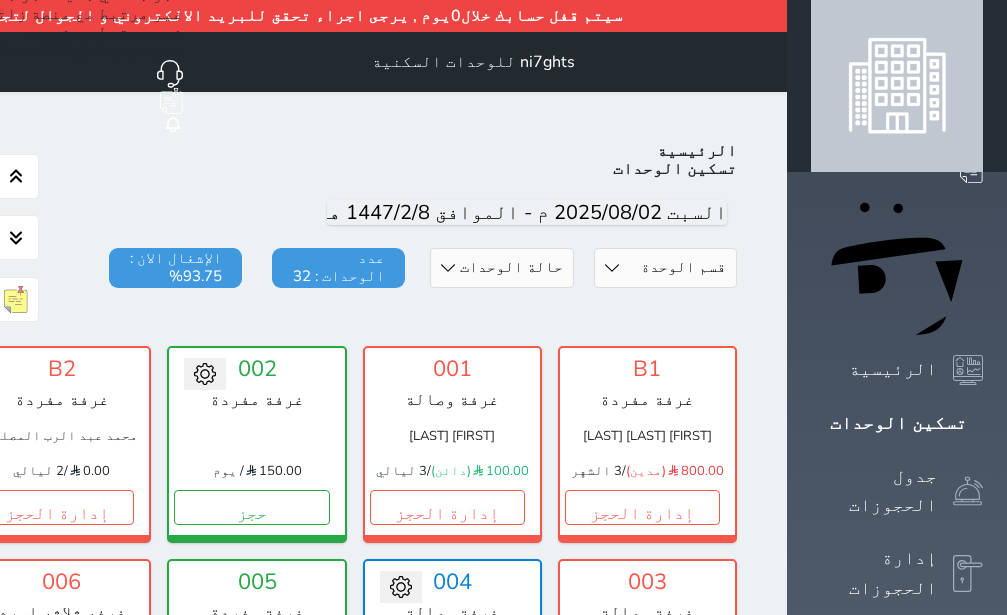 click on "إدارة الحجز" at bounding box center [-139, 1574] 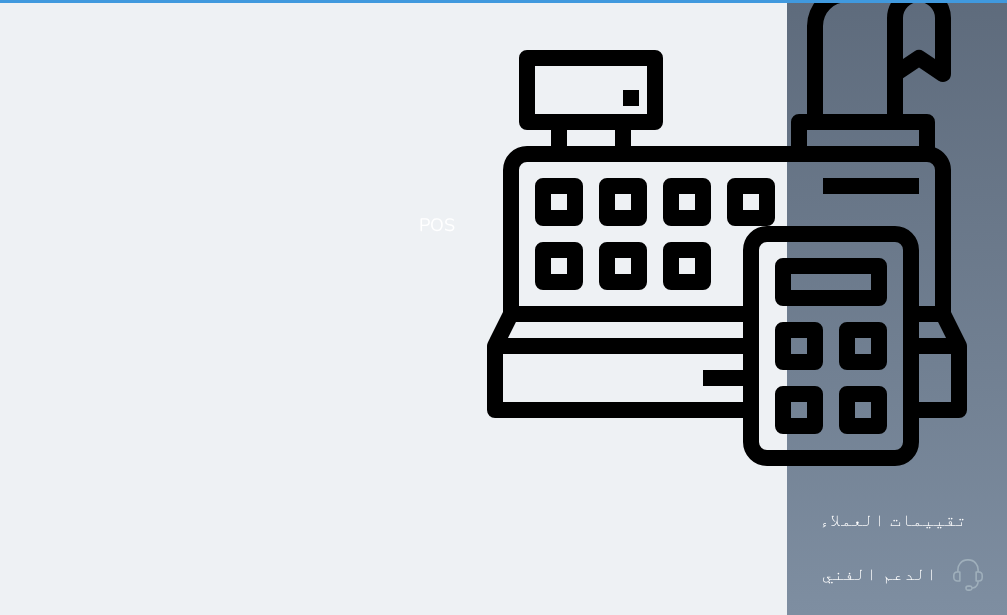 click on "سيتم قفل حسابك خلال0يوم , يرجى اجراء تحقق للبريد الالكتروني و الجوال لتجنب انقطاع الخدمة
التحقق الان
ni7ghts للوحدات السكنية
حجز جماعي جديد   حجز جديد   غير مرتبط مع منصة زاتكا المرحلة الثانية   غير مرتبط مع شموس   غير مرتبط مع المنصة الوطنية للرصد السياحي             إشعار   الغرفة   النزيل   المصدر
هيثم" at bounding box center [257, -21] 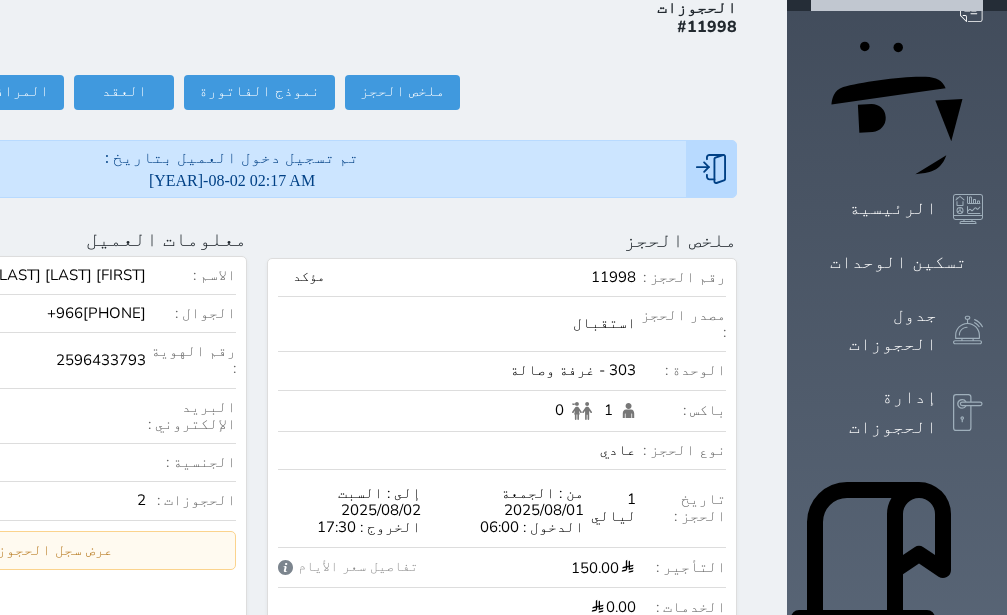 click on "تسجيل مغادرة" at bounding box center [-147, 92] 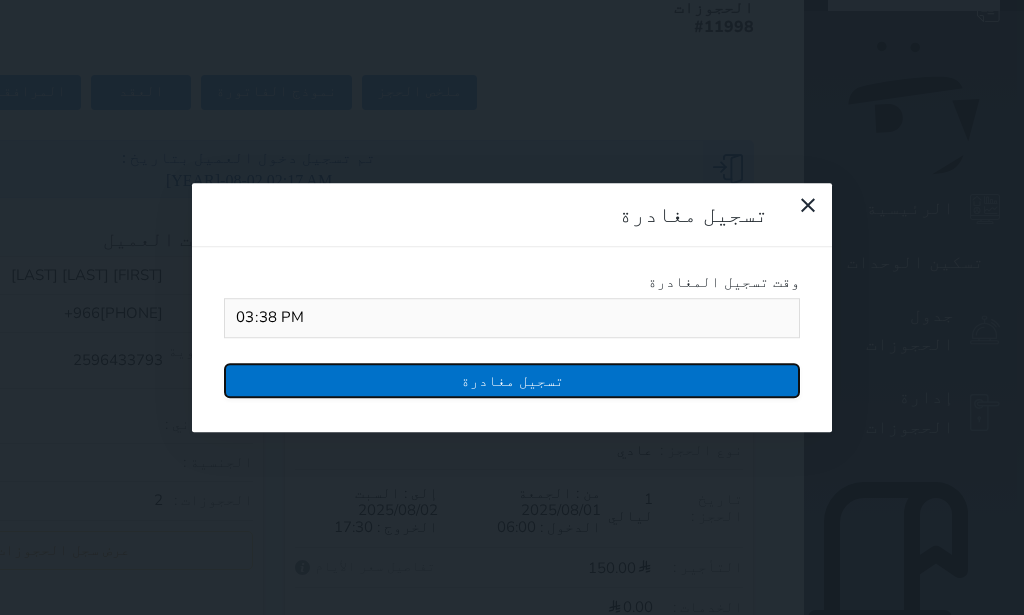 click on "تسجيل مغادرة" at bounding box center (512, 380) 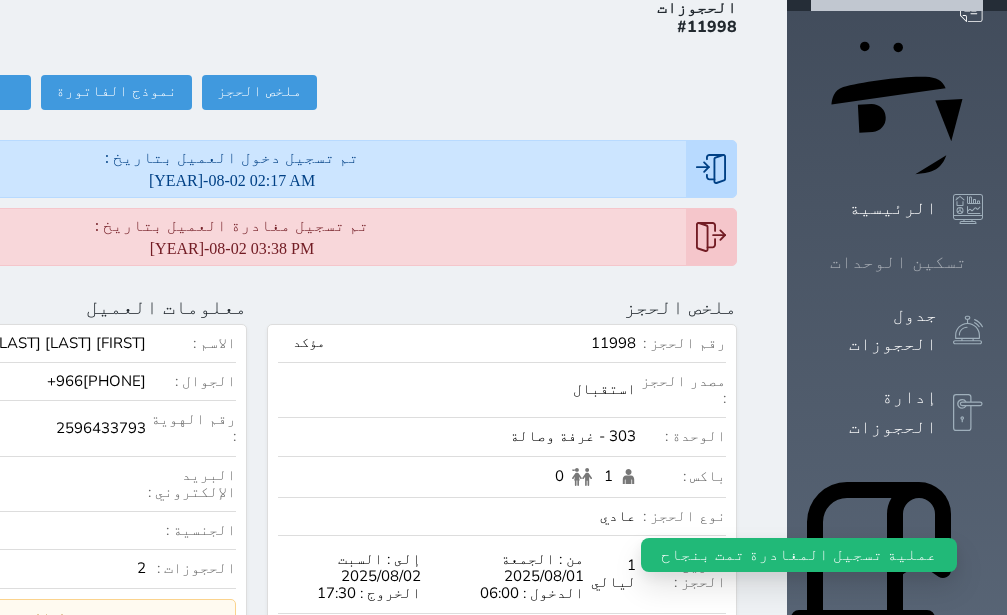 click on "تسكين الوحدات" at bounding box center [898, 262] 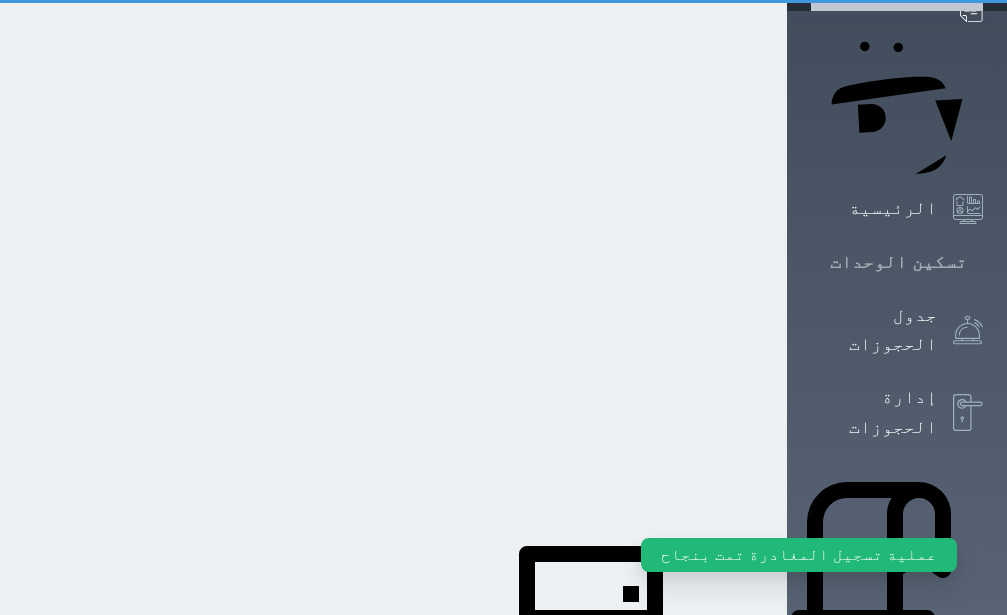 scroll, scrollTop: 155, scrollLeft: 0, axis: vertical 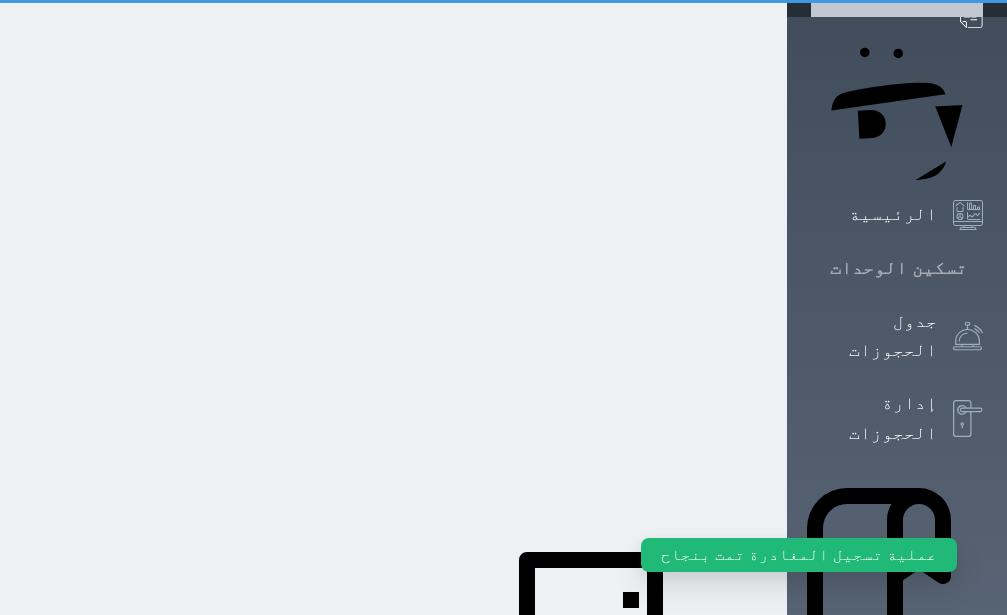 click on "تسكين الوحدات" at bounding box center [898, 268] 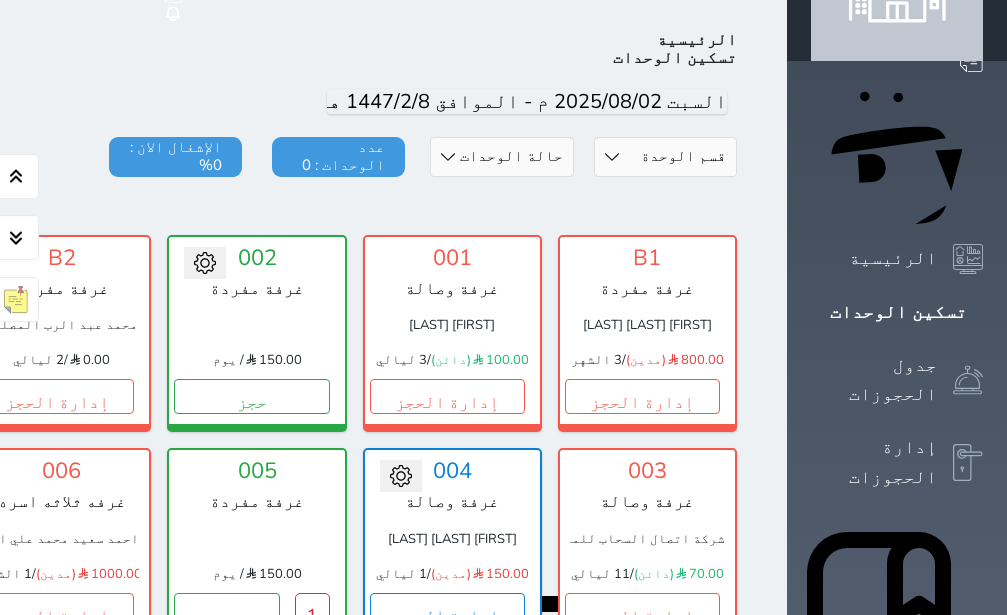 scroll, scrollTop: 110, scrollLeft: 0, axis: vertical 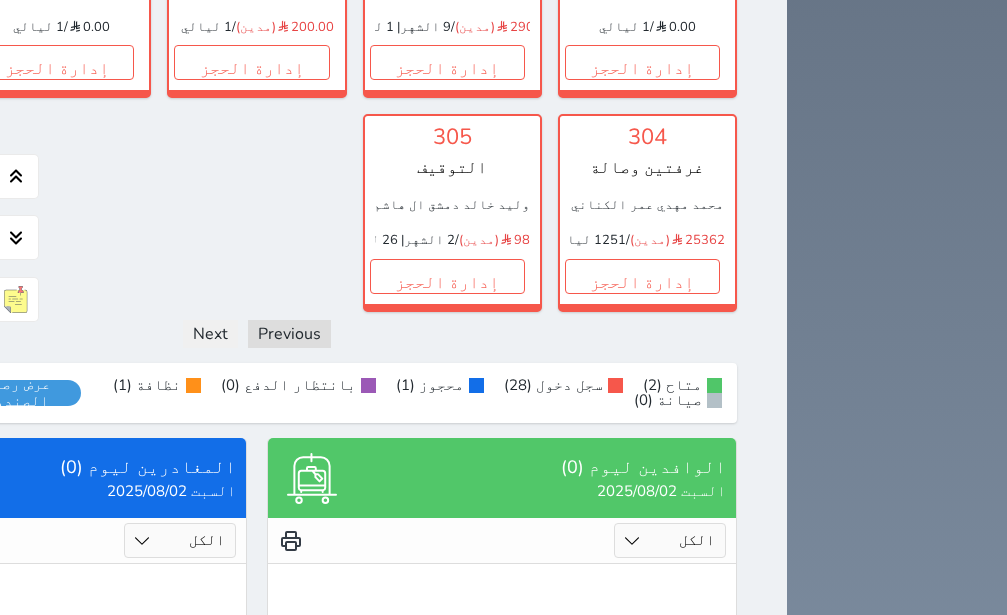 click 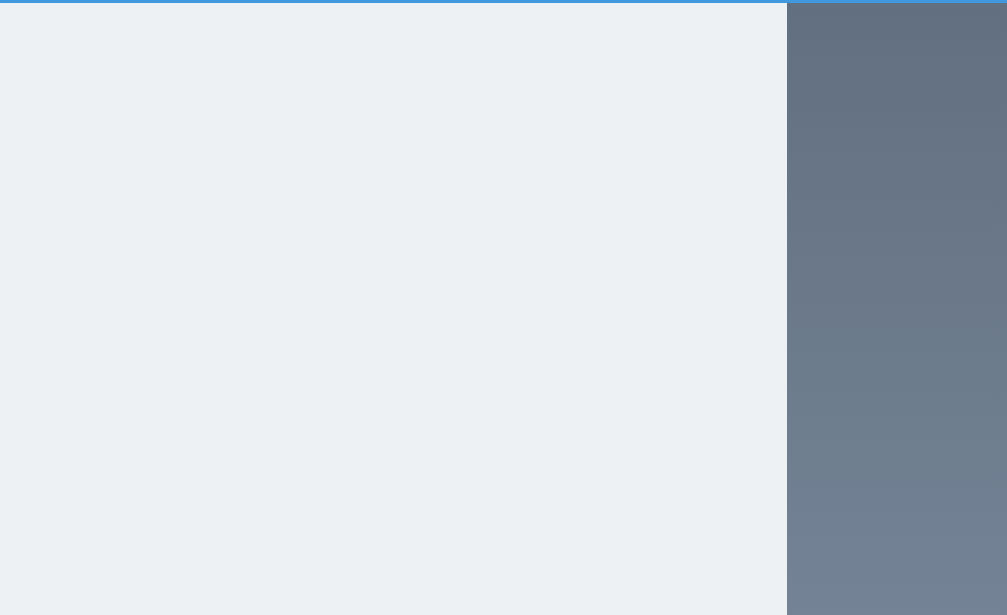 select on "1" 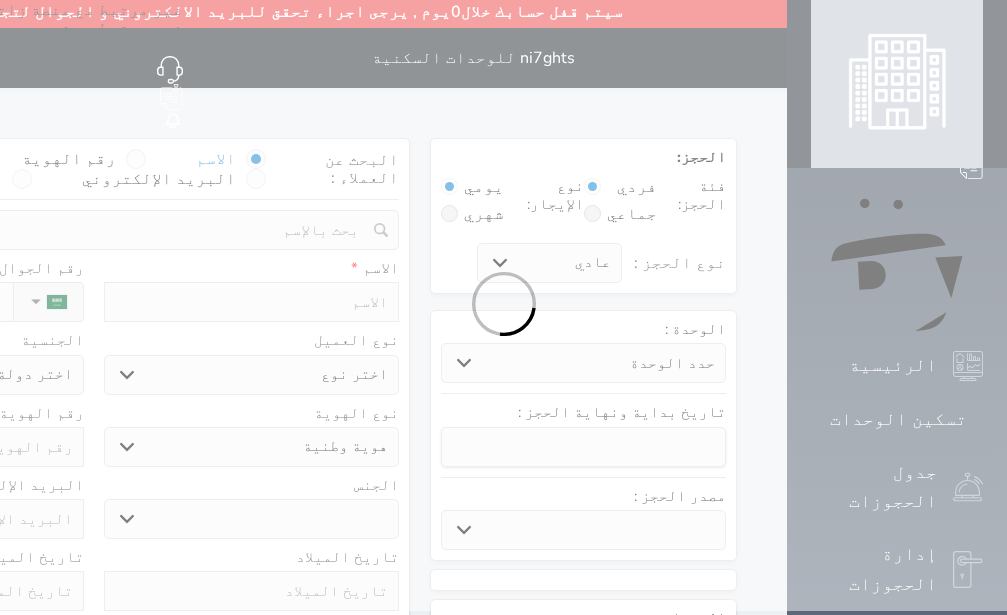 scroll, scrollTop: 0, scrollLeft: 0, axis: both 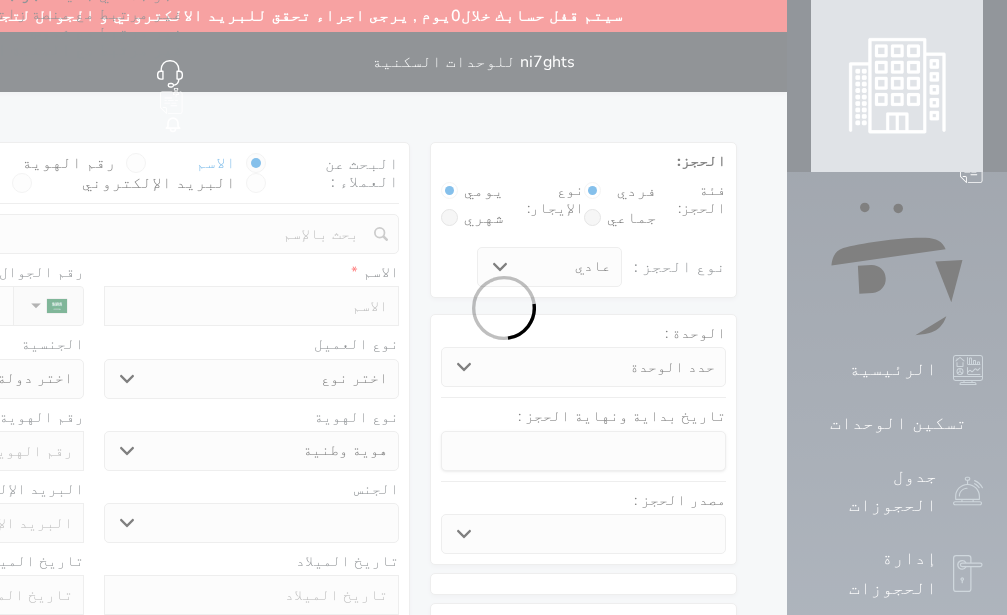 select 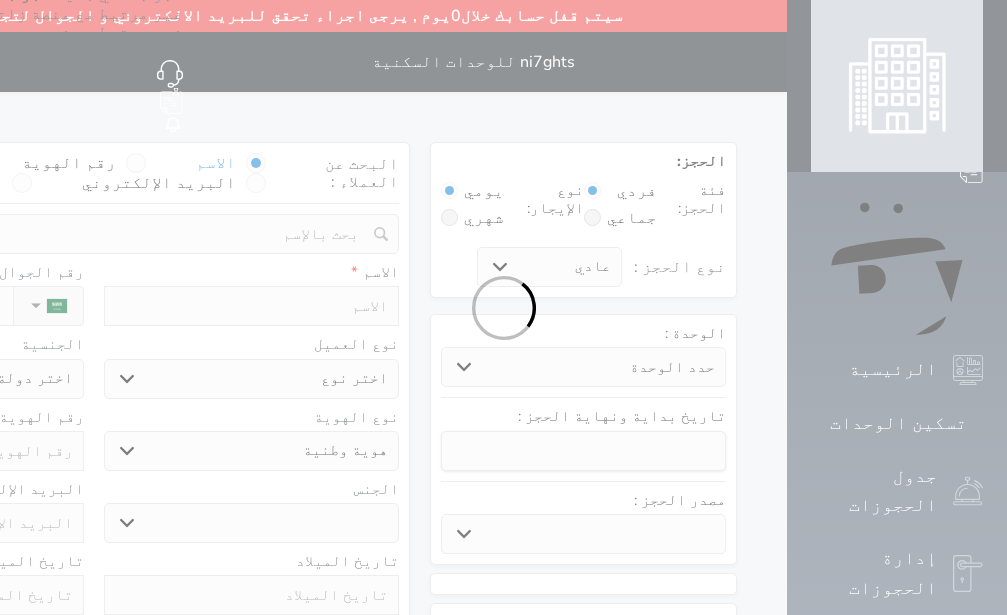 select 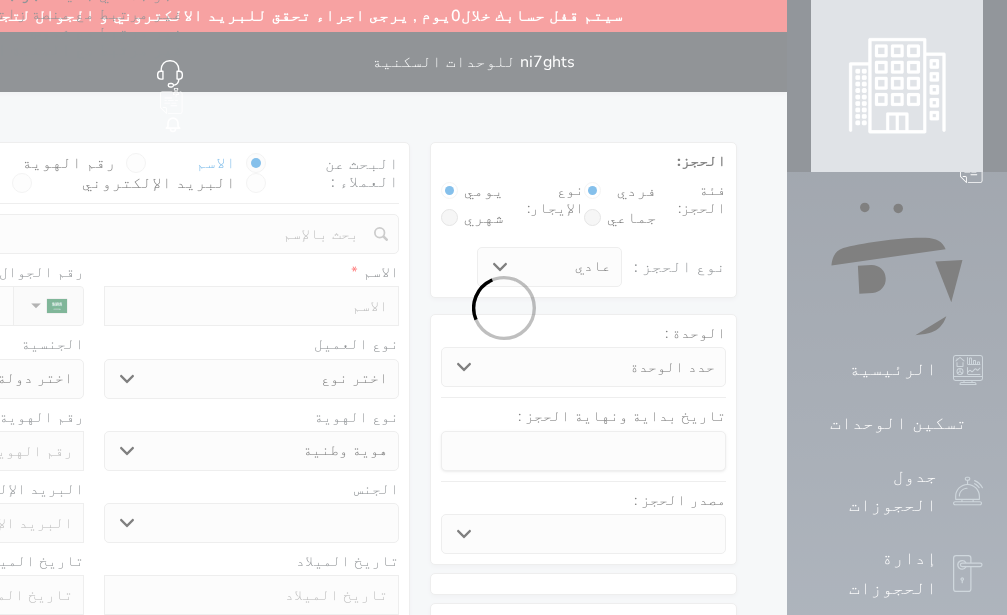 select 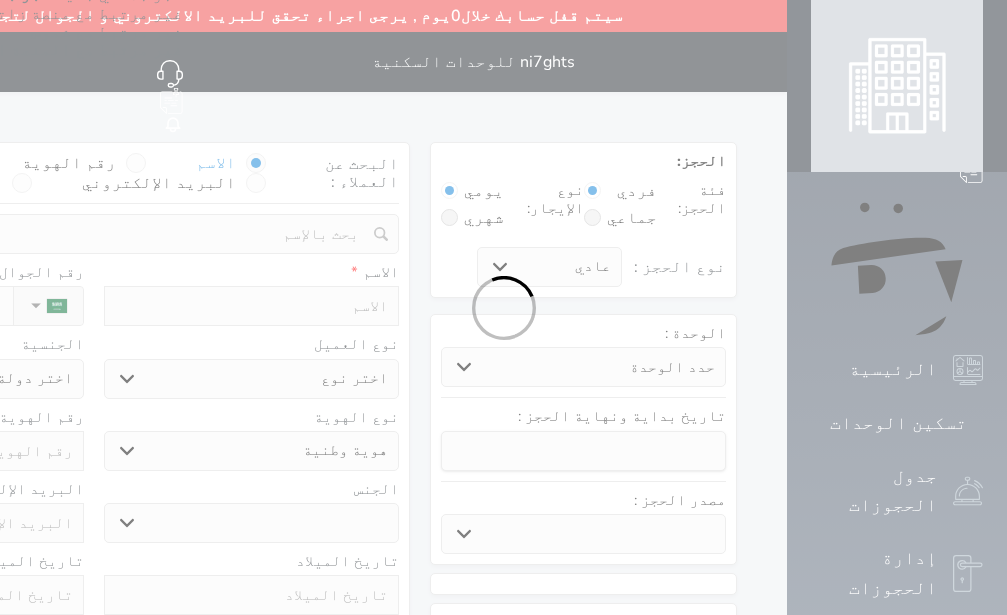 select 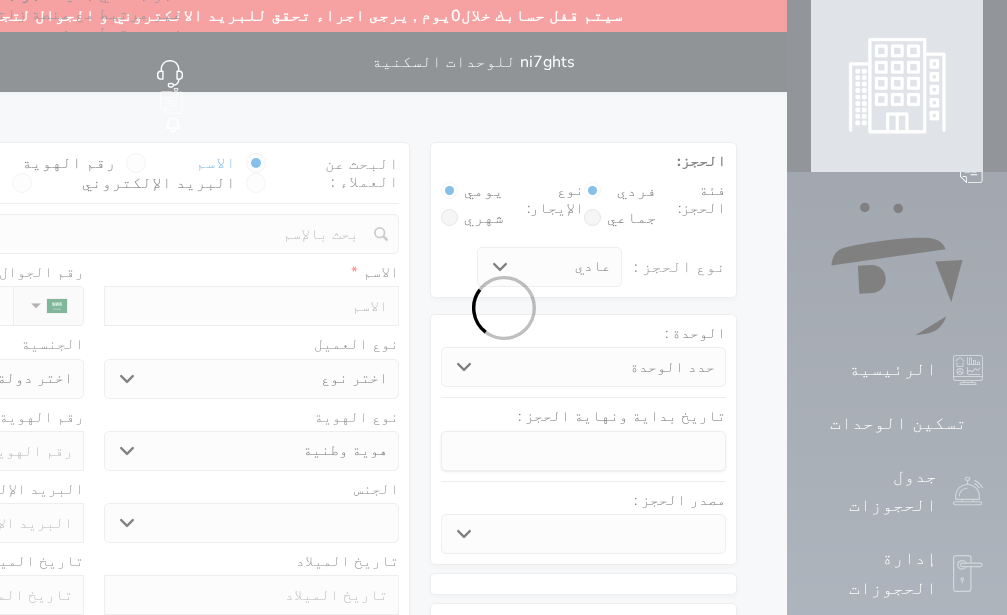 select 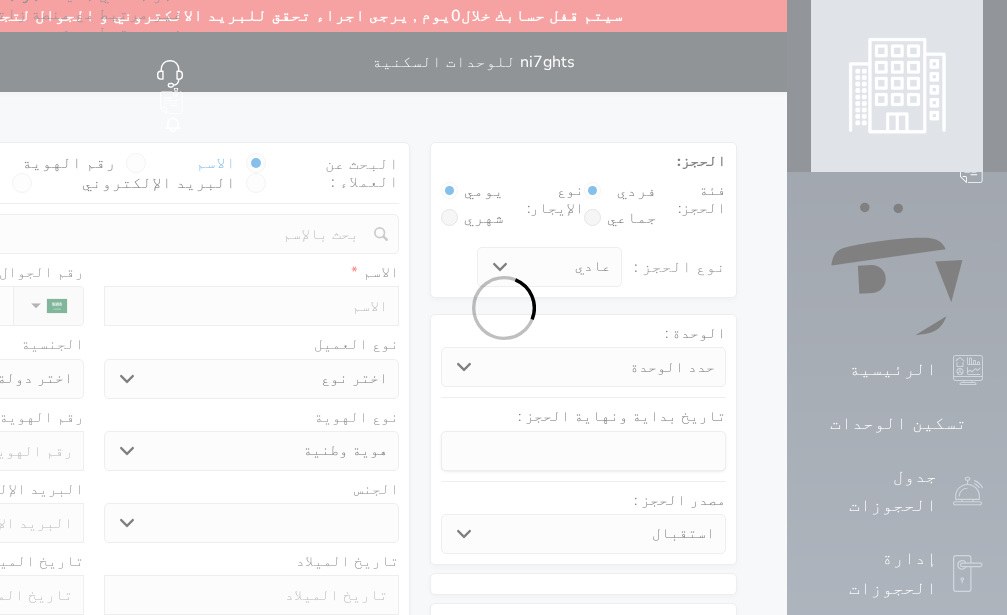 select 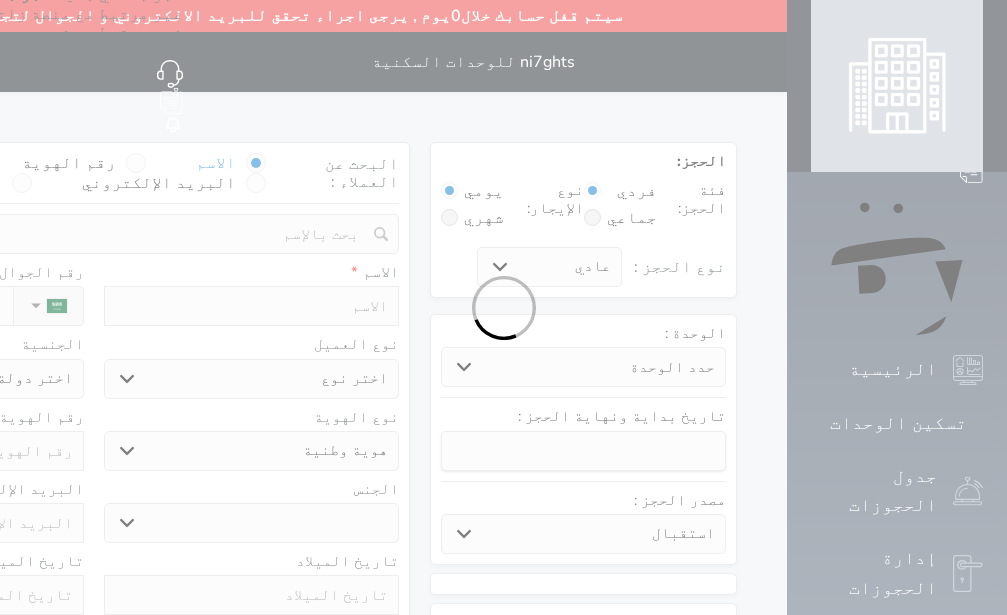 select 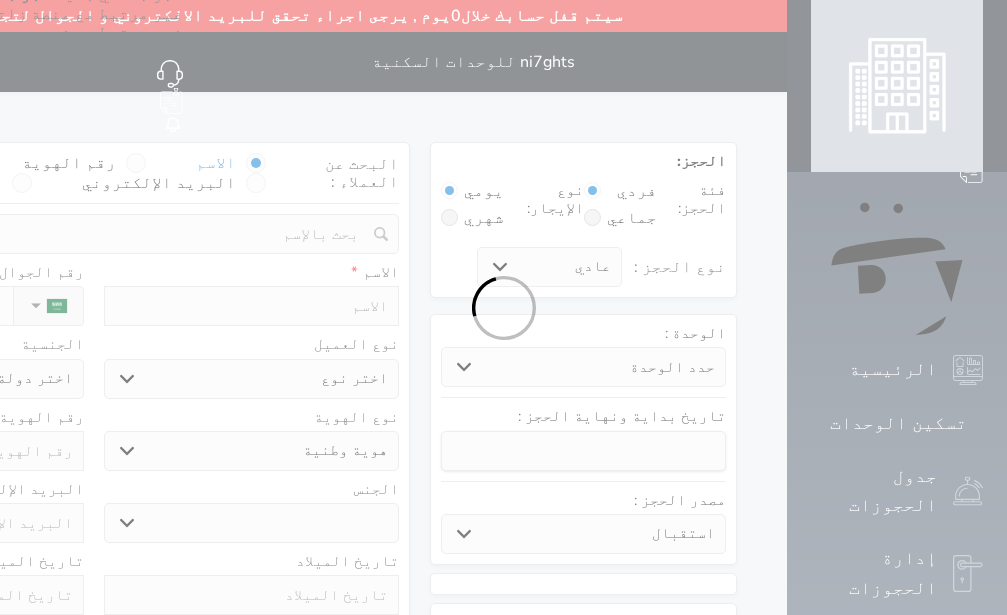 select 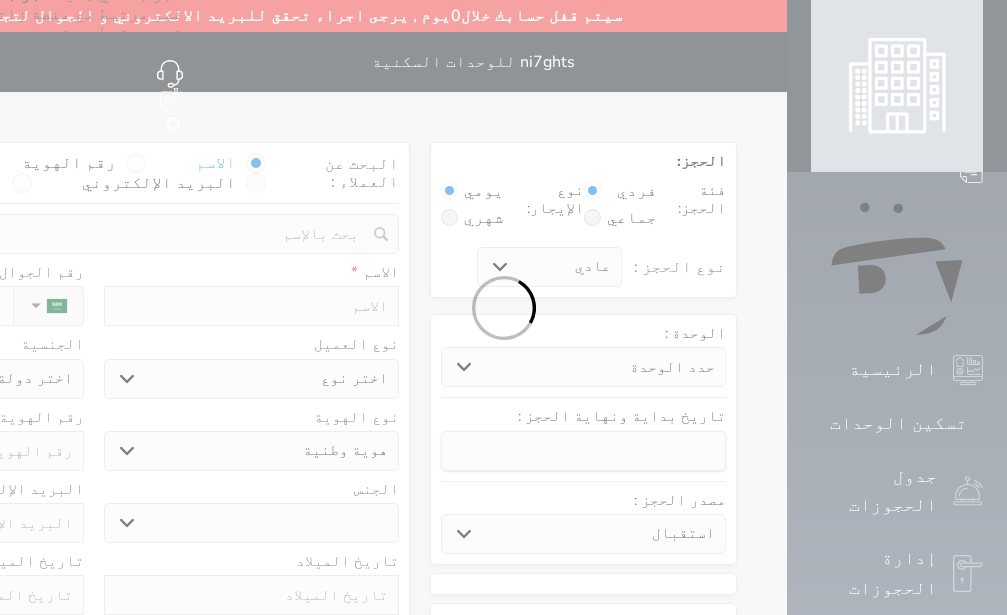 select 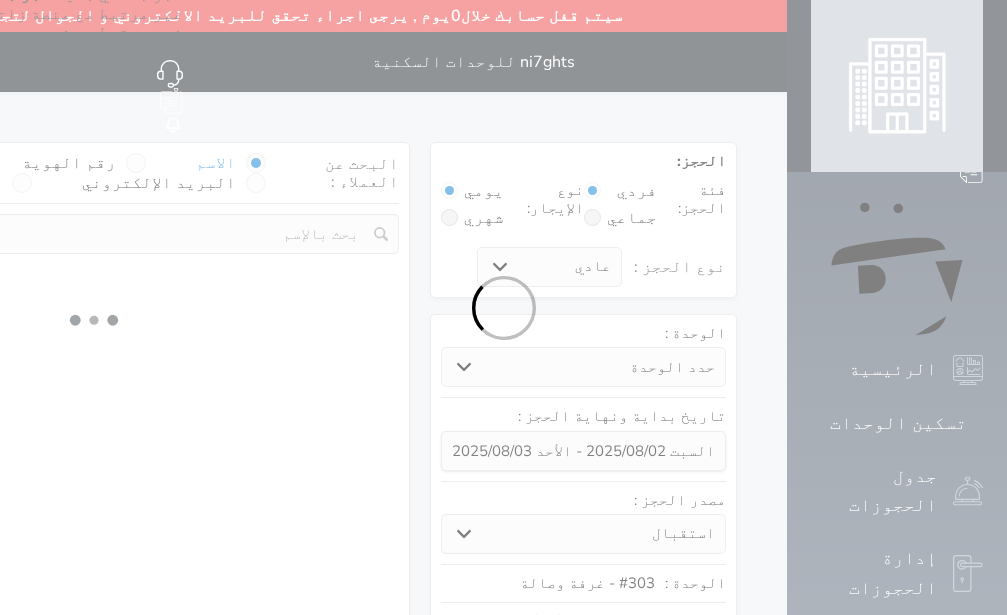 select 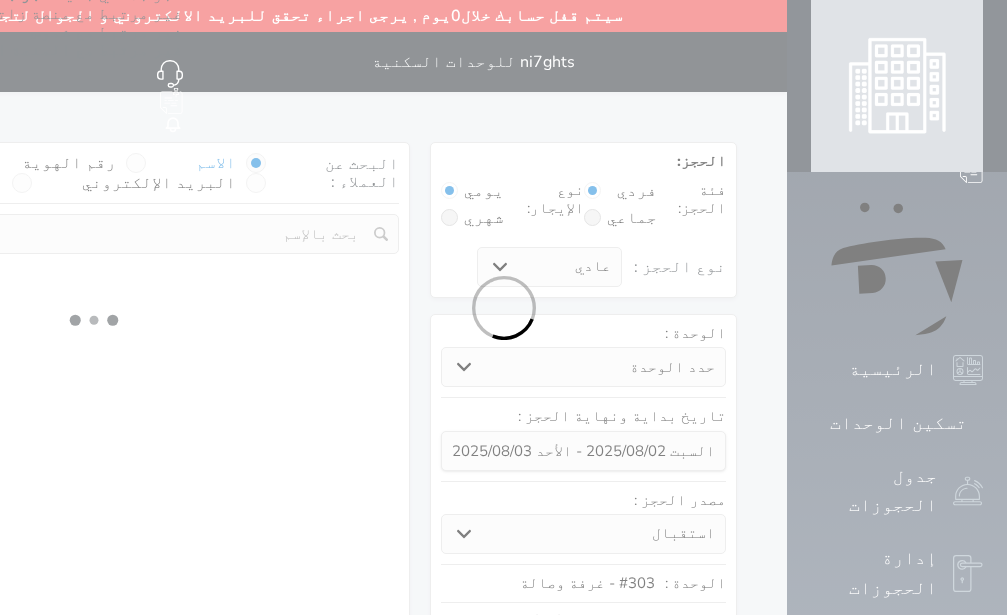 select on "113" 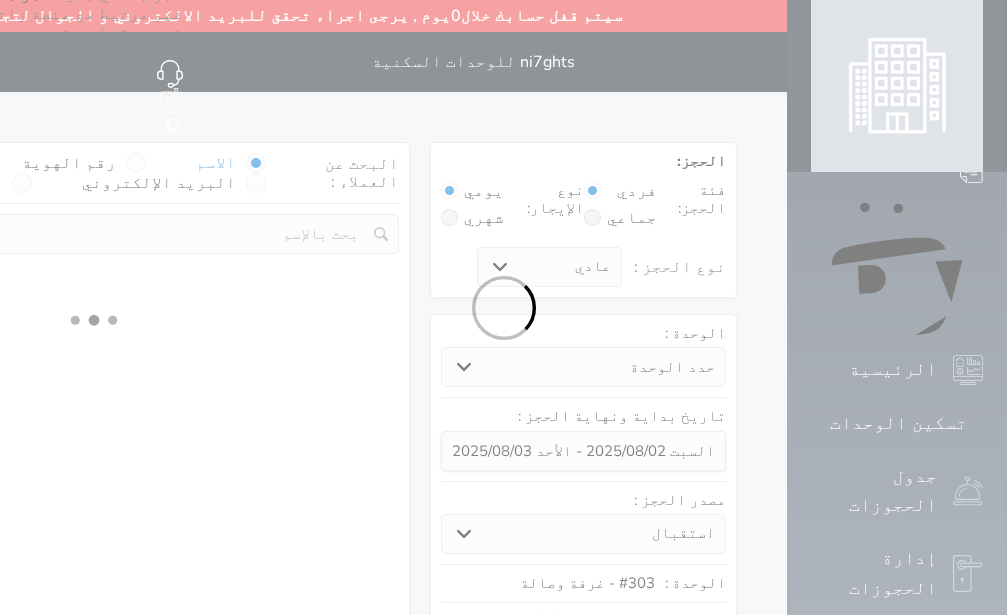 select on "1" 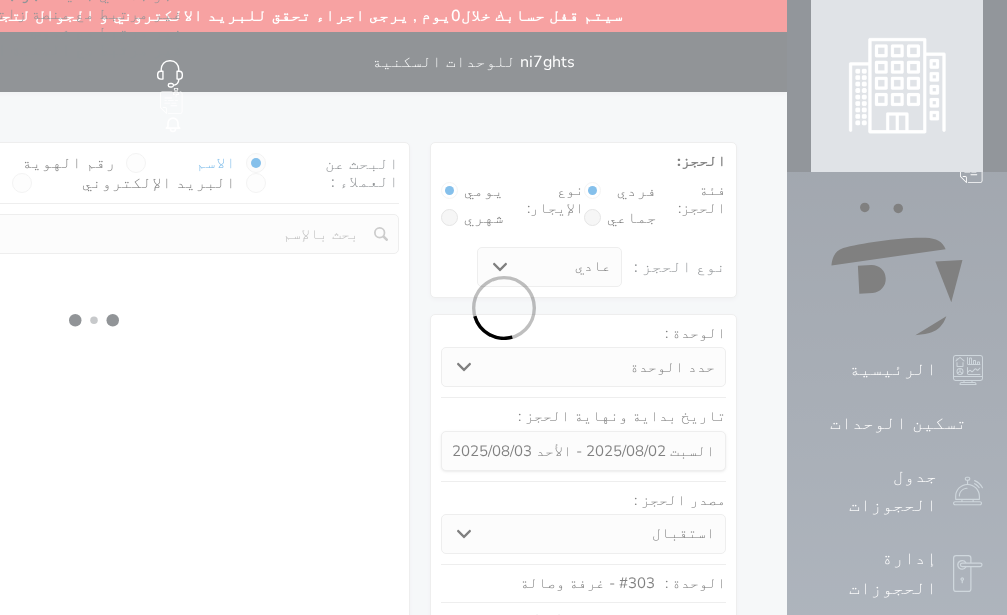 select 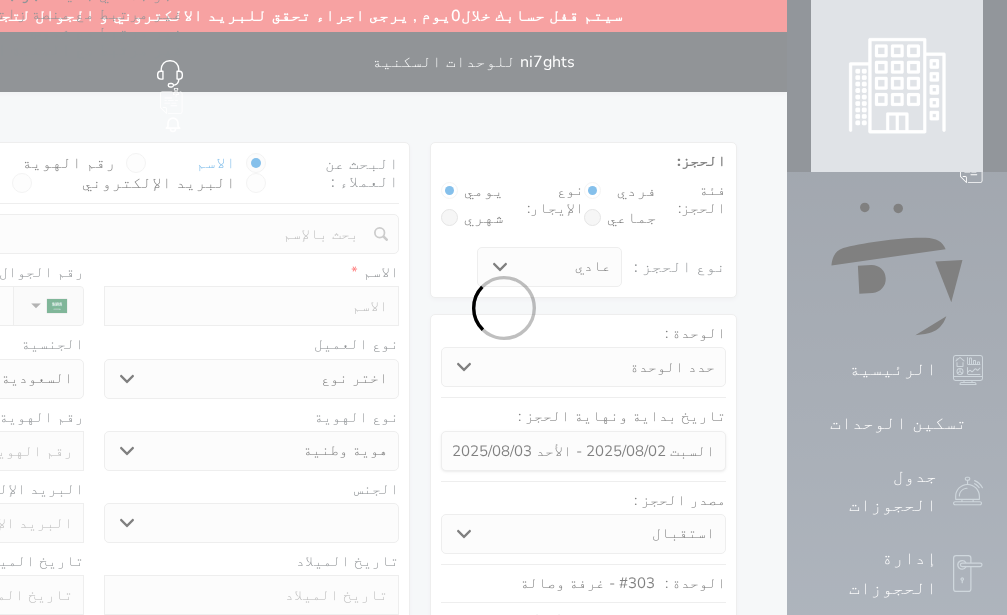 select 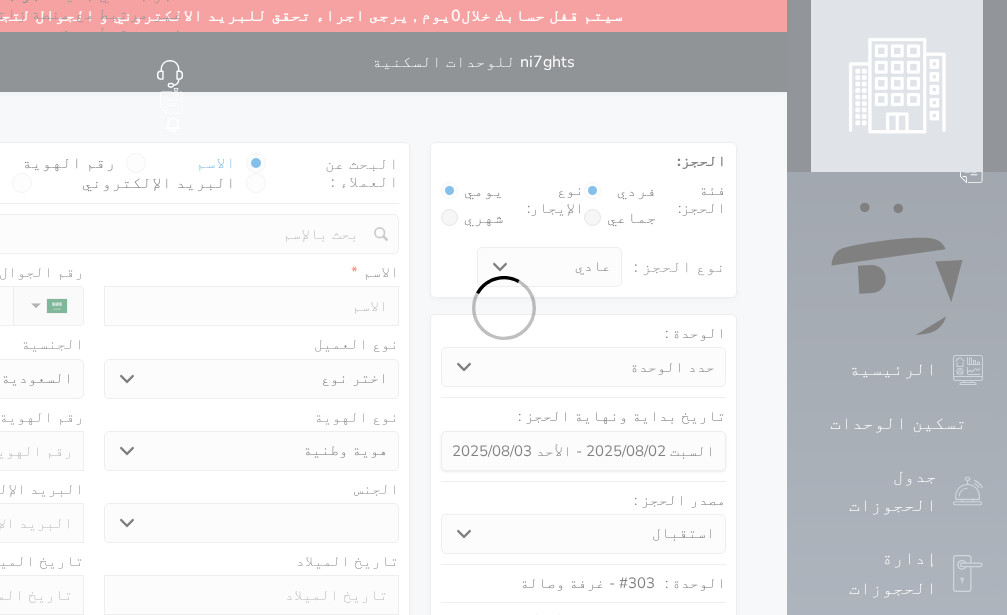 select 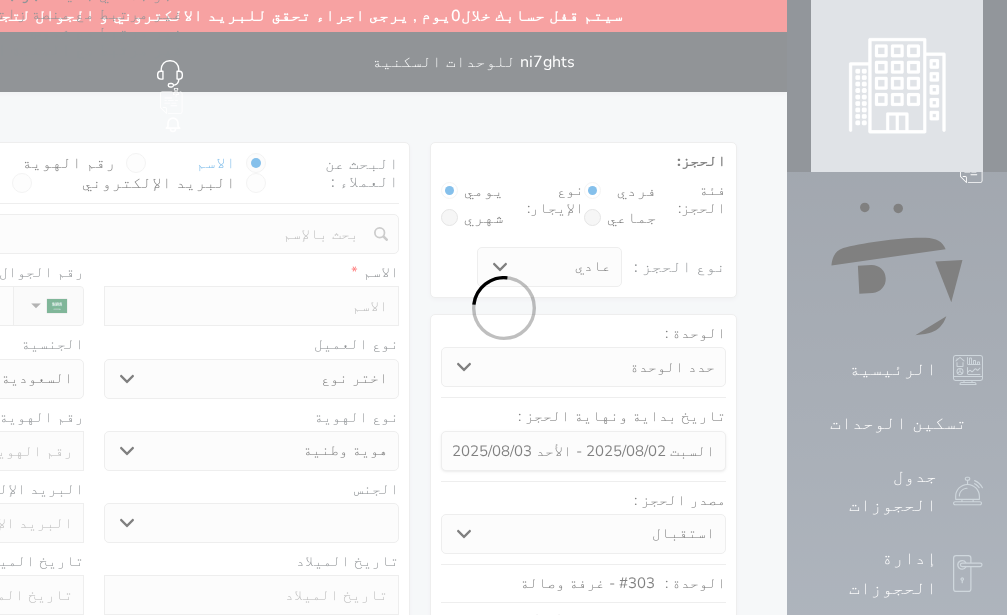 select 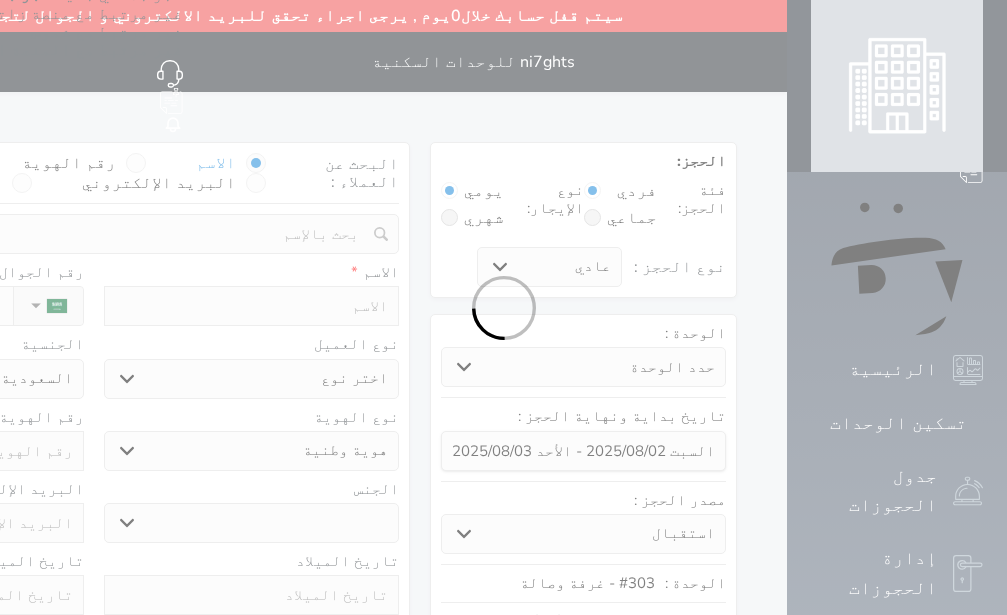 select 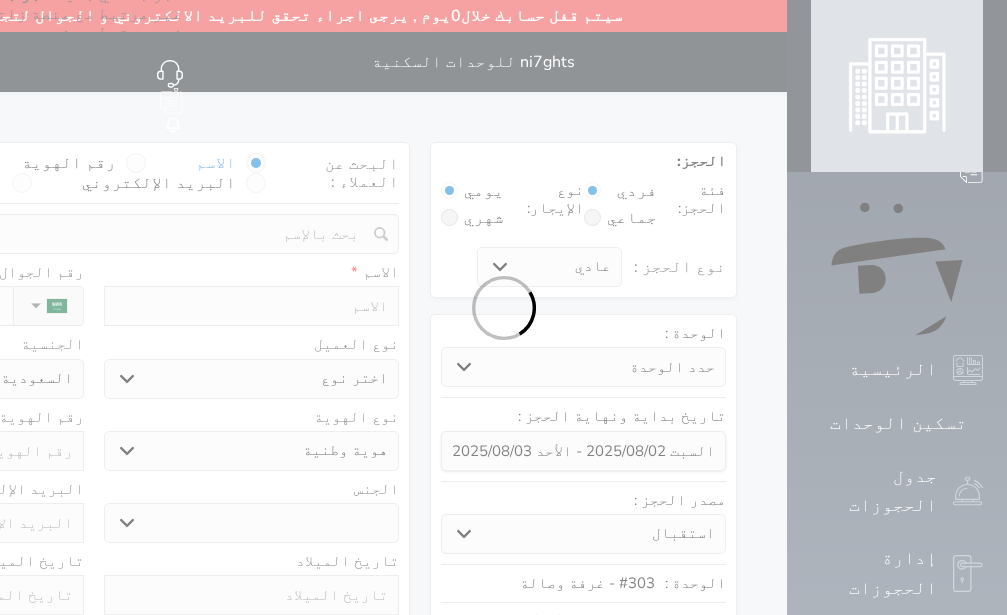 select 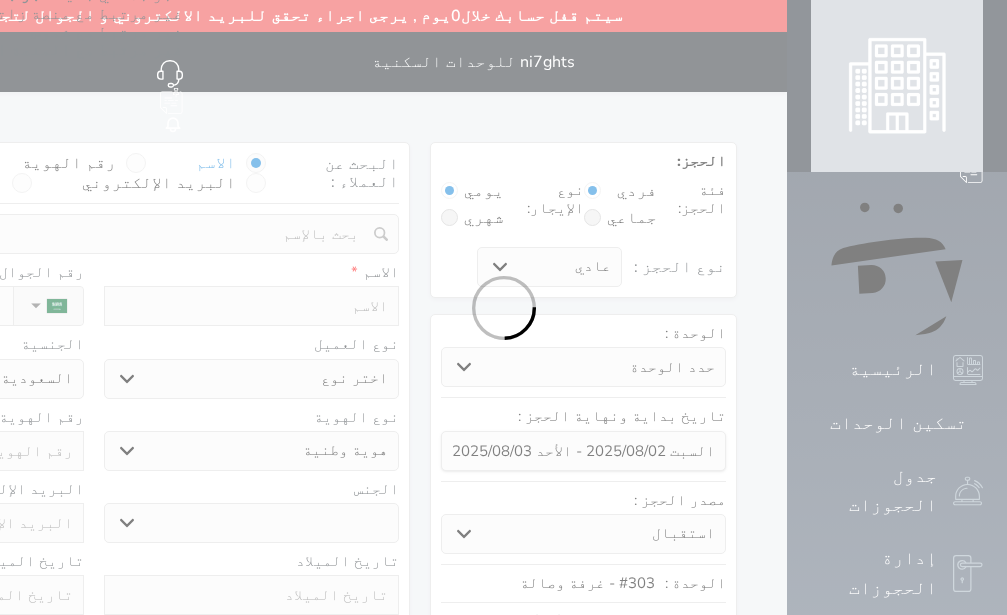 select 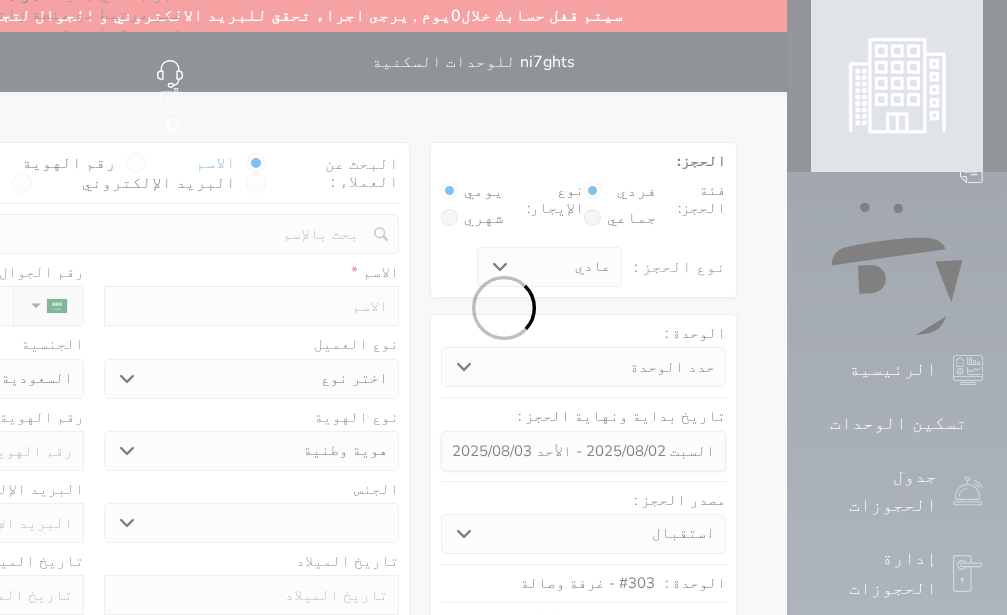 select 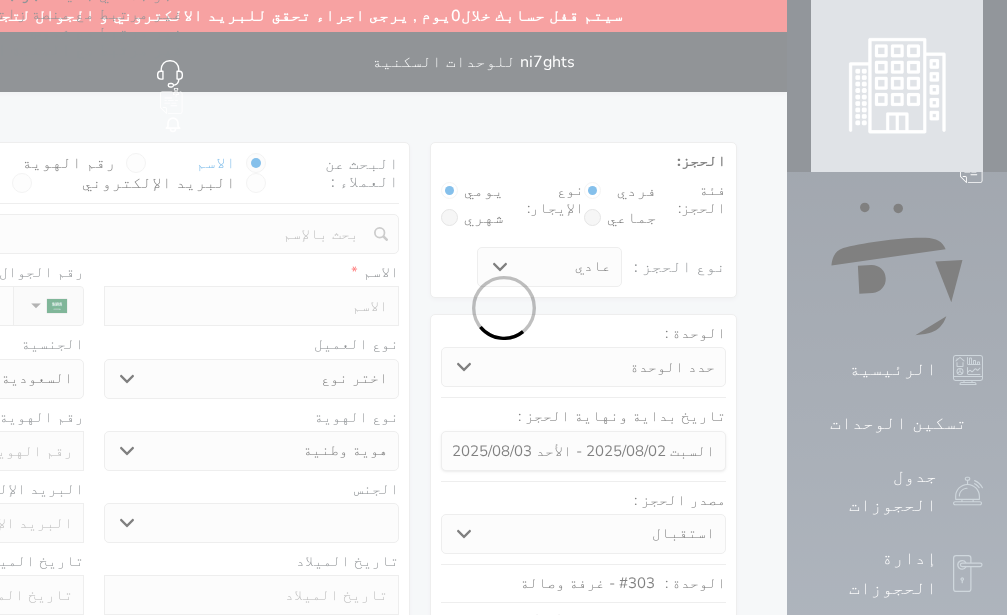 select on "1" 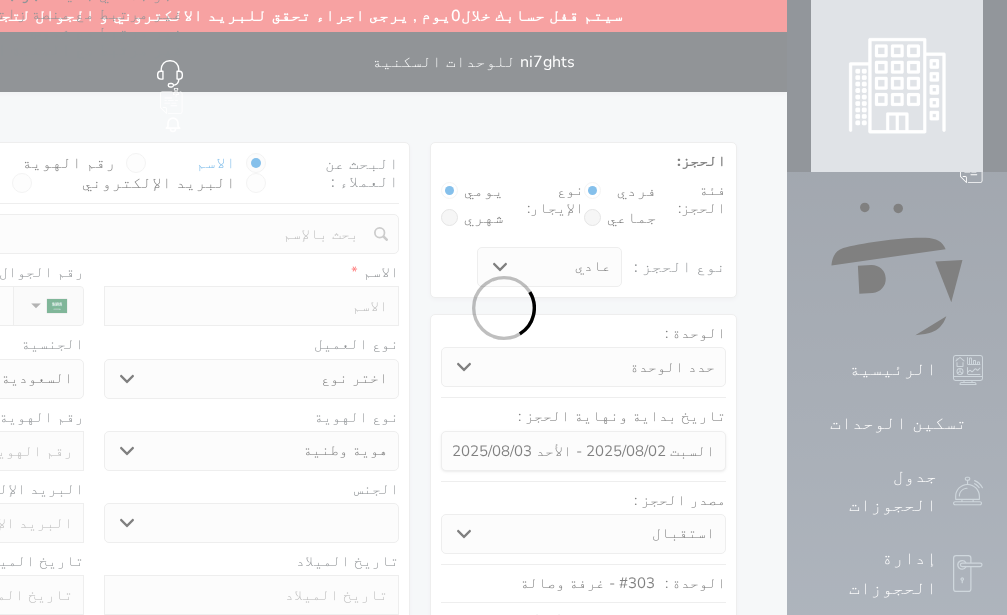 select on "7" 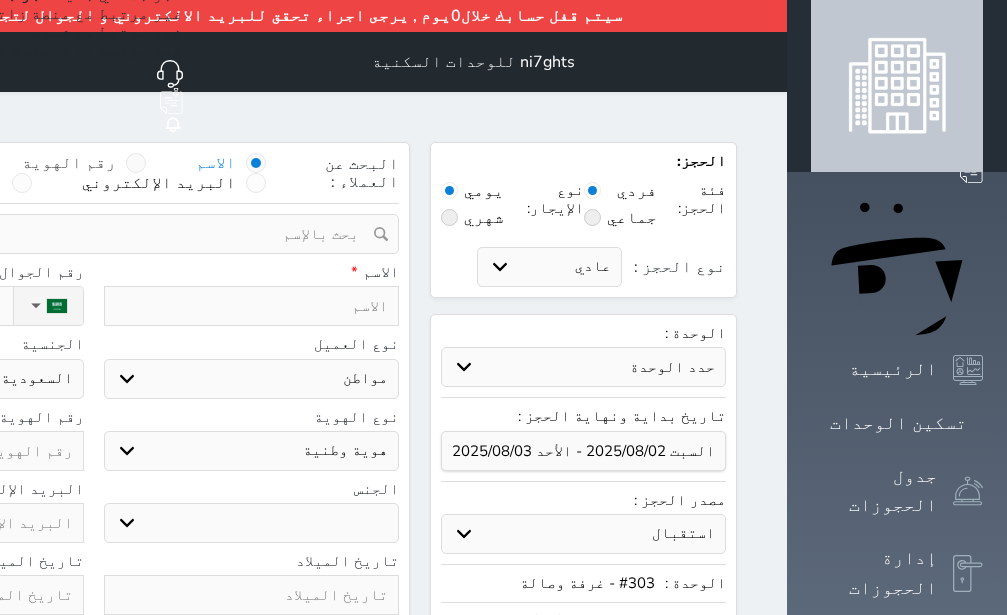 click on "رقم الهوية" at bounding box center (116, 173) 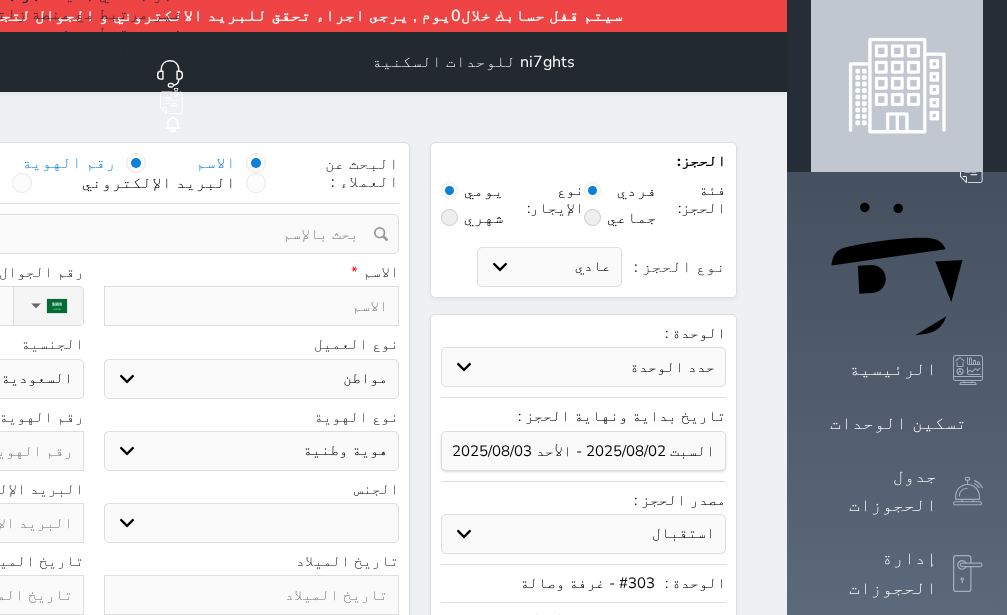 radio on "false" 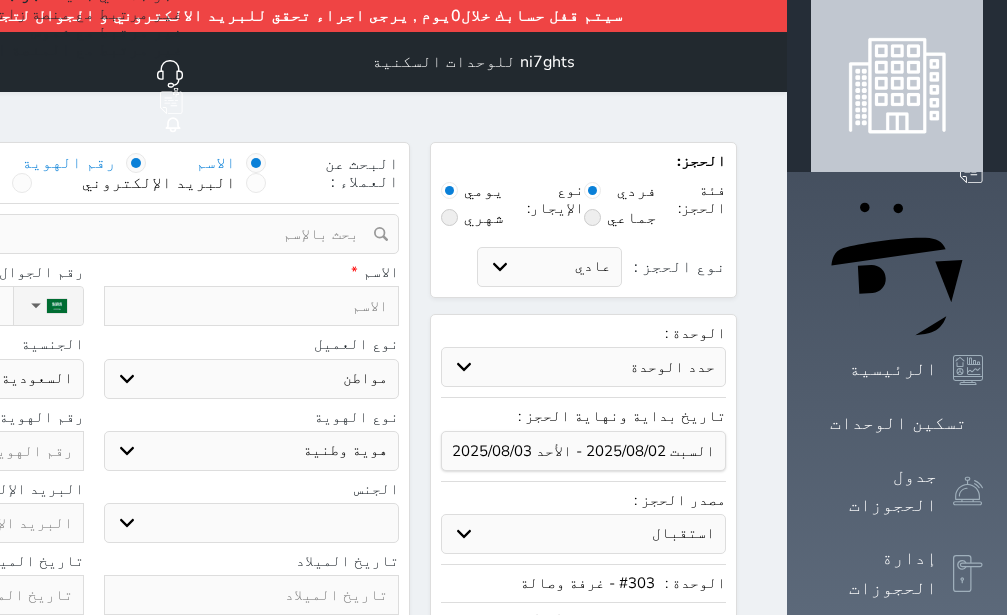select 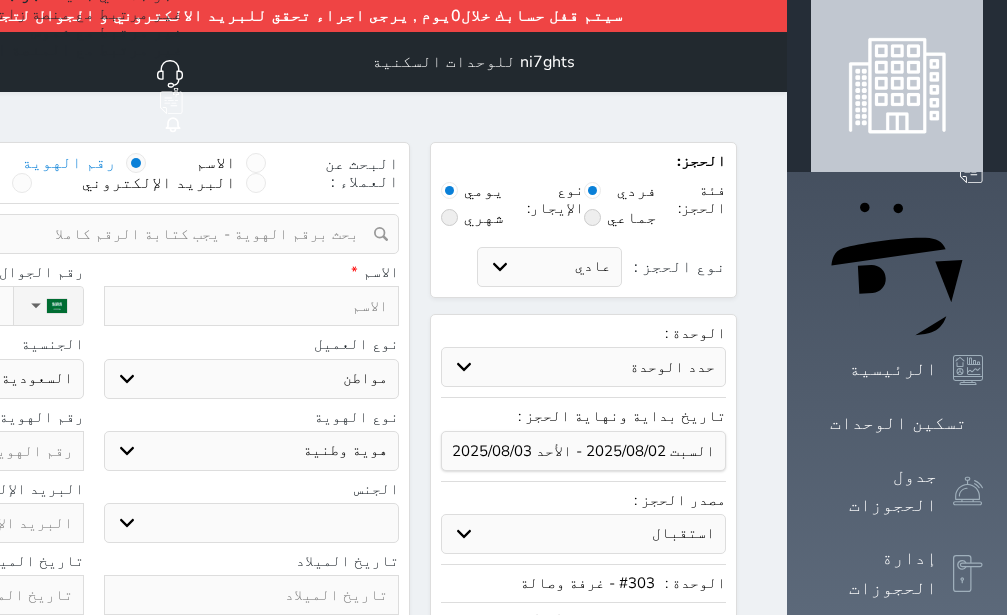 click at bounding box center (86, 234) 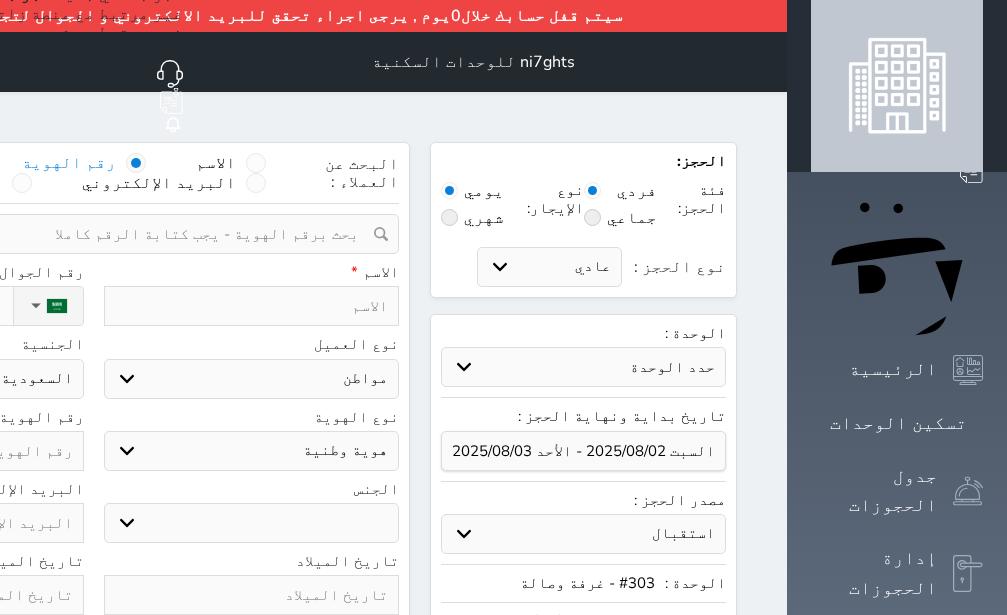 type on "1" 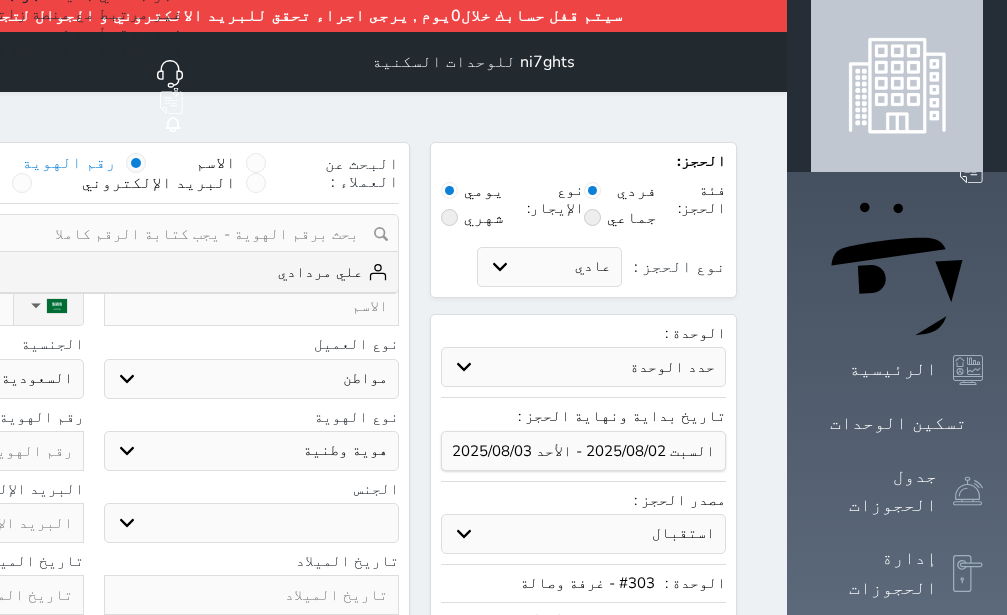 click at bounding box center [86, 234] 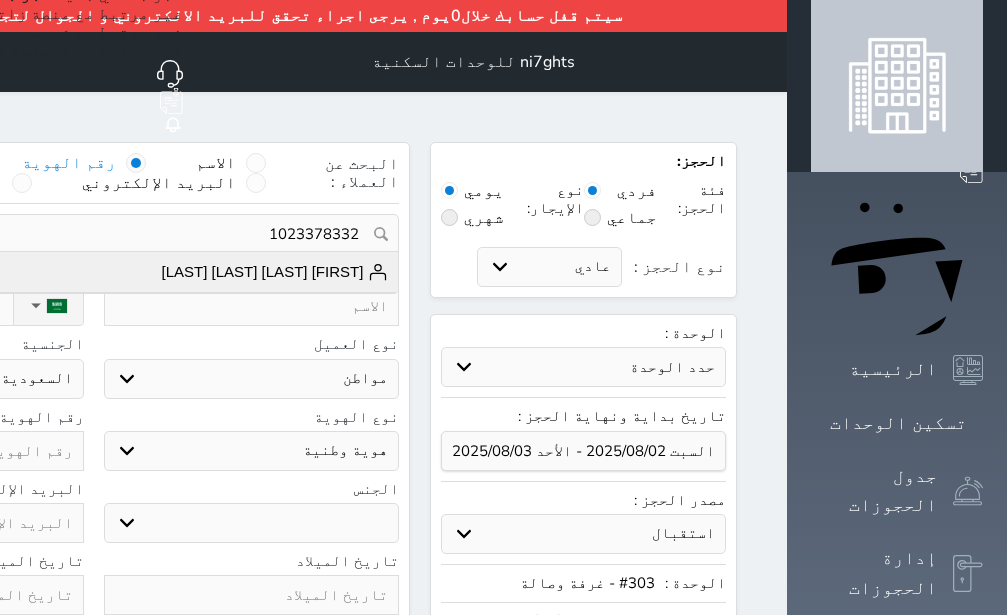 click on "[FIRST] [LAST]" at bounding box center (275, 272) 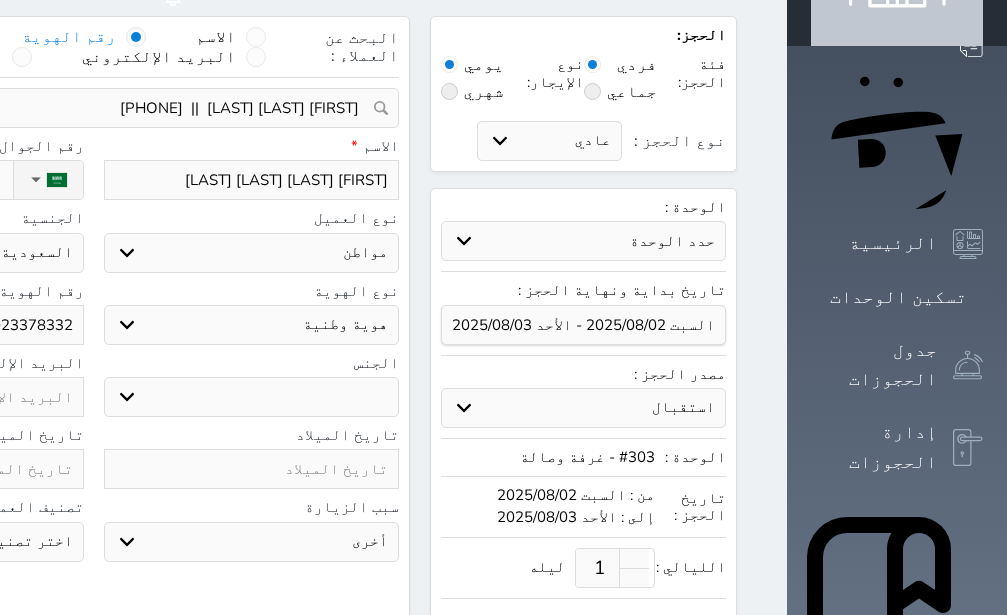 scroll, scrollTop: 596, scrollLeft: 0, axis: vertical 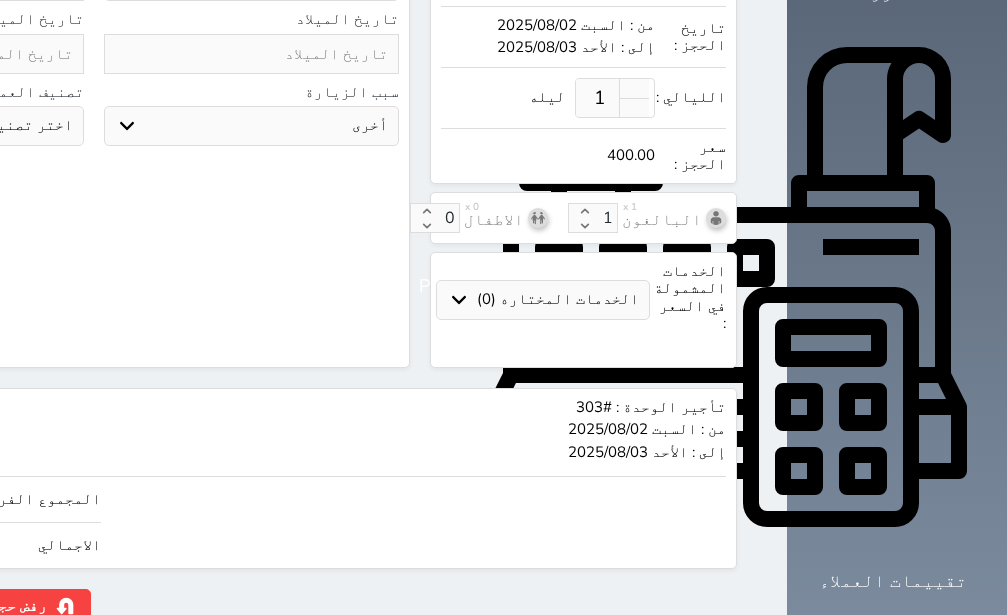select 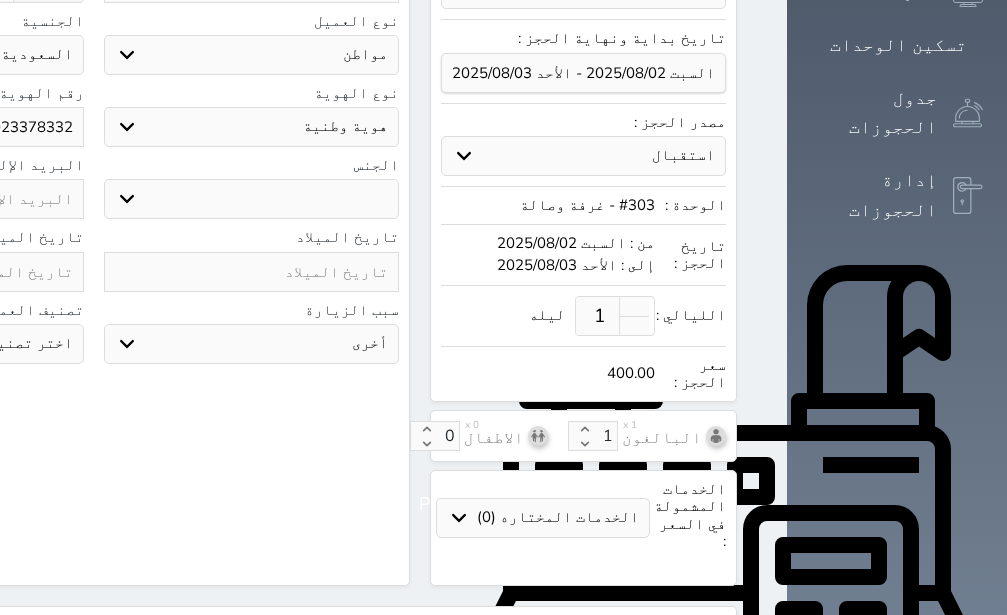 scroll, scrollTop: 596, scrollLeft: 0, axis: vertical 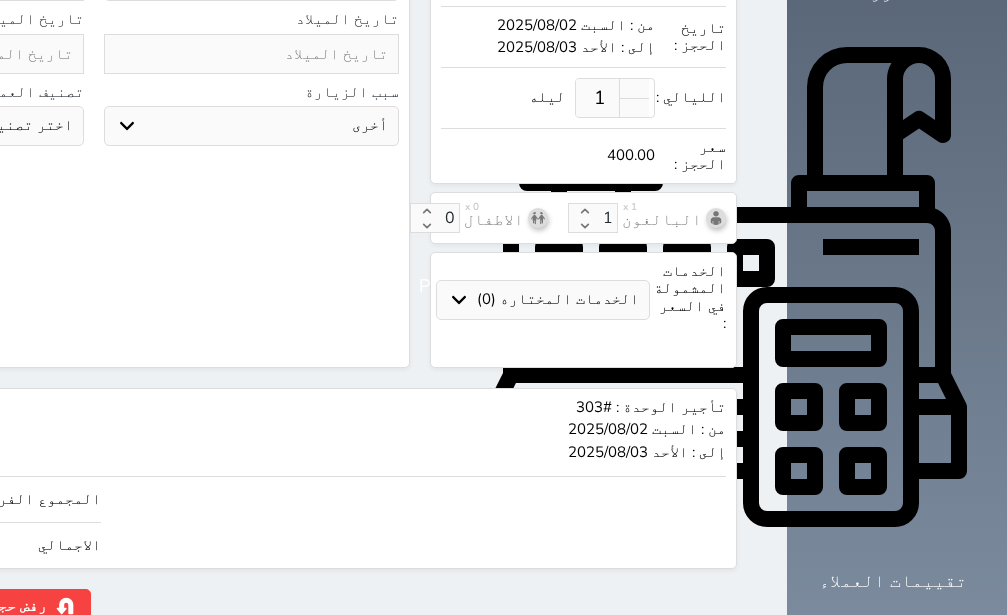 click on "400" at bounding box center (-147, 499) 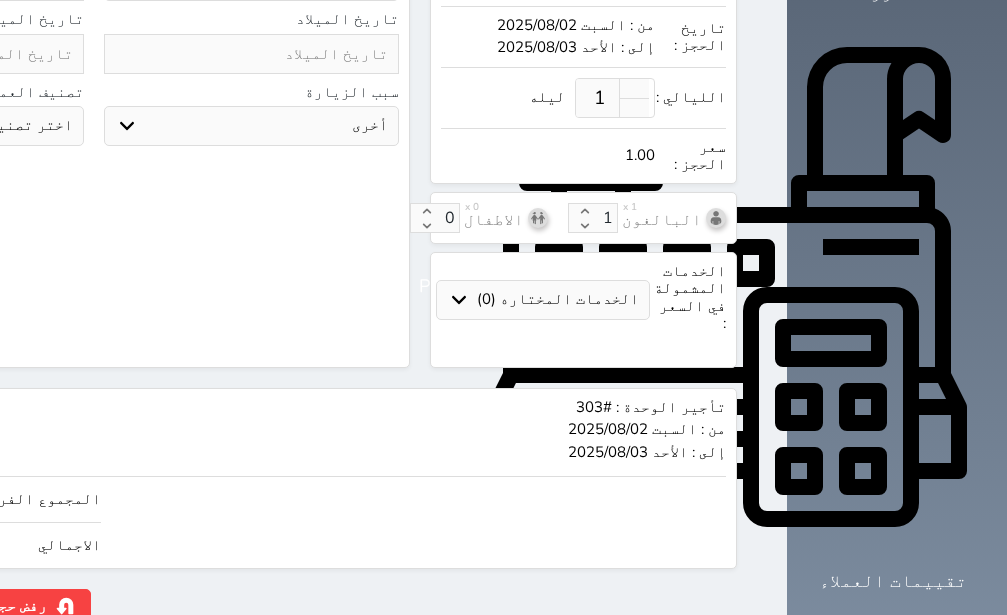 type on "15" 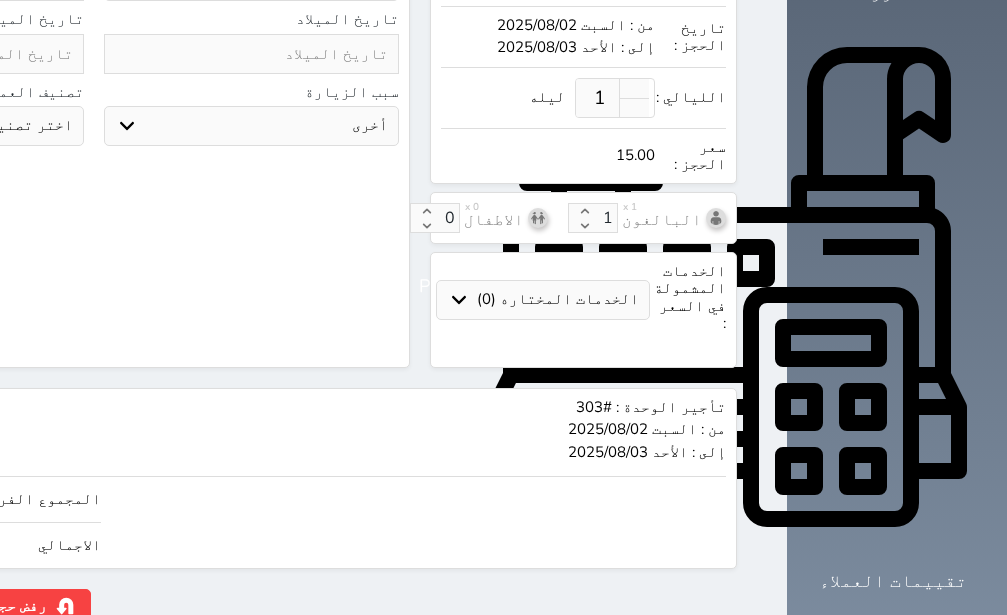 type on "150" 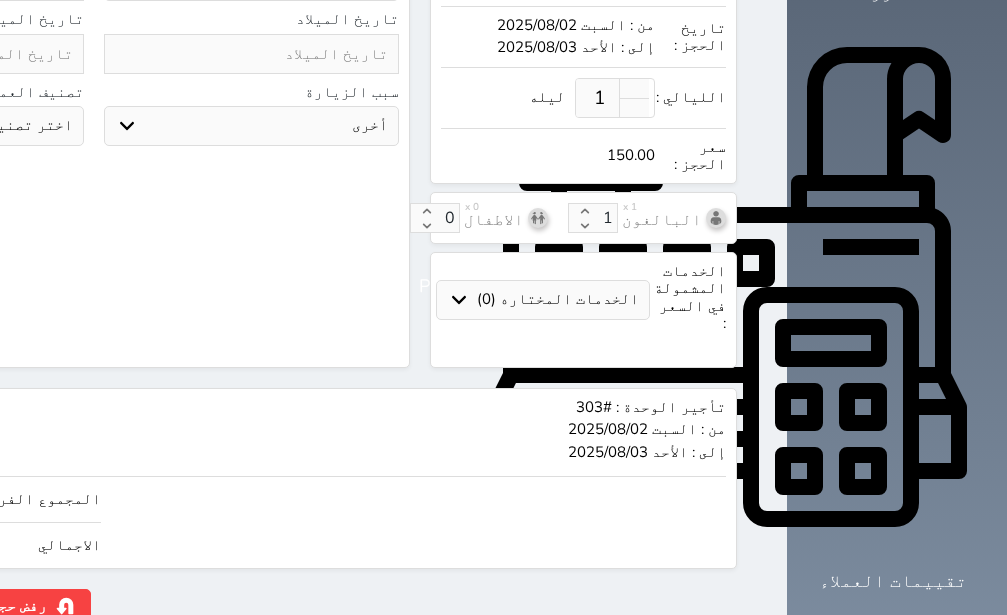 type on "150.00" 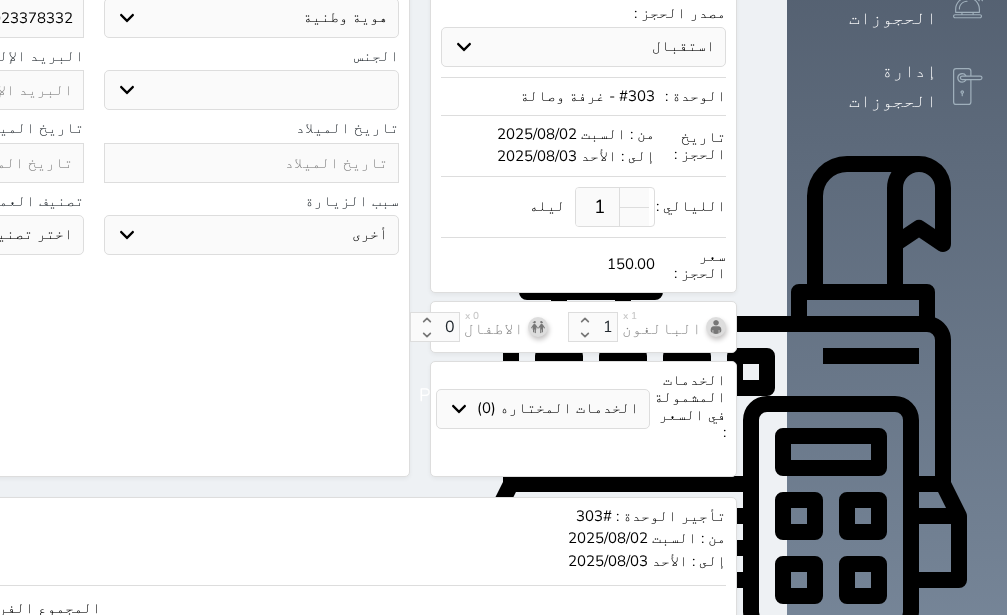 scroll, scrollTop: 596, scrollLeft: 0, axis: vertical 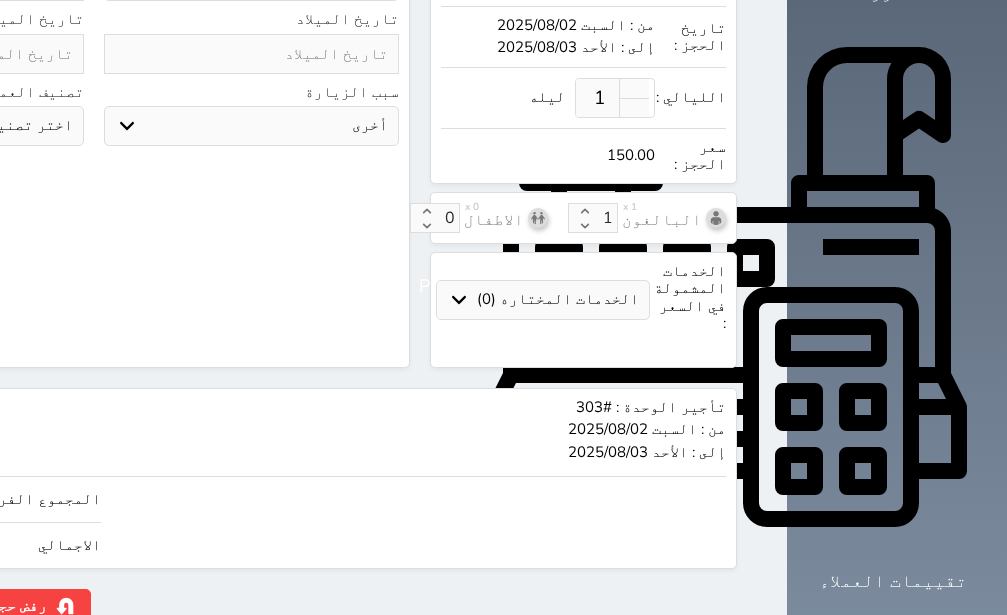 click on "حجز" at bounding box center (-130, 606) 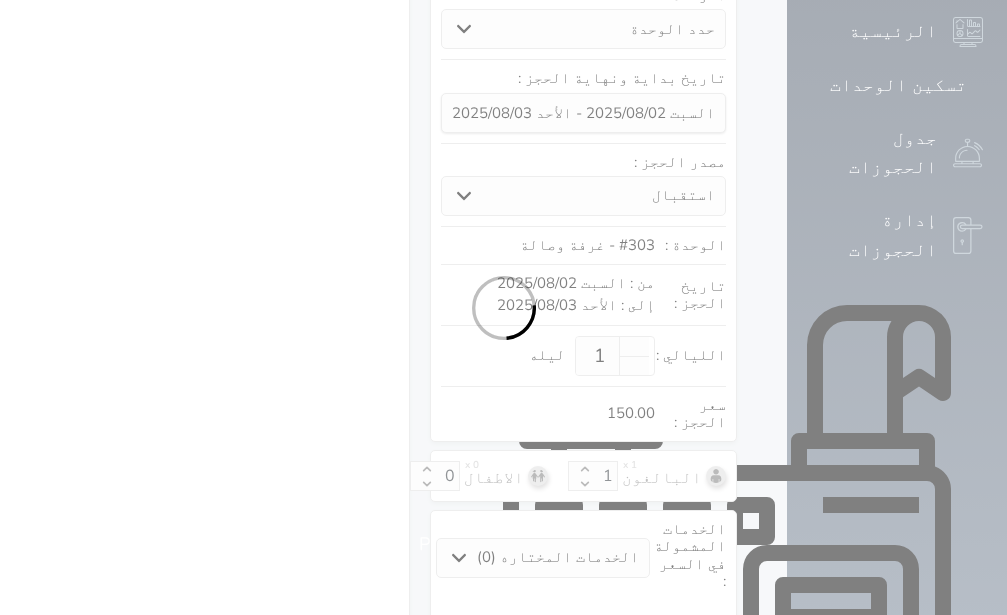 select on "1" 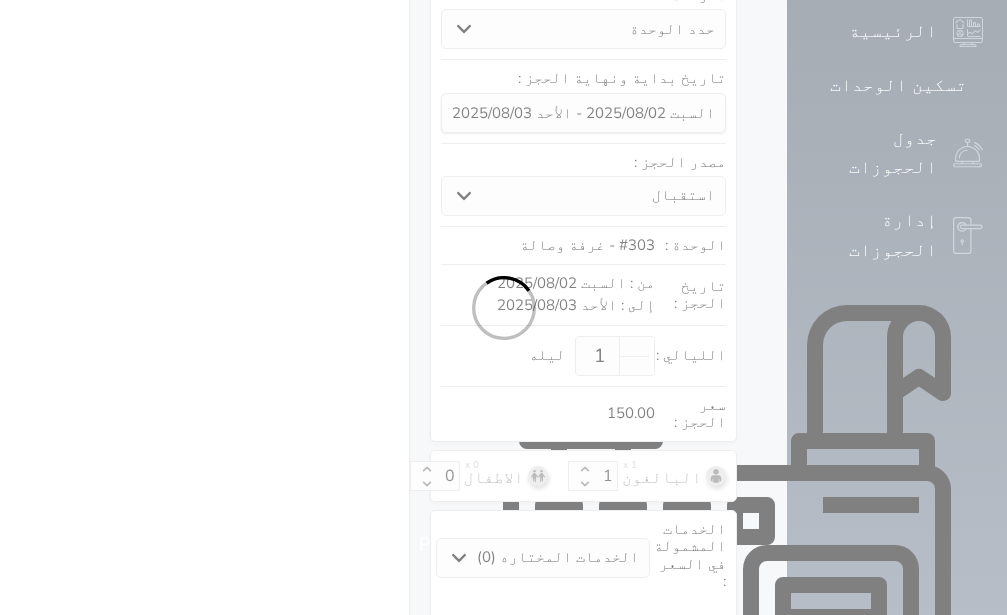 select on "113" 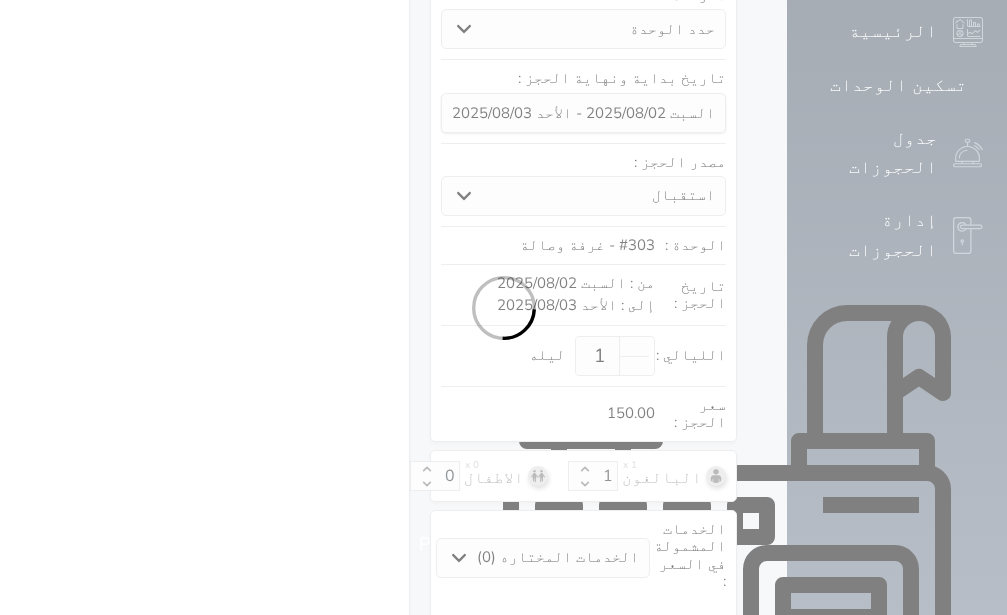 select on "1" 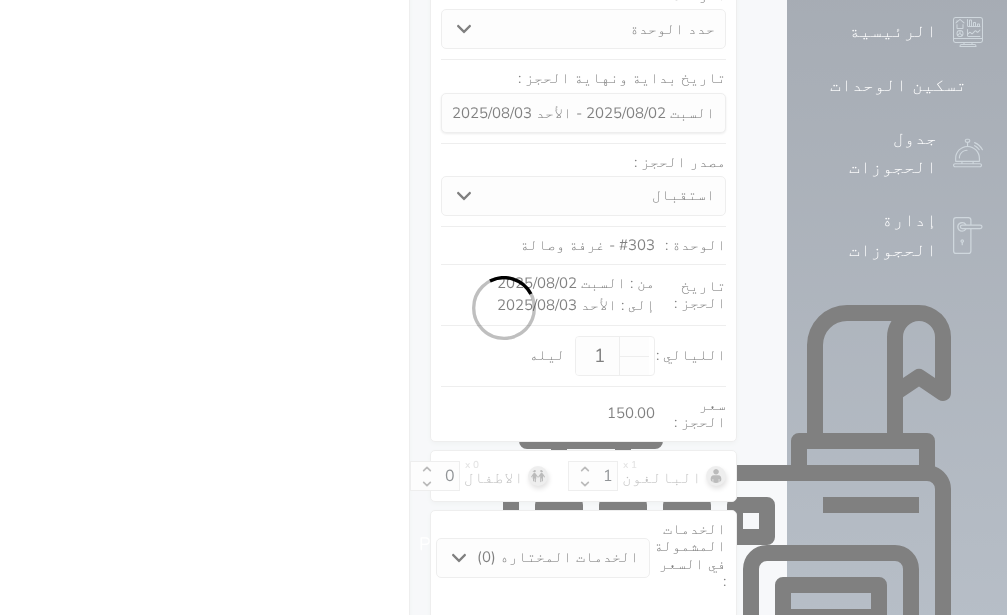 select 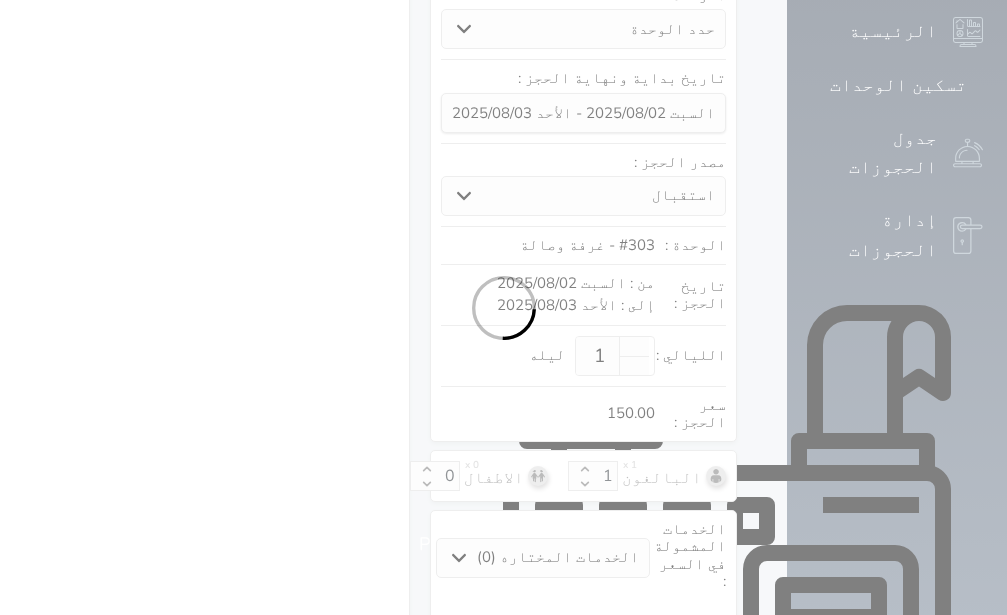 select on "7" 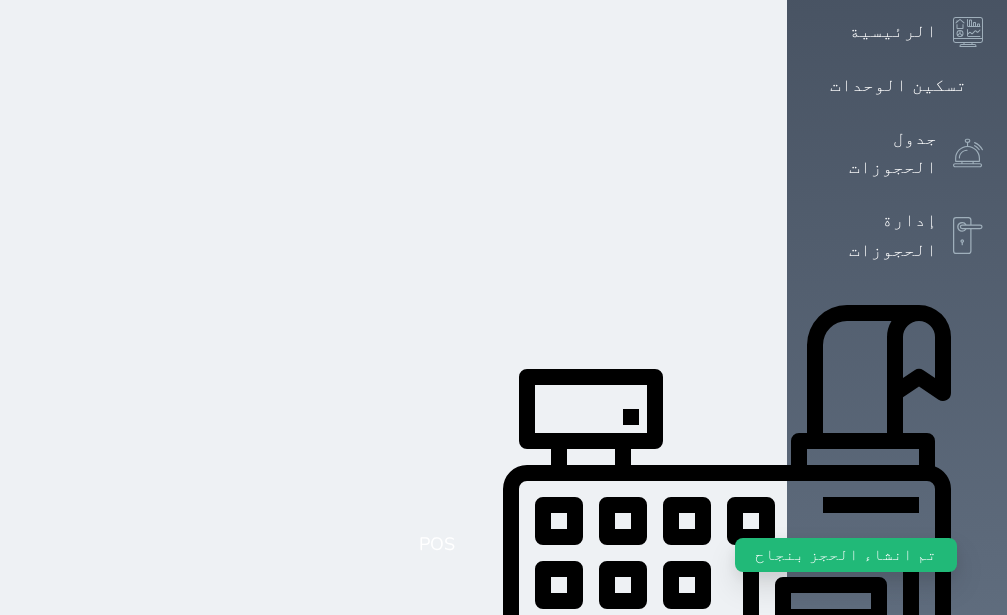 scroll, scrollTop: 0, scrollLeft: 0, axis: both 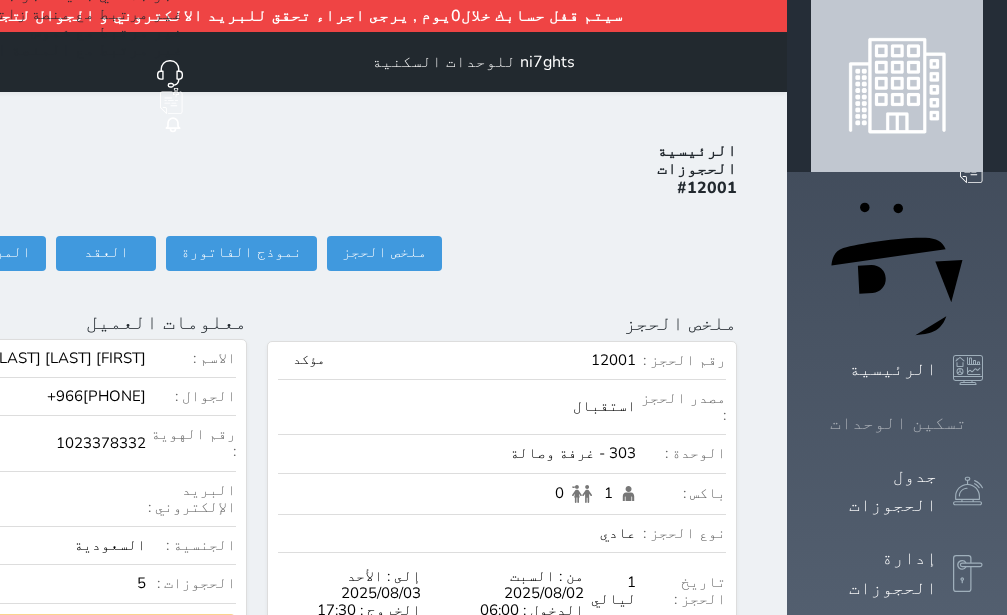 click on "تسكين الوحدات" at bounding box center [898, 423] 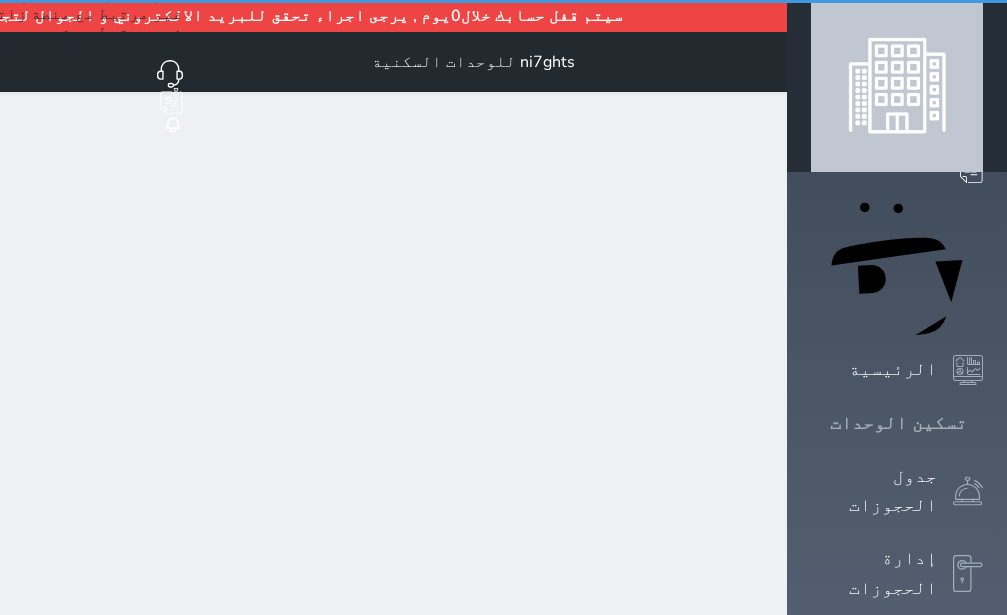 click on "تسكين الوحدات" at bounding box center [898, 423] 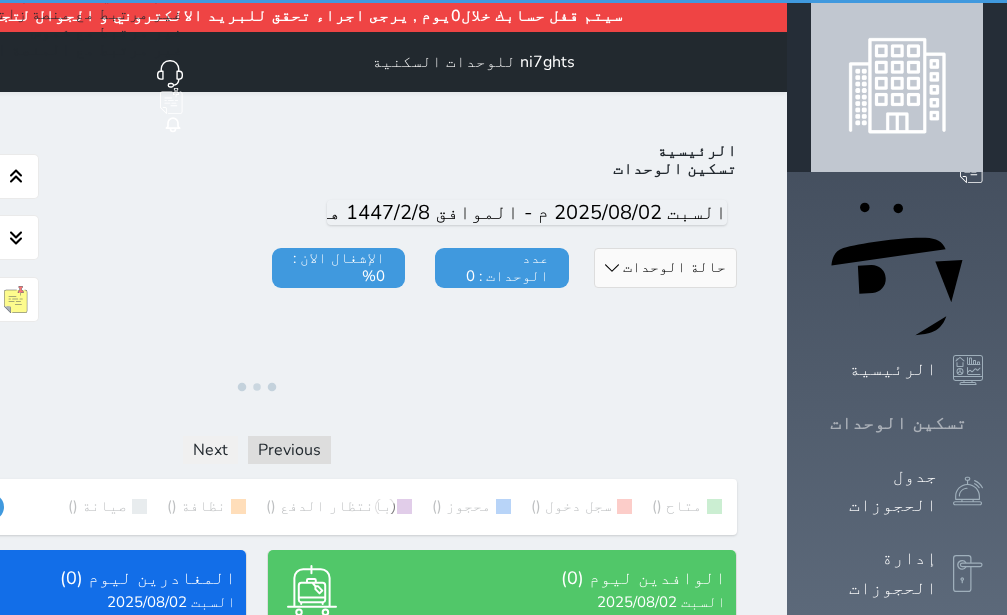 click on "تسكين الوحدات" at bounding box center [898, 423] 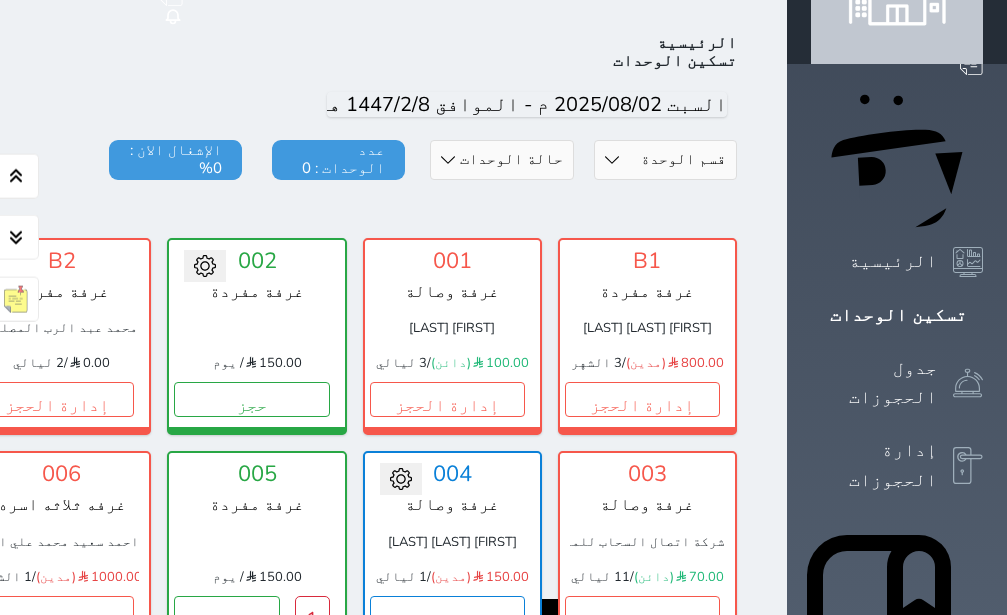 scroll, scrollTop: 110, scrollLeft: 0, axis: vertical 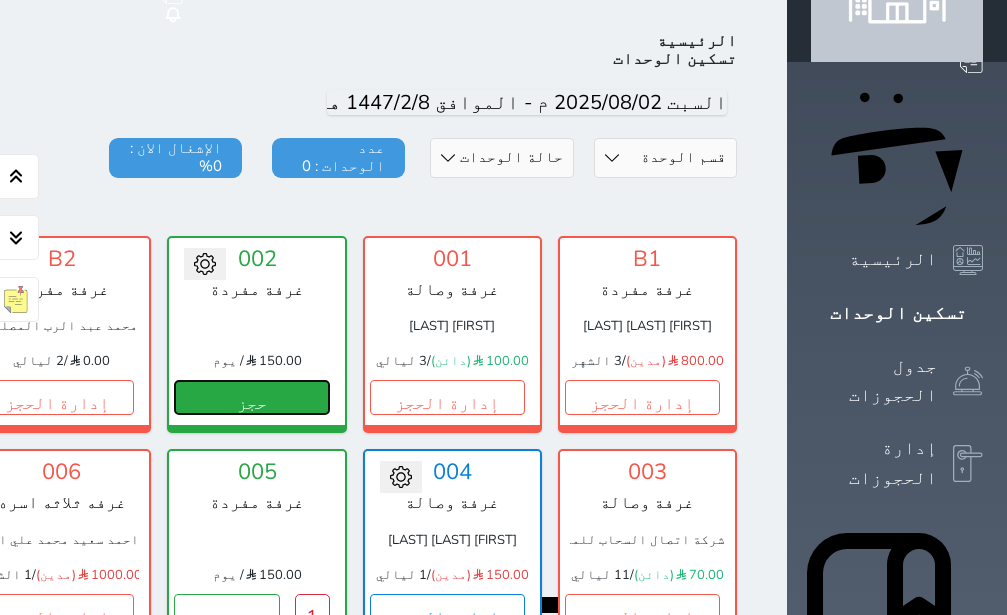 click on "حجز" at bounding box center [251, 397] 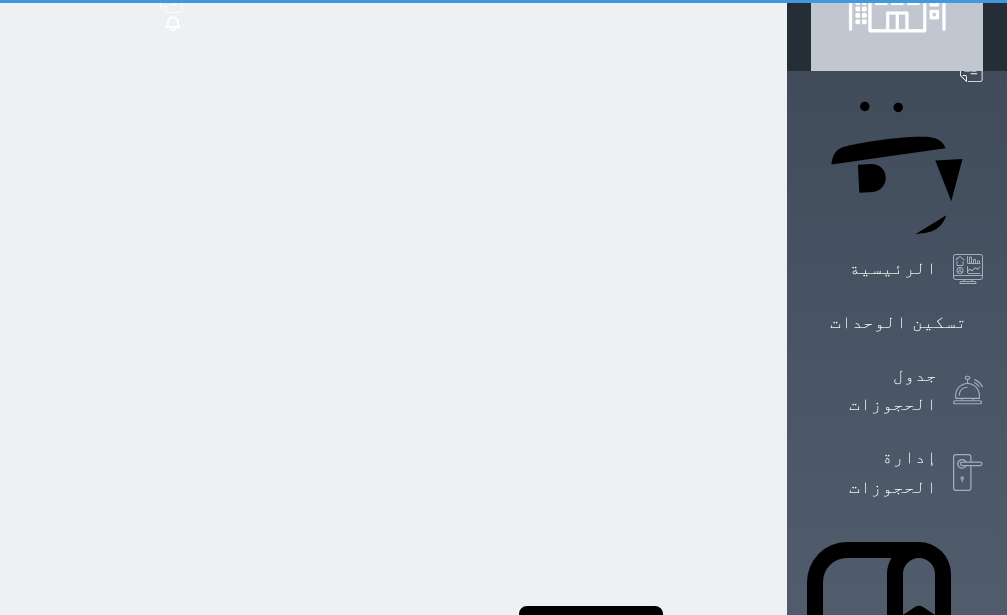 scroll, scrollTop: 7, scrollLeft: 0, axis: vertical 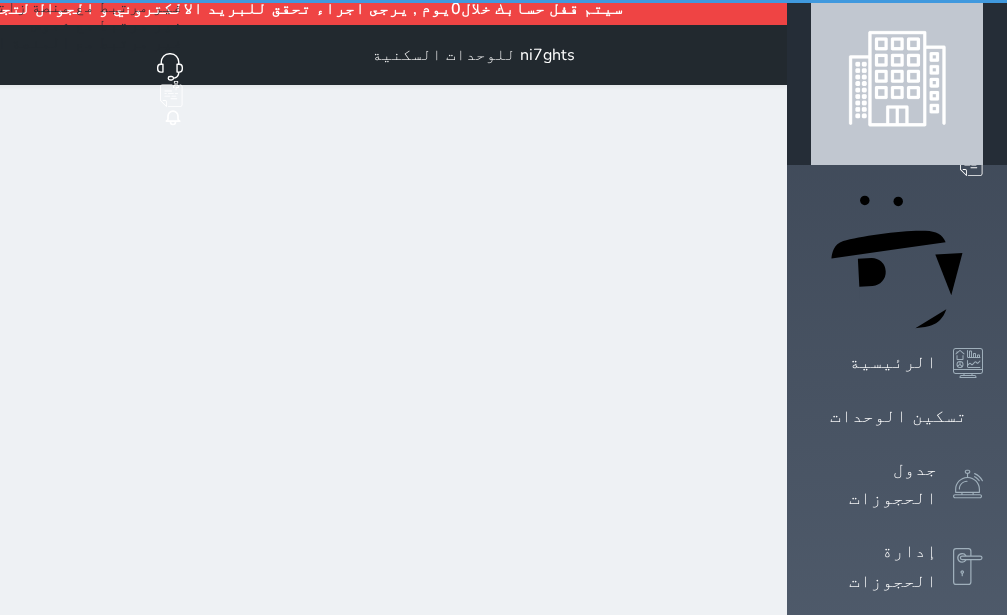 select on "1" 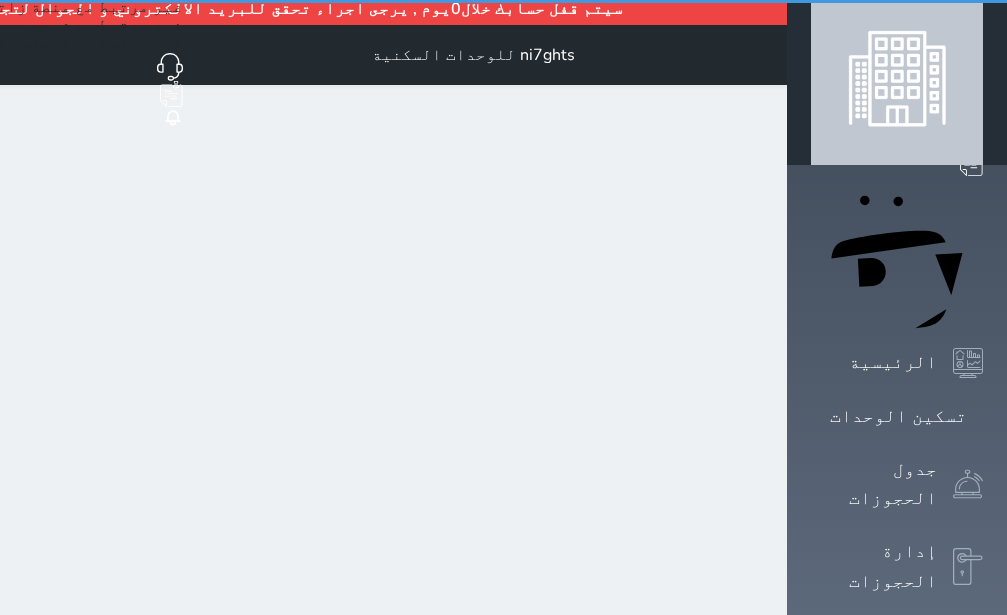 scroll, scrollTop: 0, scrollLeft: 0, axis: both 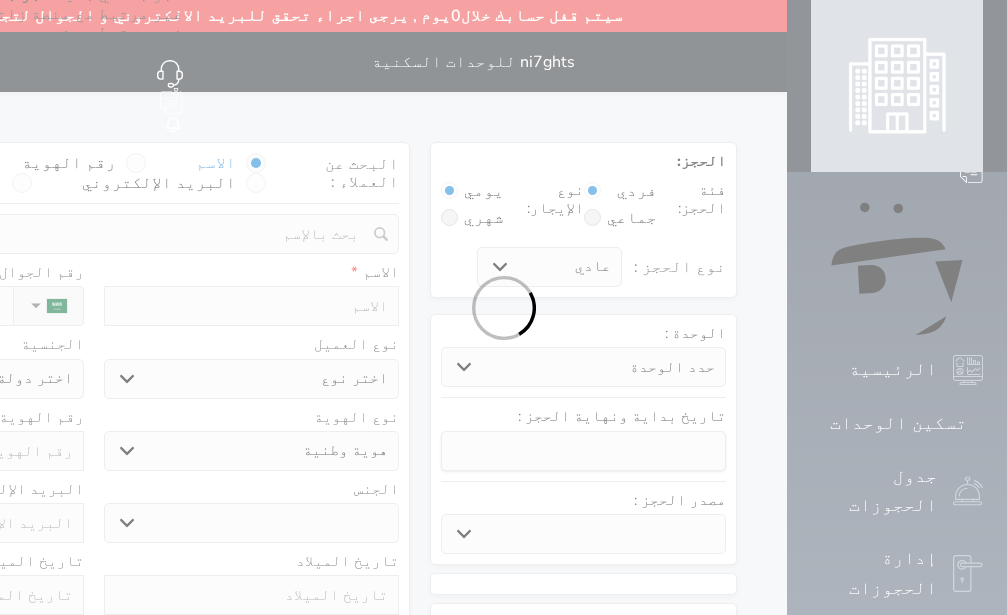 select 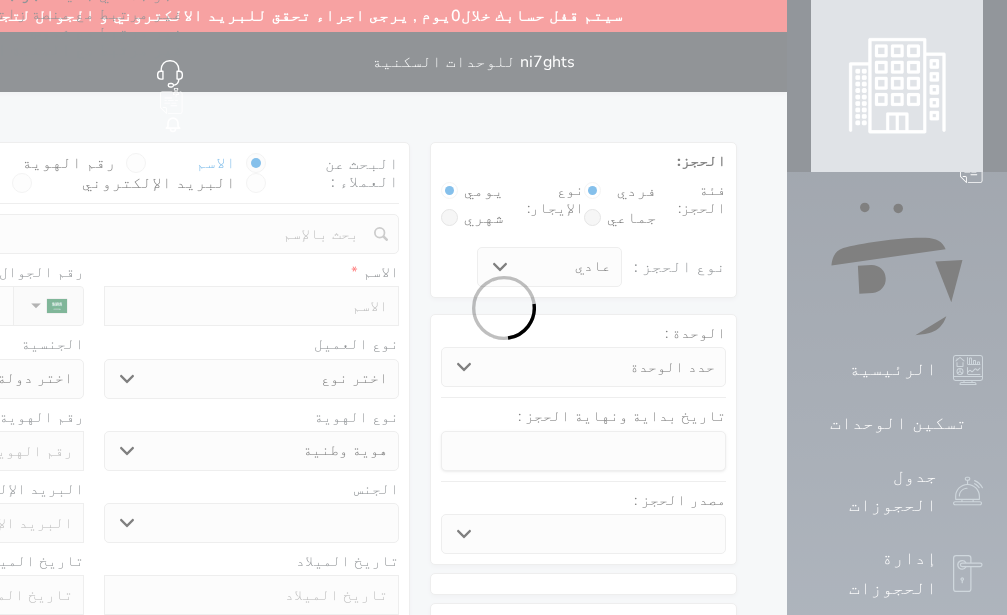 select 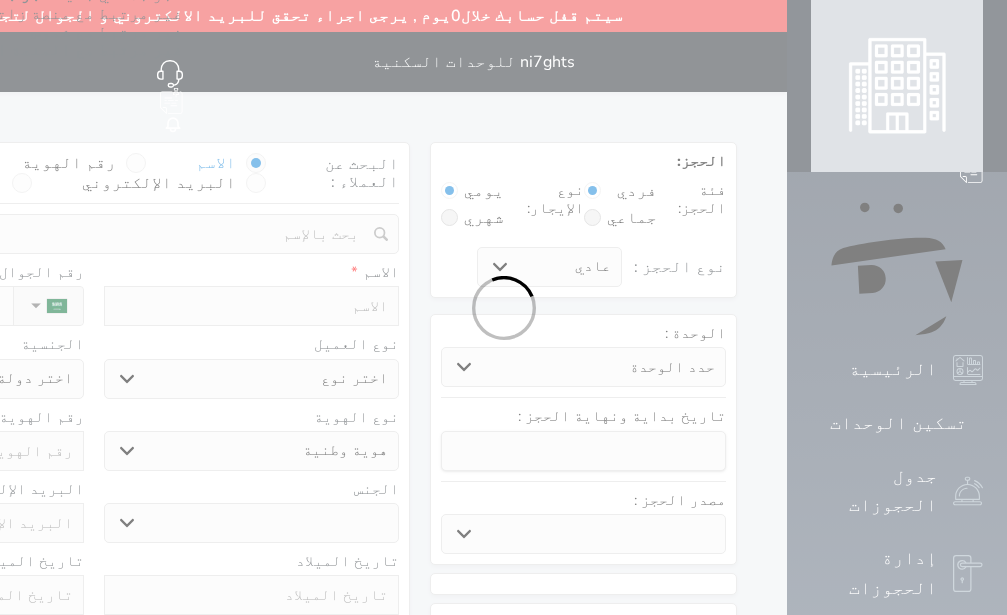 select 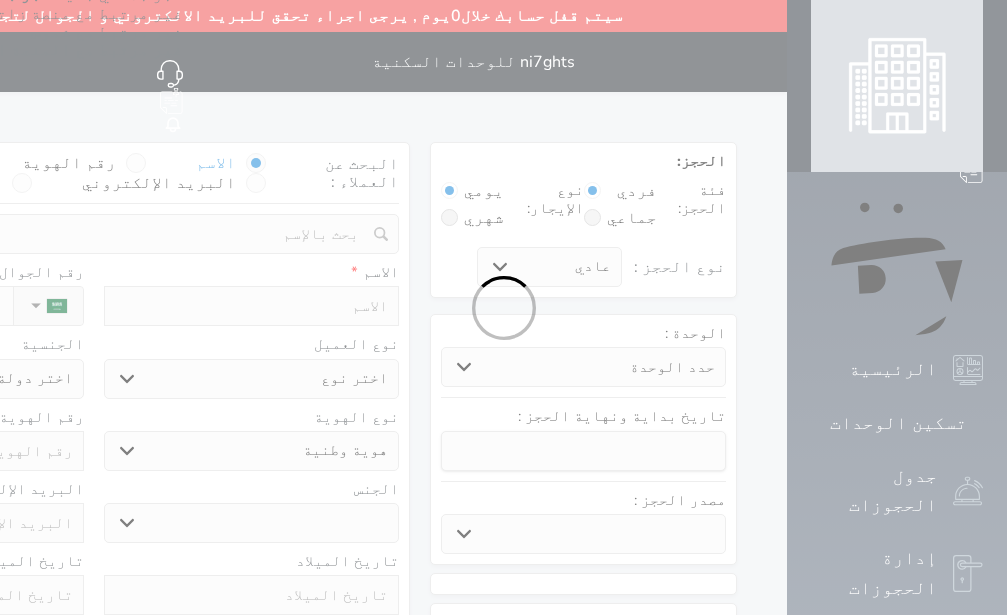 select 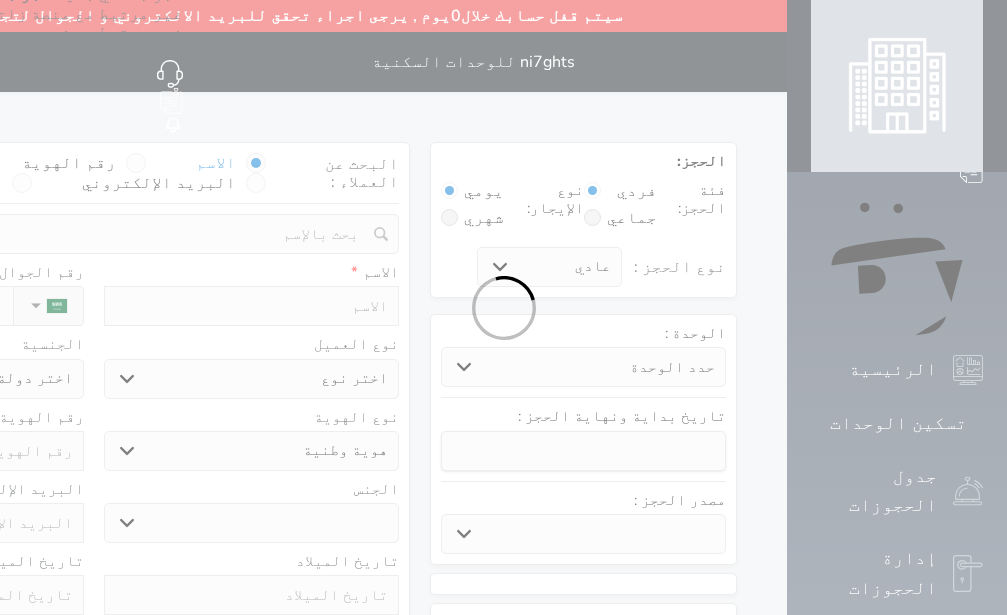 select 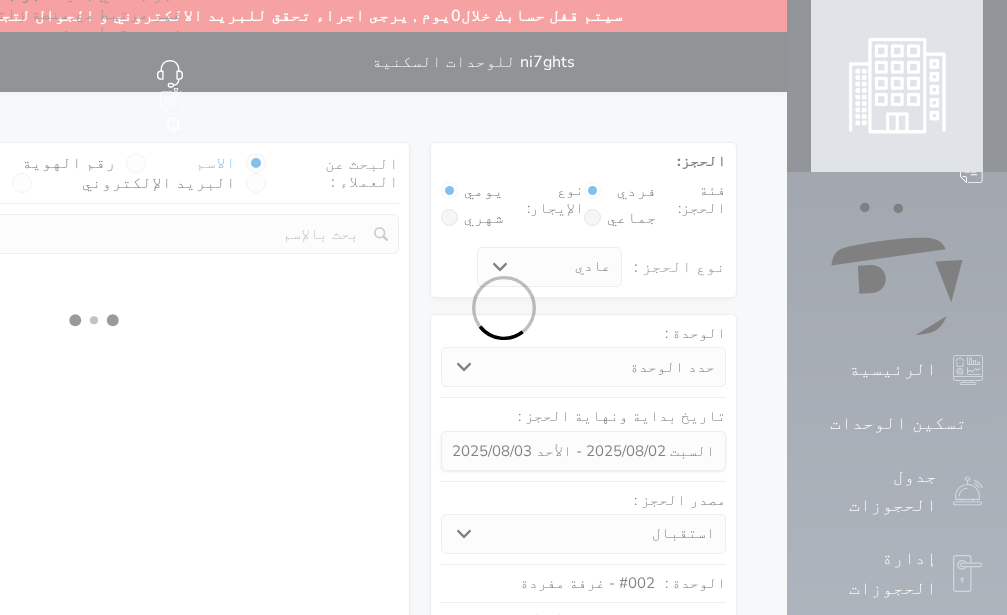 select 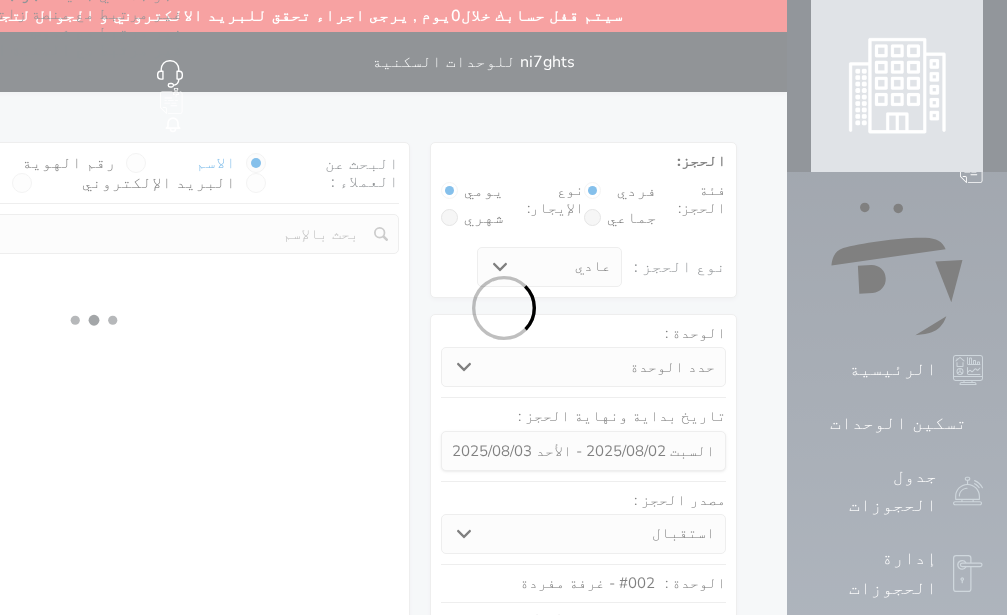select on "113" 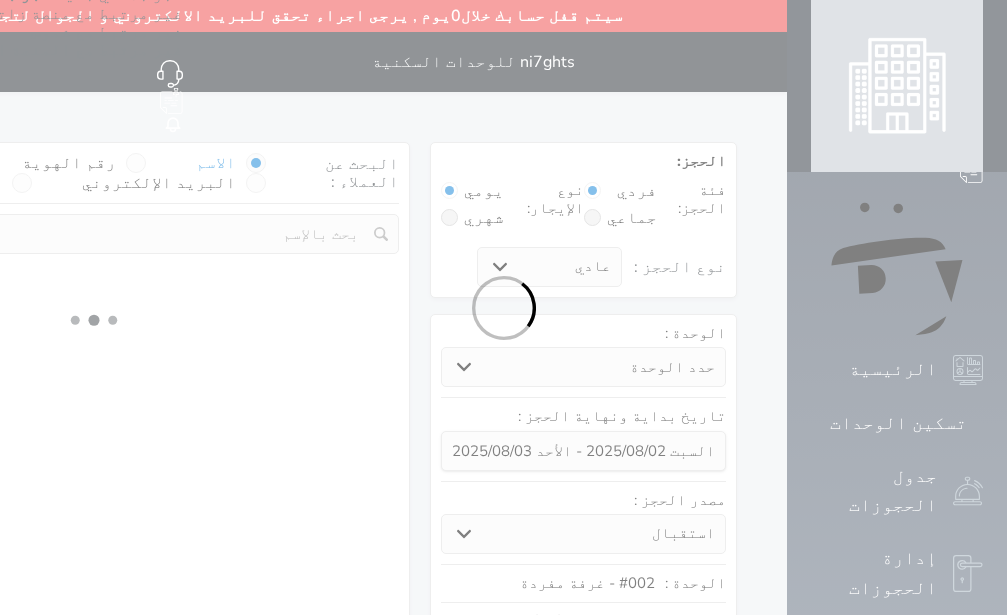 select on "1" 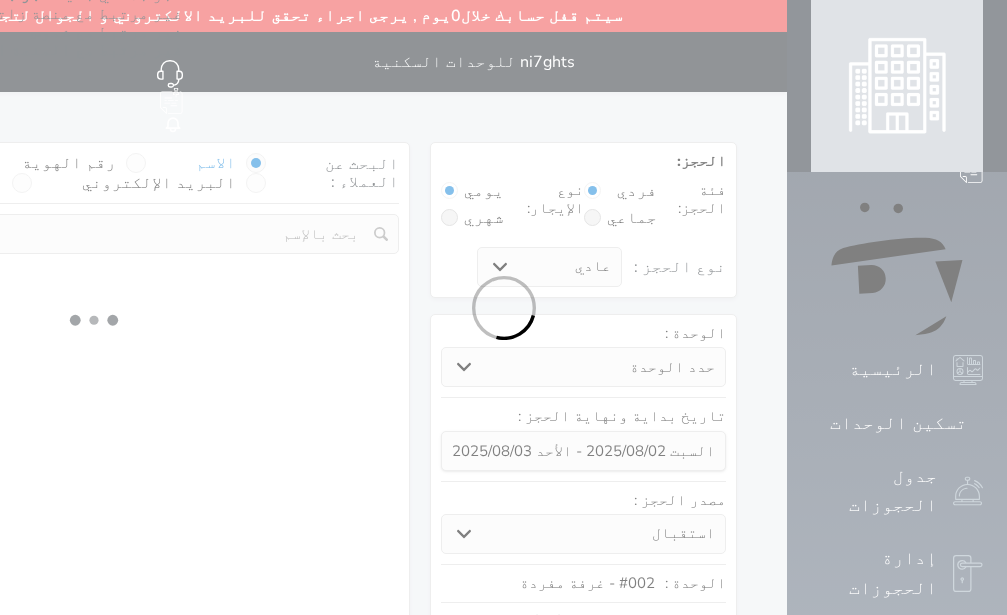 select 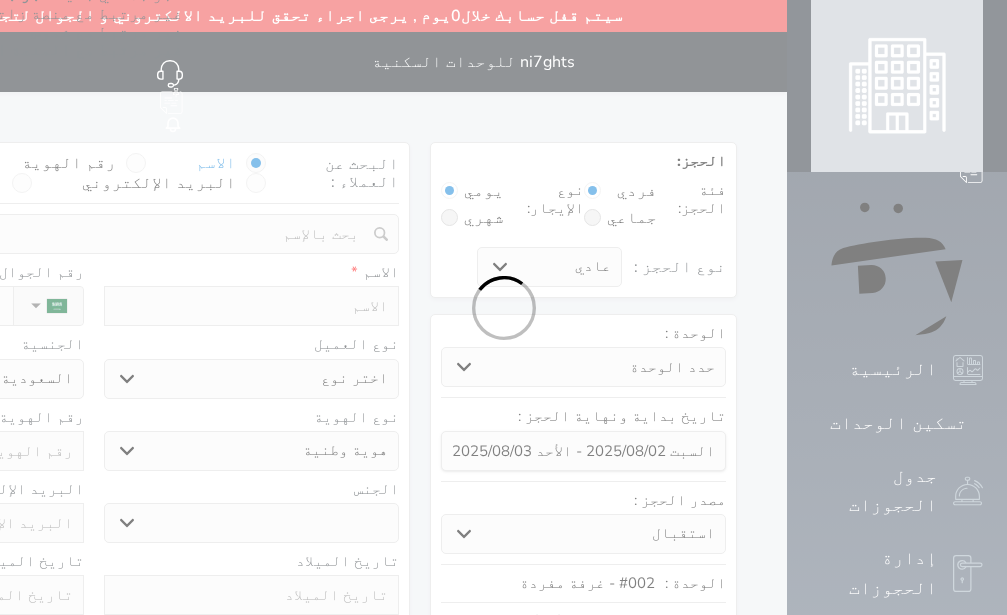 select 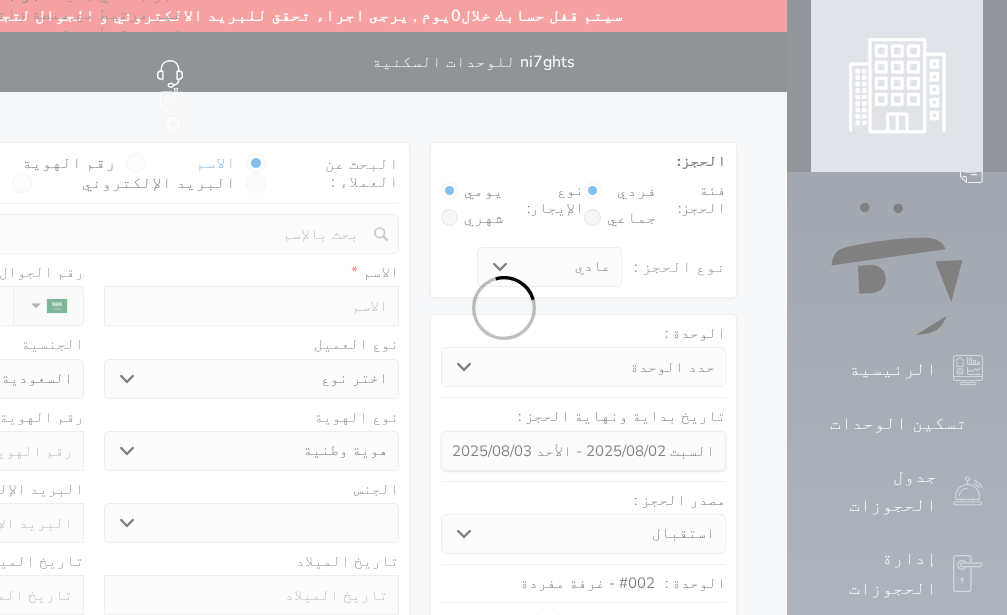 select 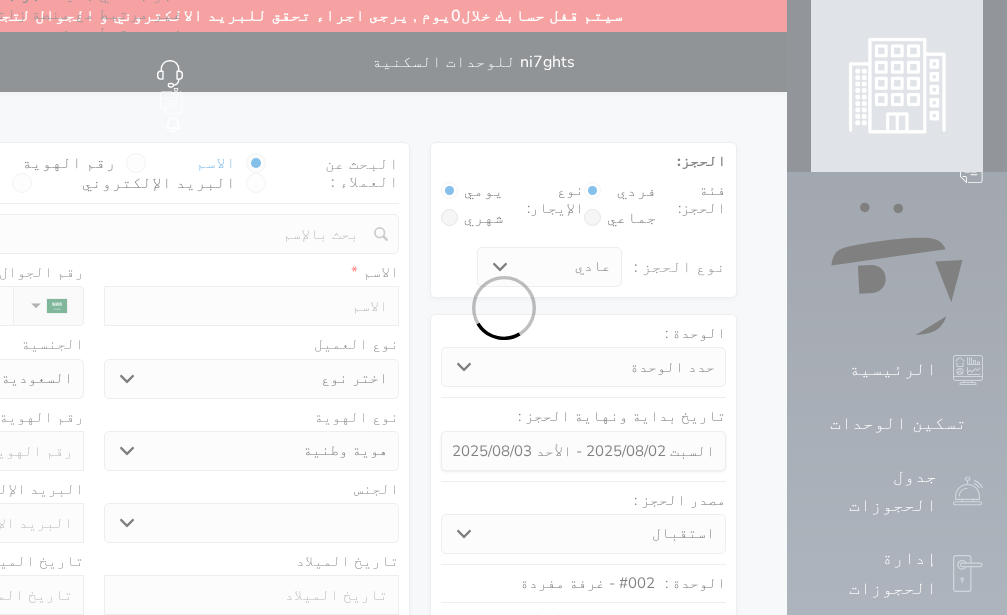 select 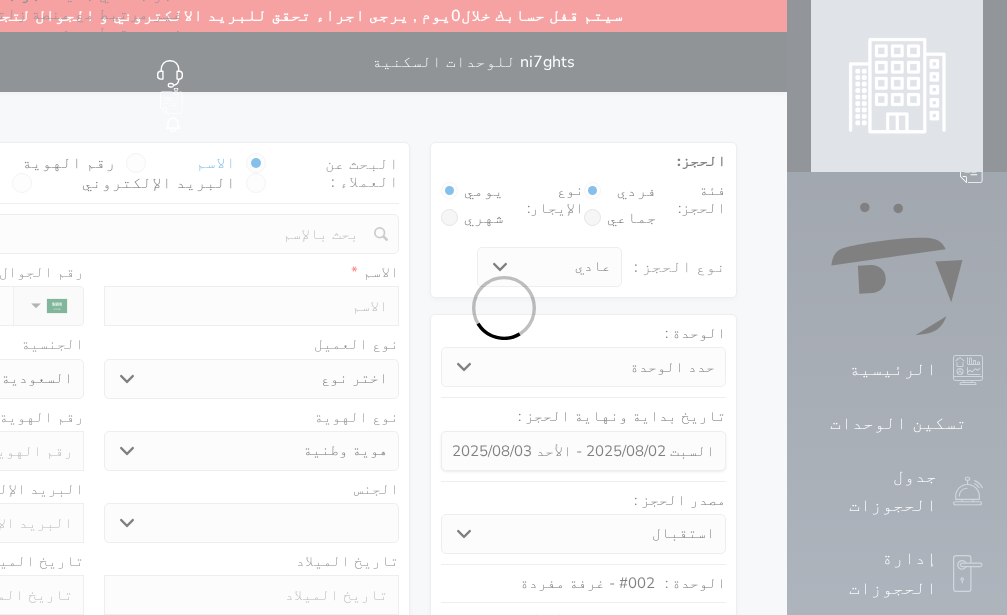 click at bounding box center (503, 307) 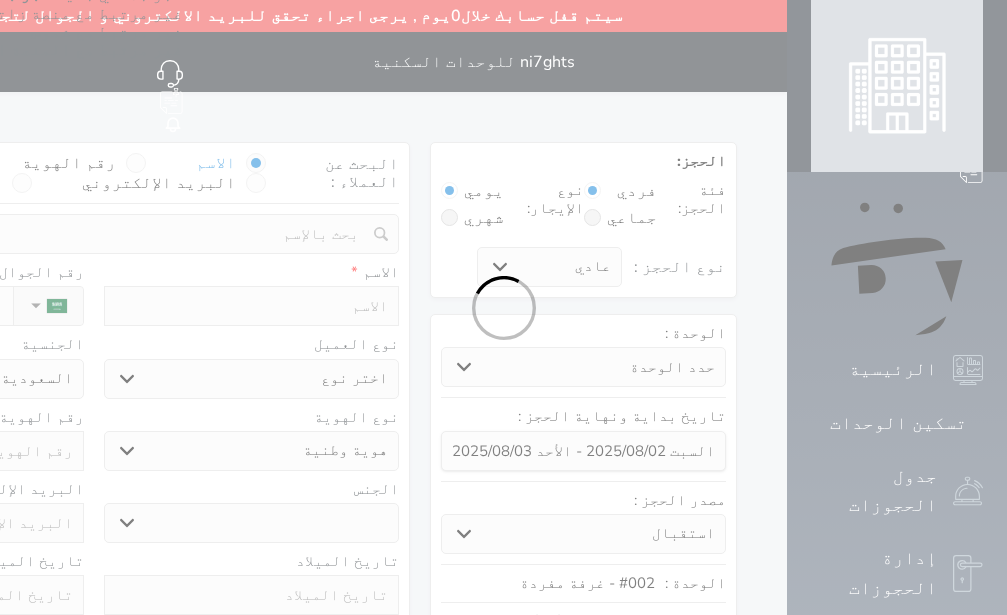 click at bounding box center (503, 307) 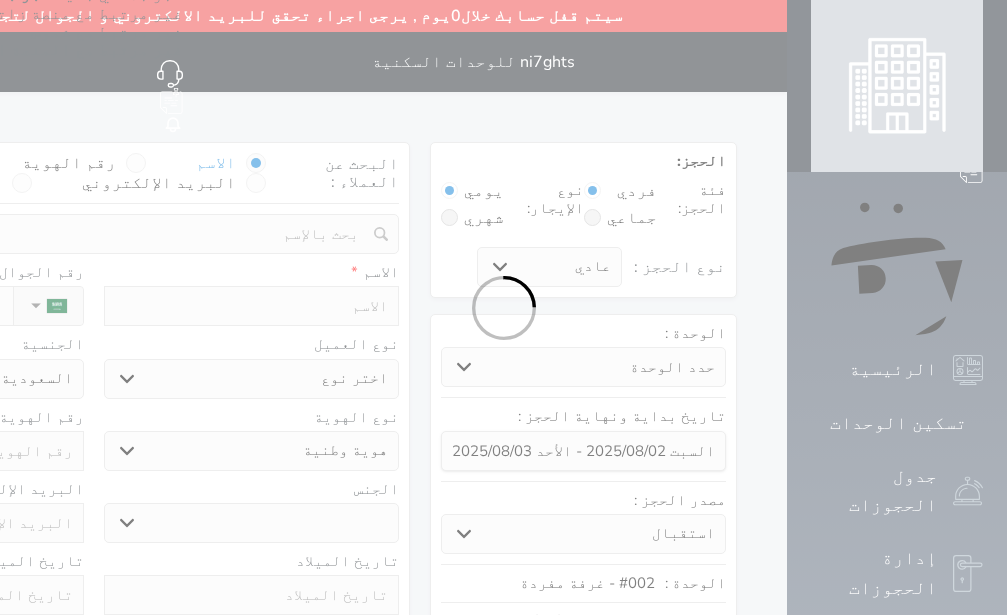 select 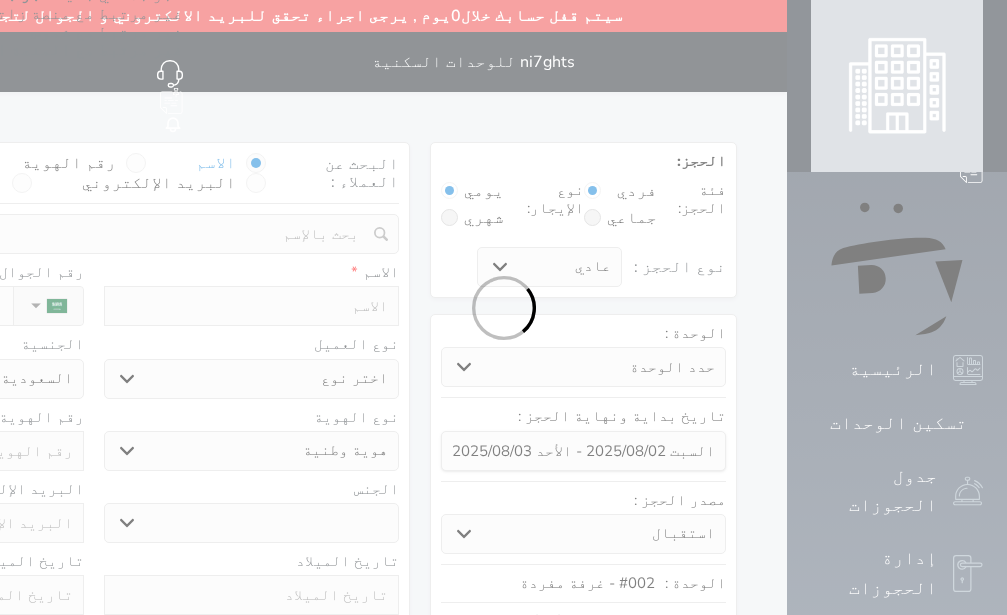 select on "1" 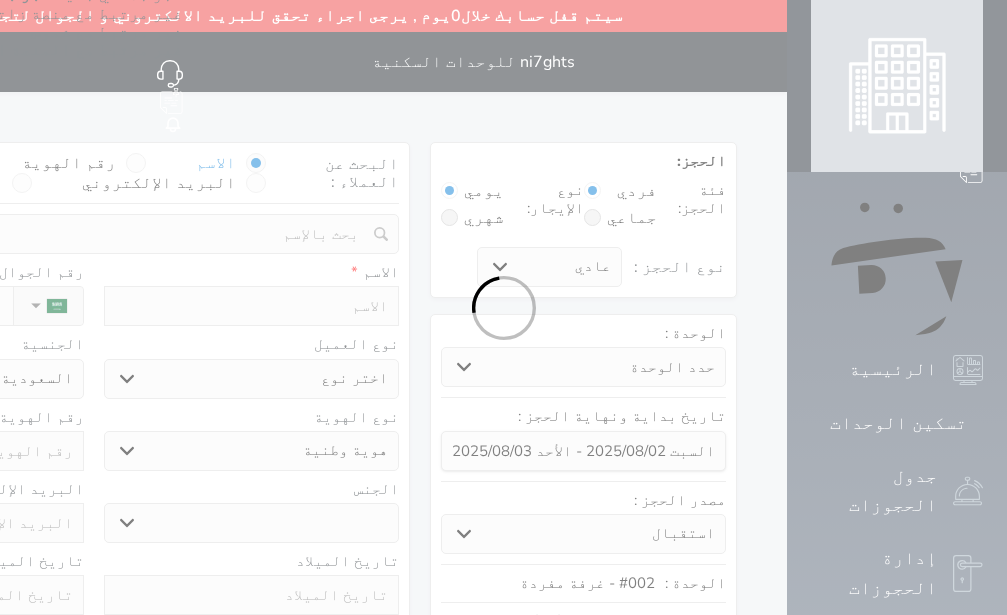 select on "7" 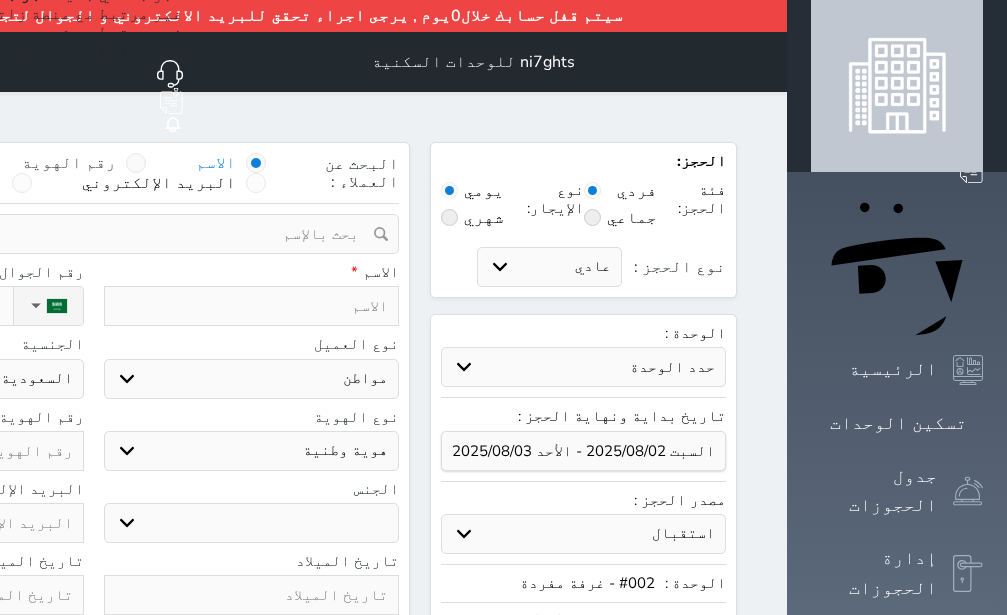 select 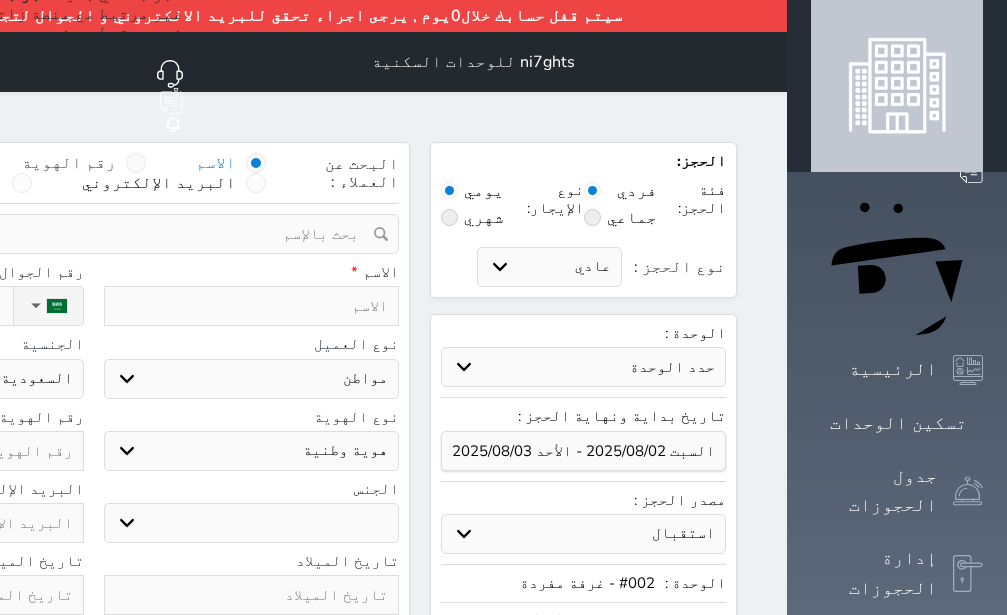 click at bounding box center [136, 163] 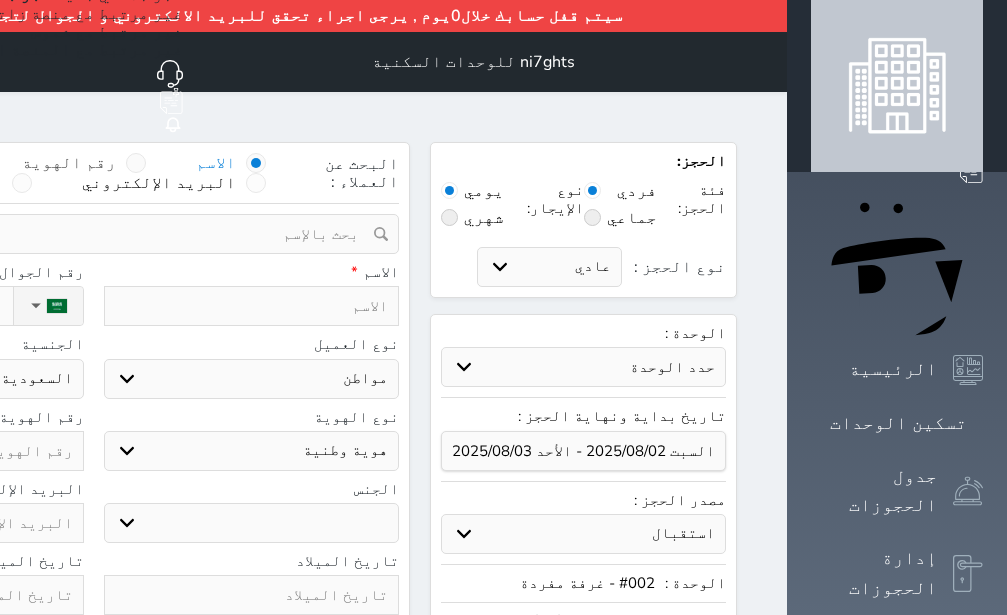 click on "رقم الهوية" at bounding box center (116, 173) 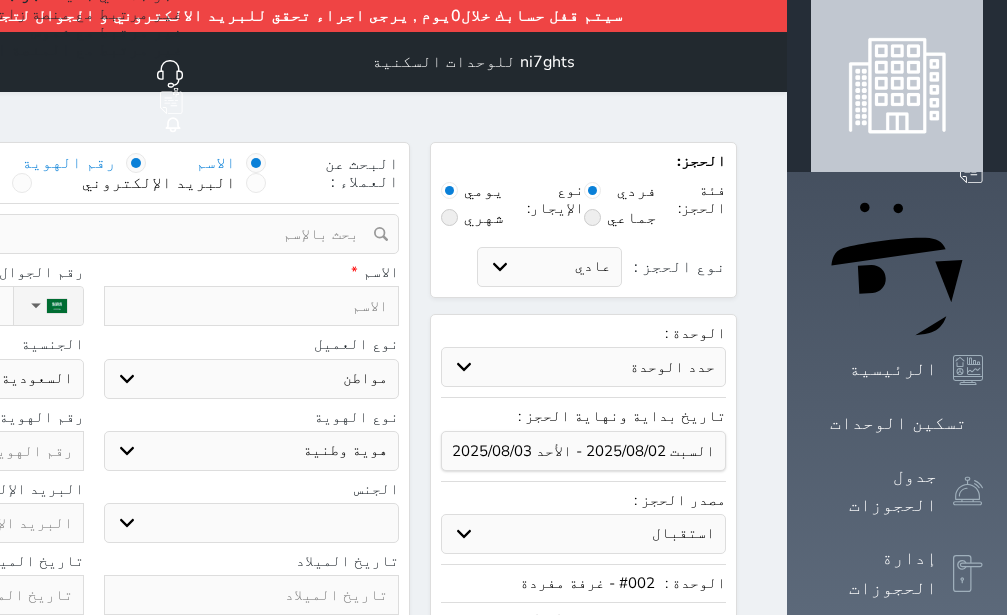 radio on "false" 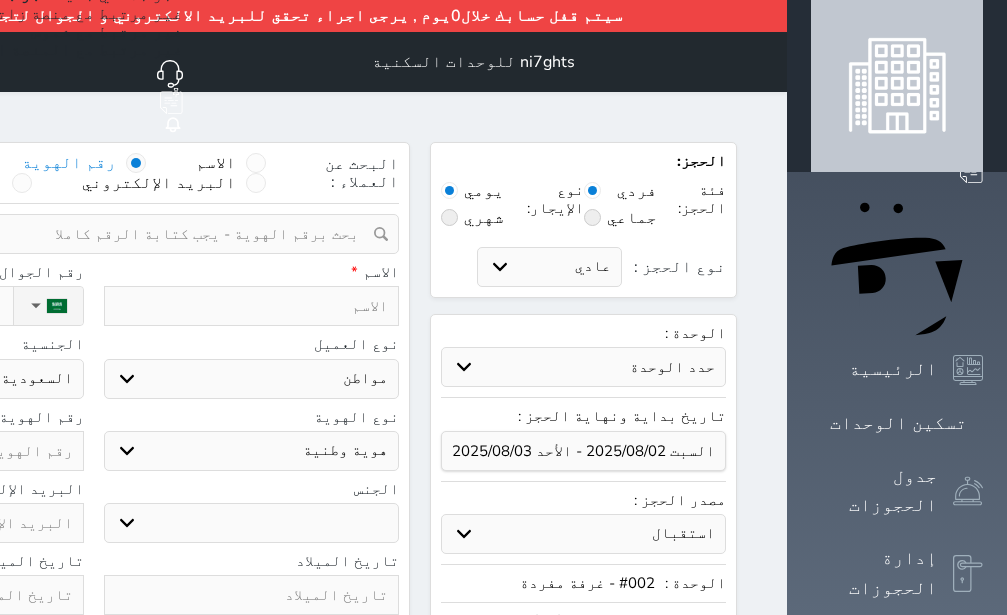 click at bounding box center [86, 234] 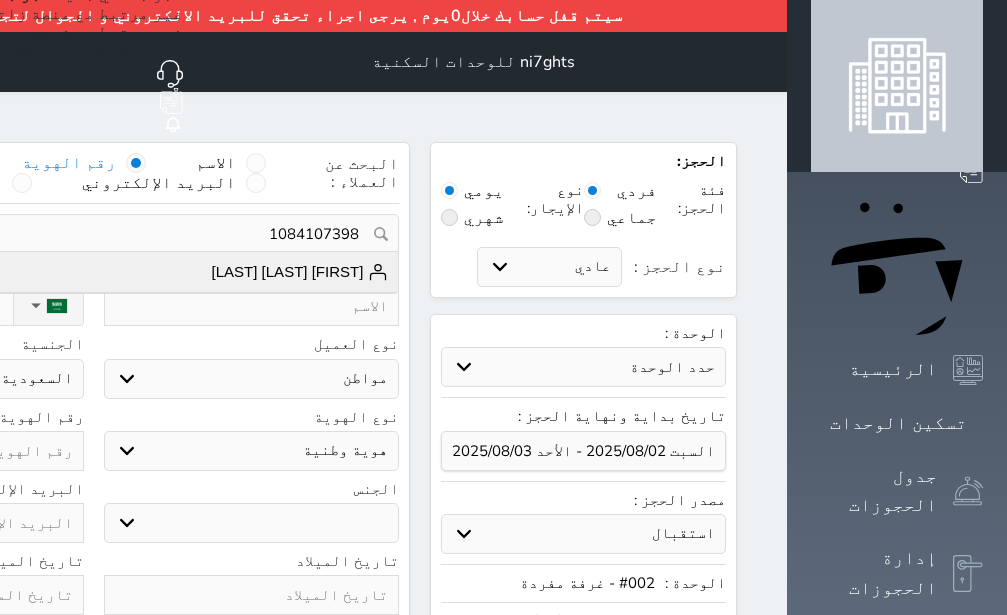 click on "[FIRST] [LAST]" at bounding box center [300, 272] 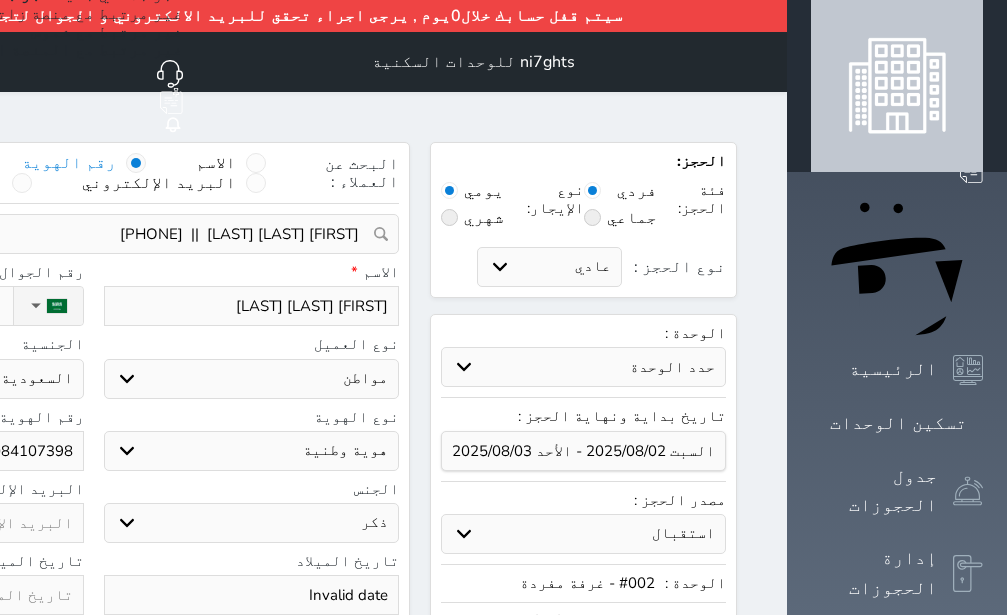 click on "1084107398" at bounding box center (-64, 451) 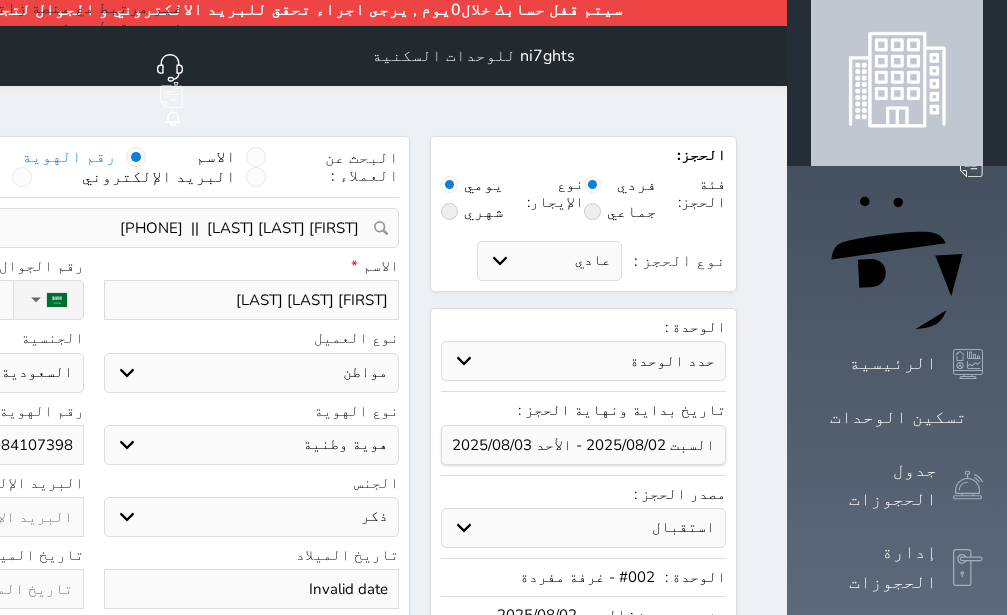 scroll, scrollTop: 596, scrollLeft: 0, axis: vertical 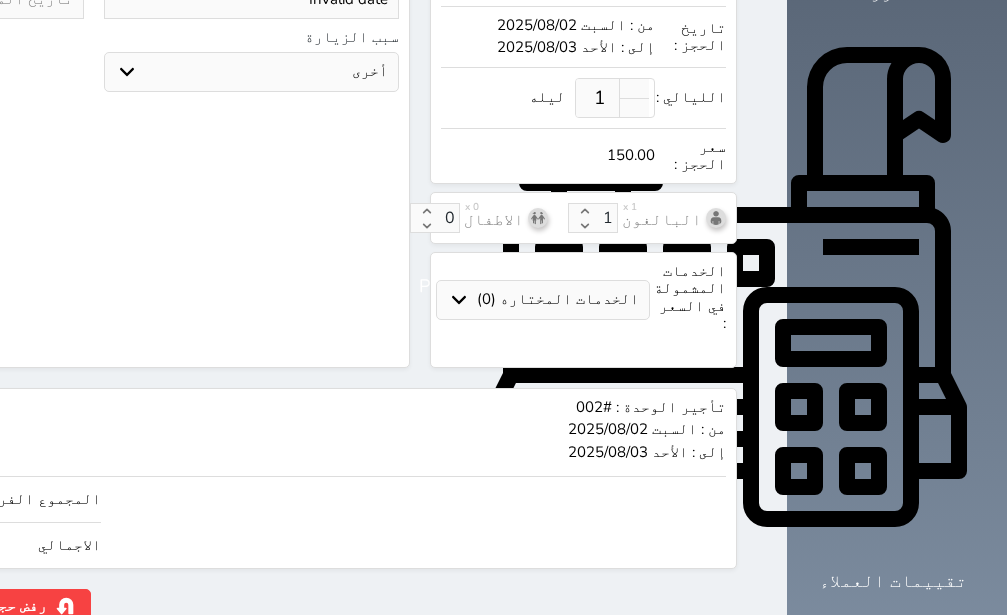 click on "150" at bounding box center (-147, 499) 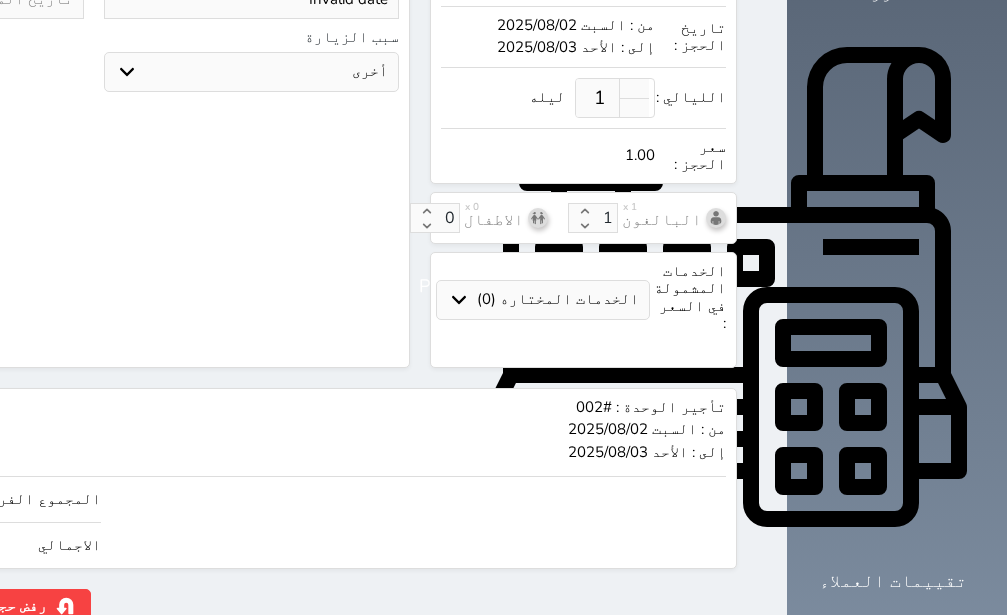 type on "12" 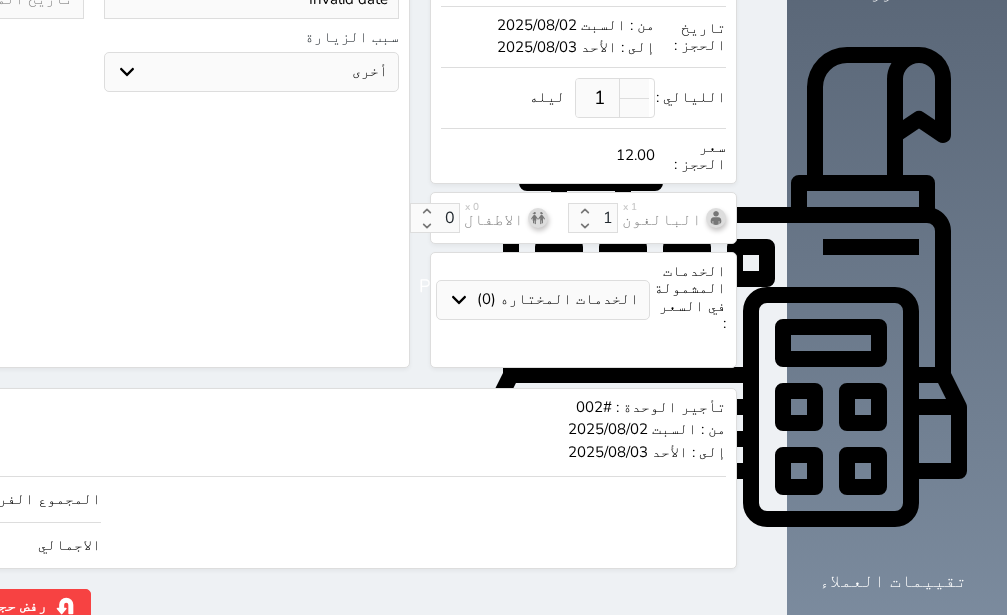 type on "120" 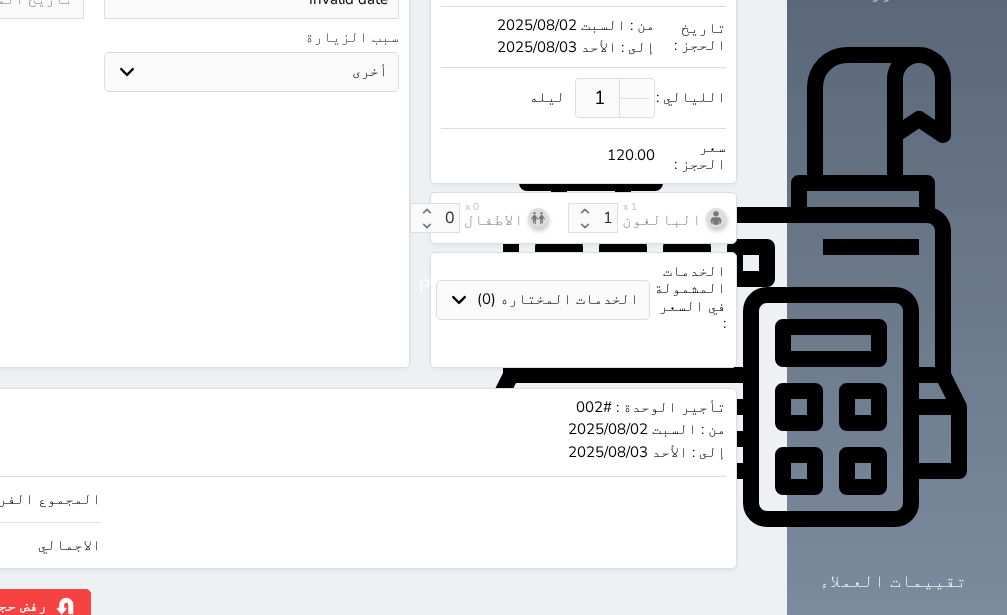 click on "تأجير الوحدة : #002   من : السبت 2025/08/02   إلى : الأحد 2025/08/03    120.00" at bounding box center (257, 432) 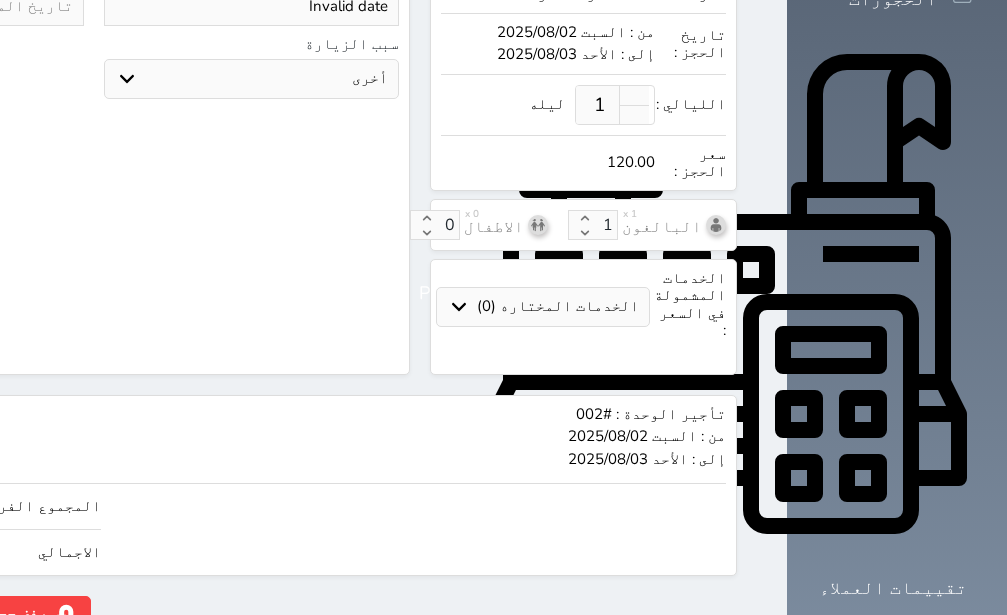 scroll, scrollTop: 596, scrollLeft: 0, axis: vertical 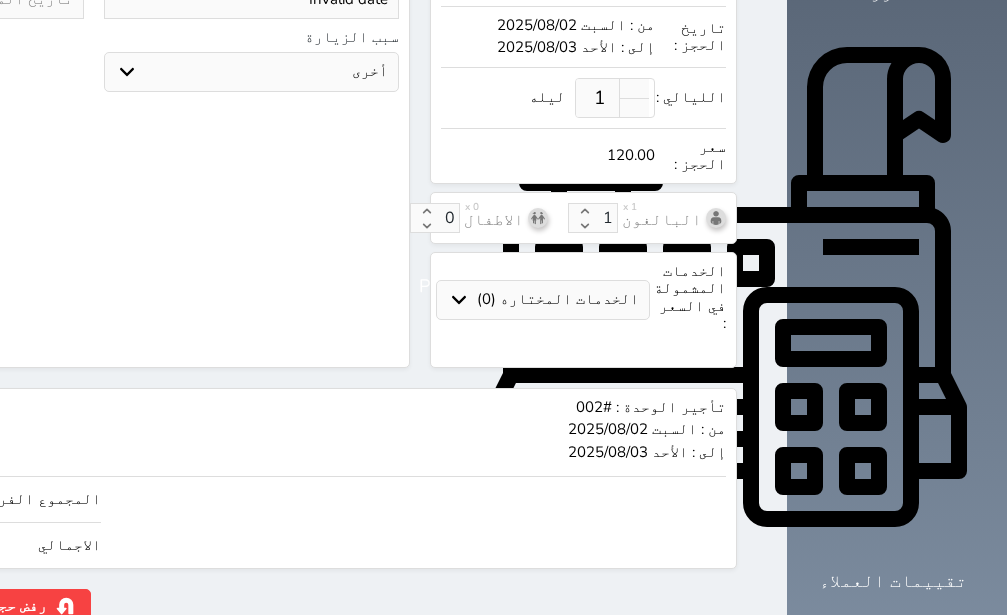 click on "120" at bounding box center [-147, 499] 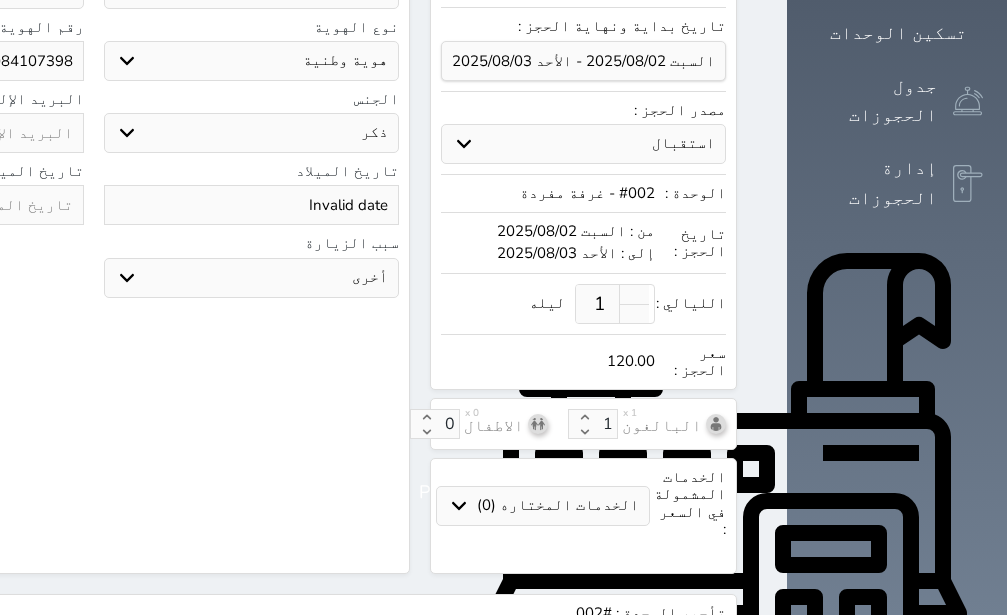 scroll, scrollTop: 0, scrollLeft: 0, axis: both 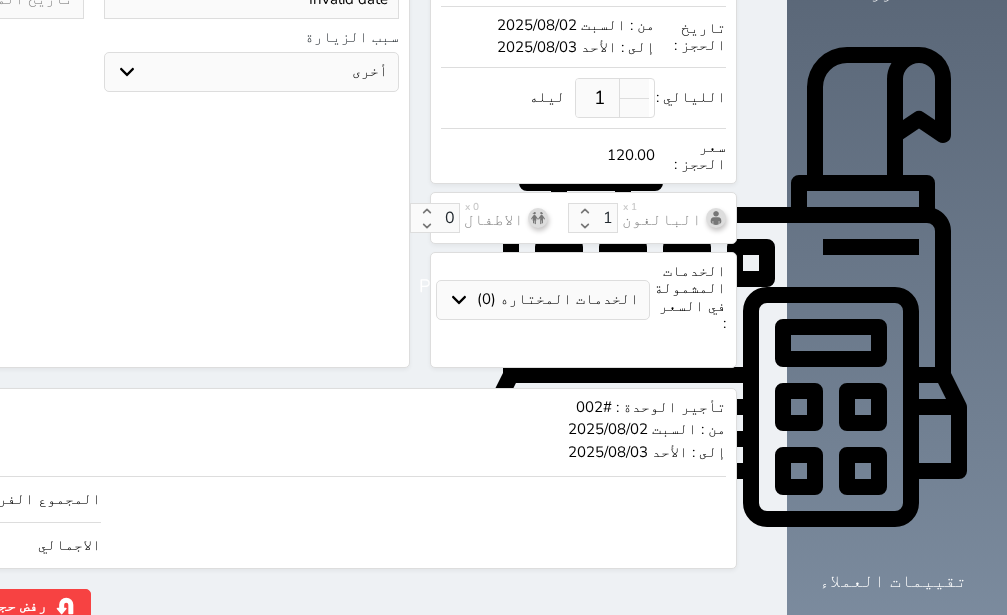 click on "حجز" at bounding box center (-130, 606) 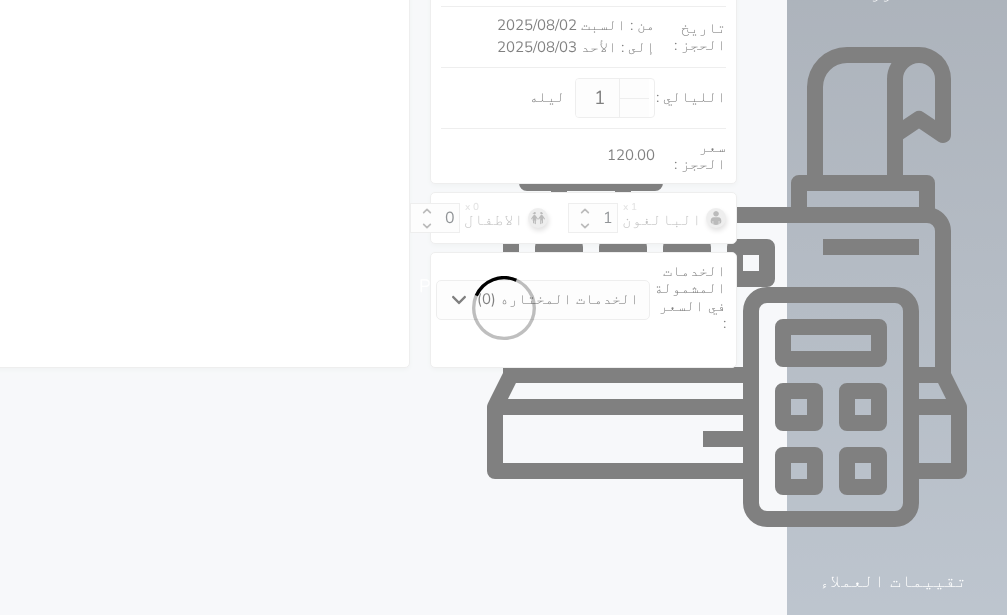 scroll, scrollTop: 338, scrollLeft: 0, axis: vertical 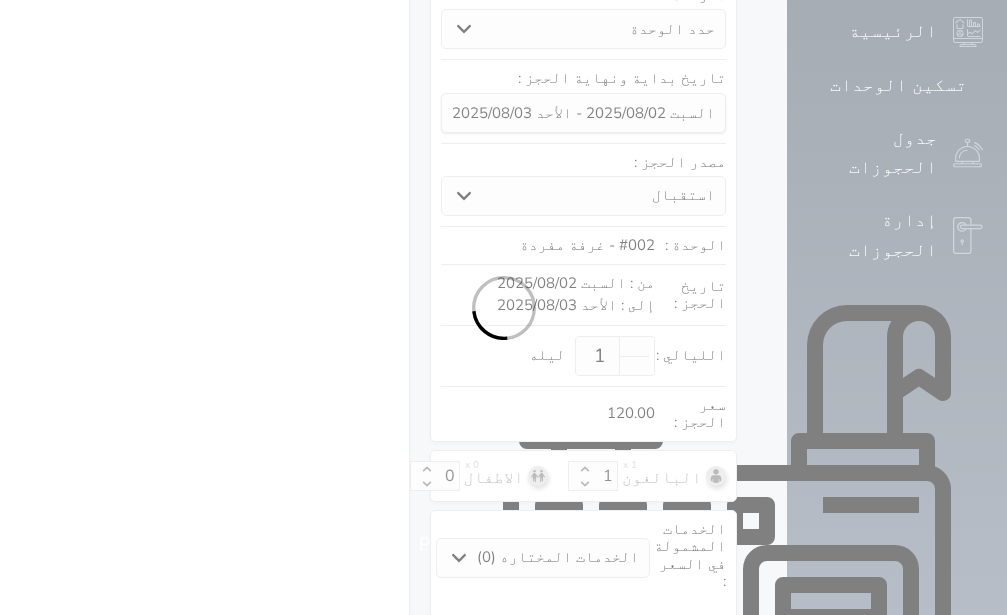 select on "1" 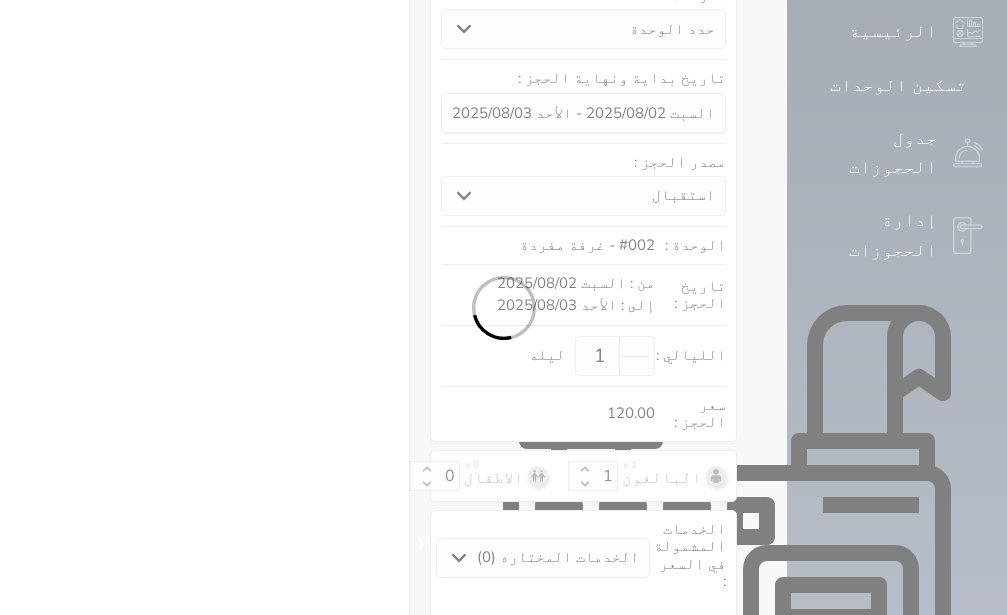 select on "113" 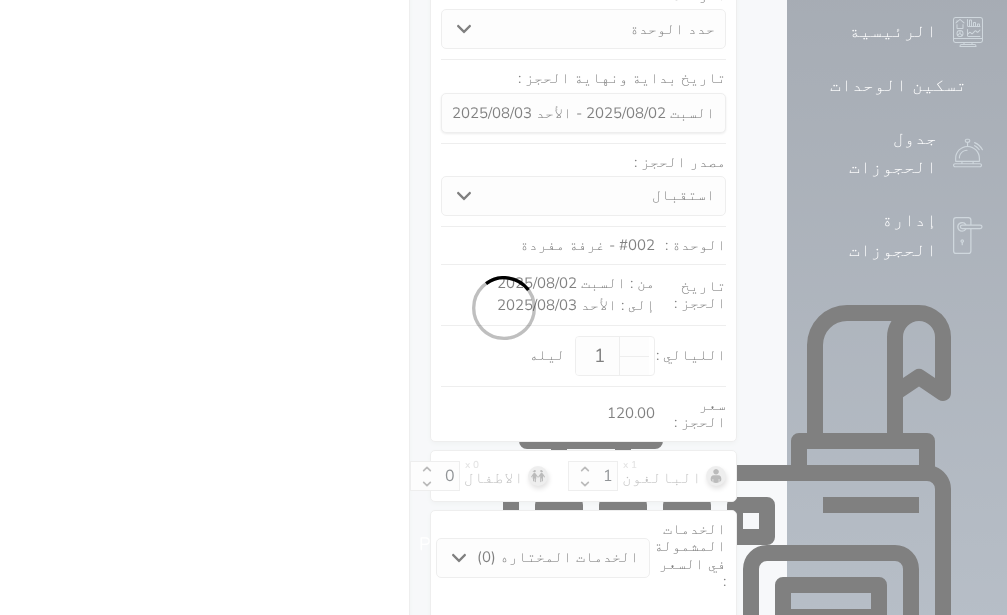 select on "1" 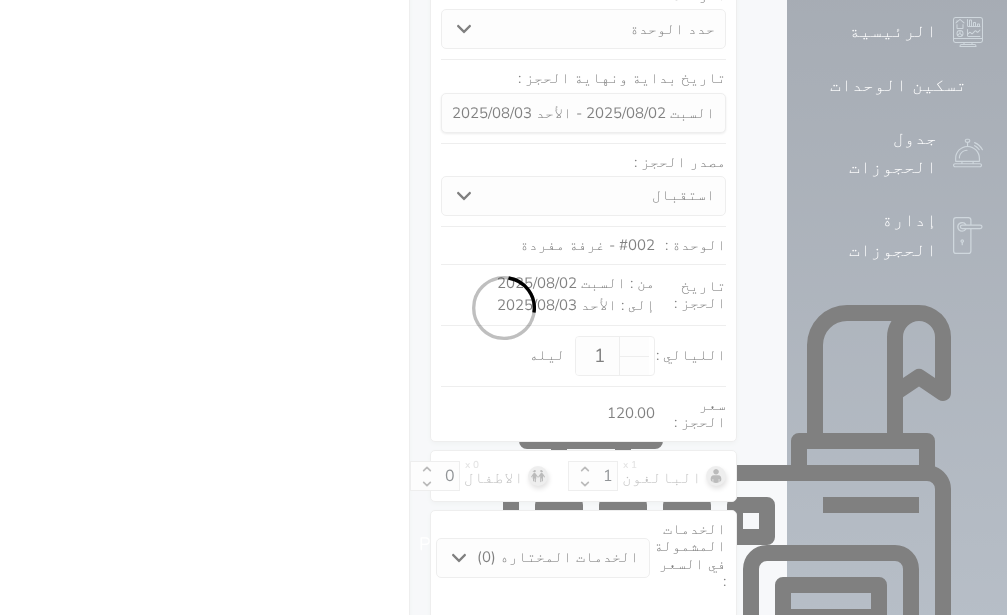 select on "7" 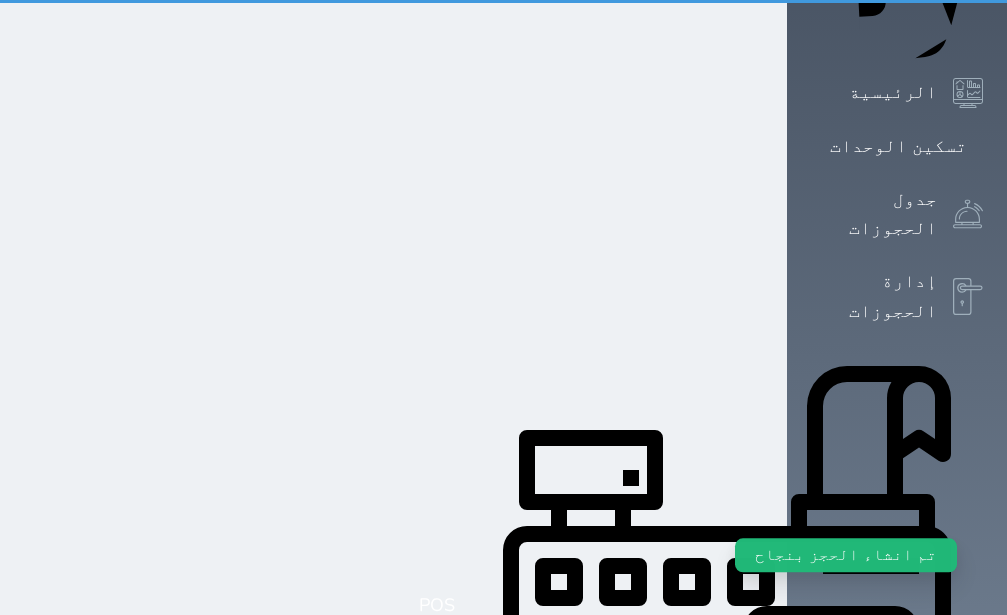 scroll, scrollTop: 0, scrollLeft: 0, axis: both 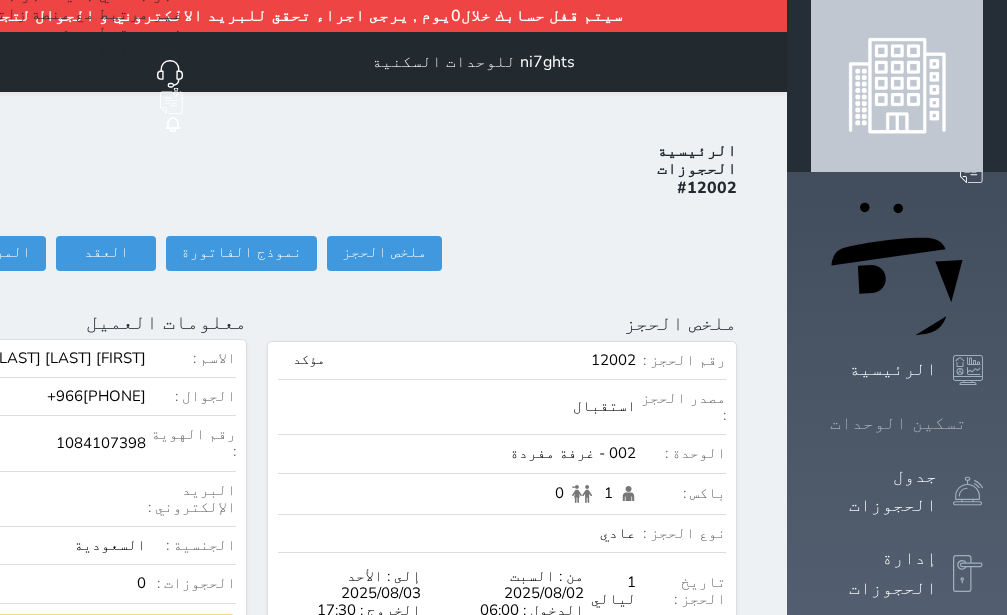 click on "تسكين الوحدات" at bounding box center [898, 423] 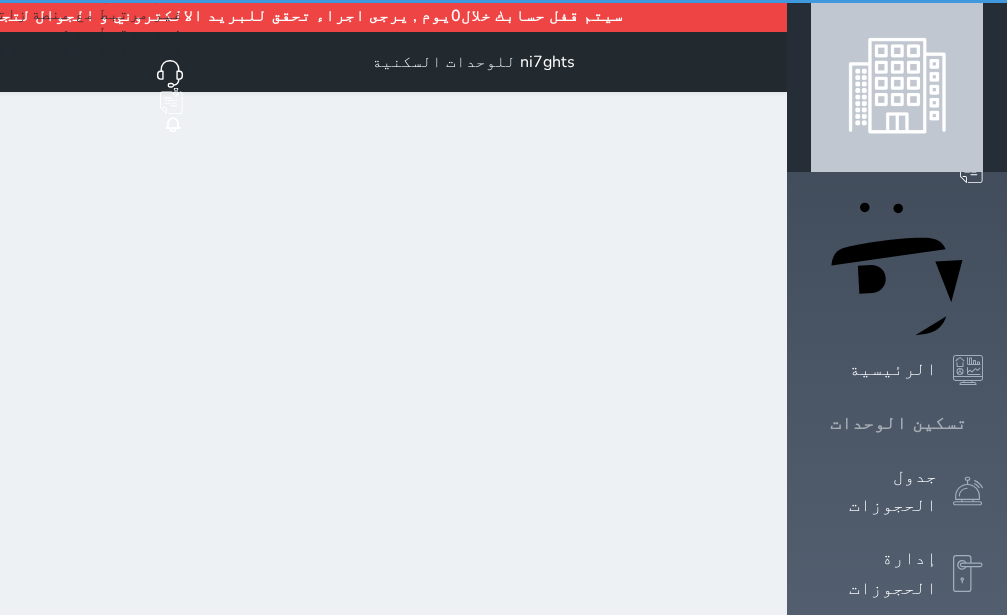 click on "تسكين الوحدات" at bounding box center [898, 423] 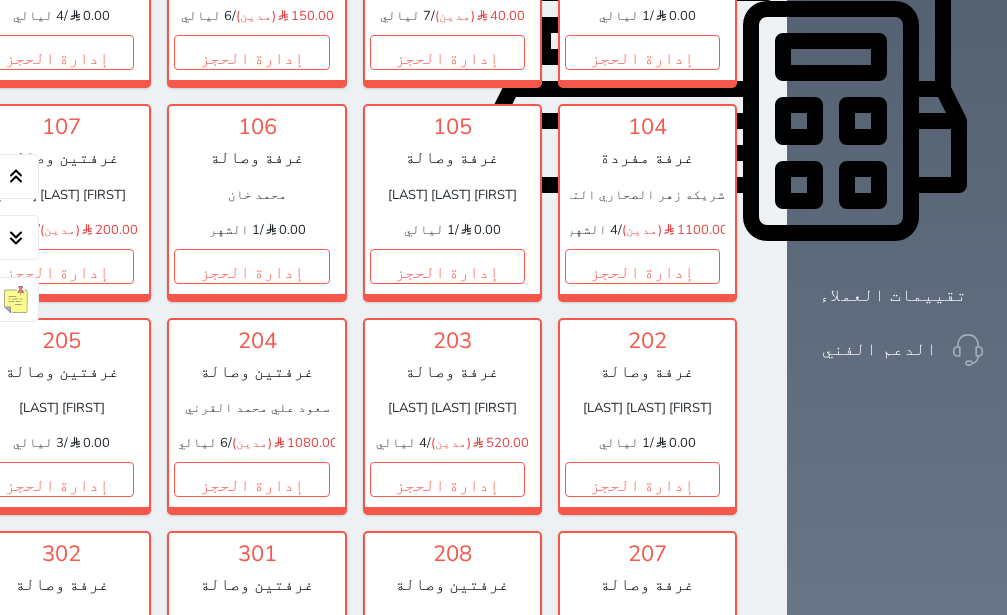 scroll, scrollTop: 630, scrollLeft: 0, axis: vertical 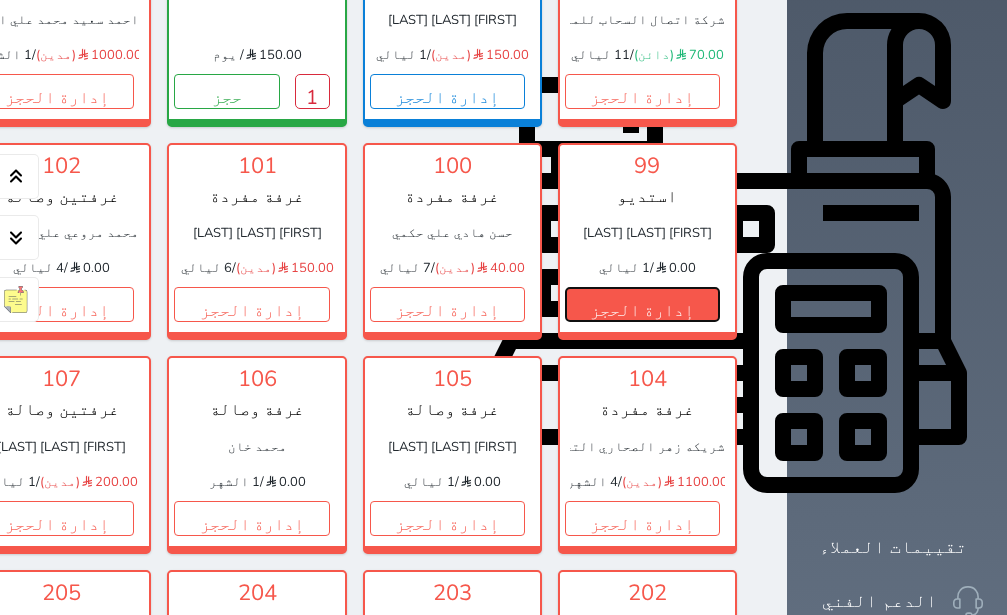 click on "إدارة الحجز" at bounding box center (642, 304) 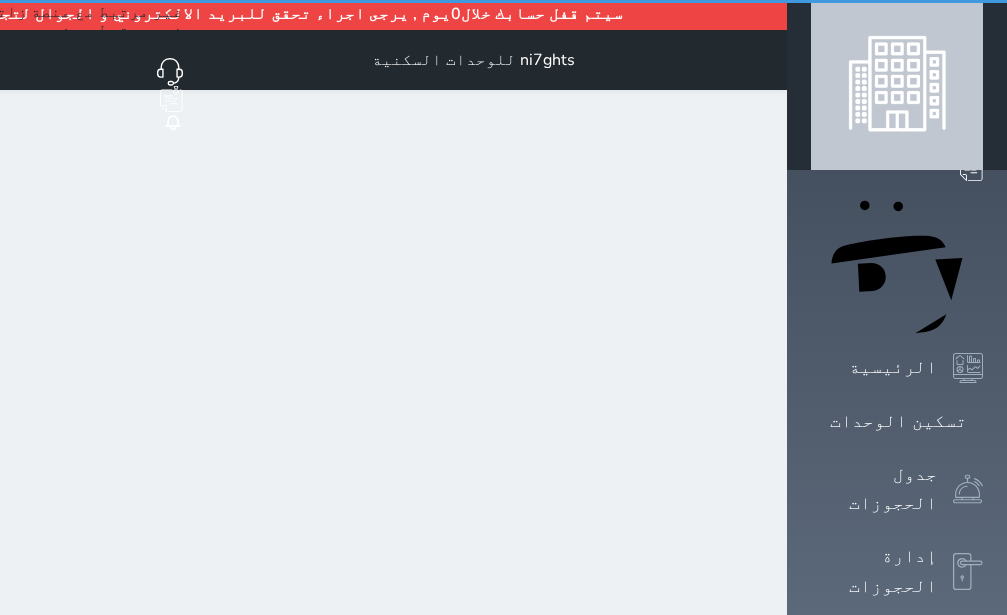 scroll, scrollTop: 0, scrollLeft: 0, axis: both 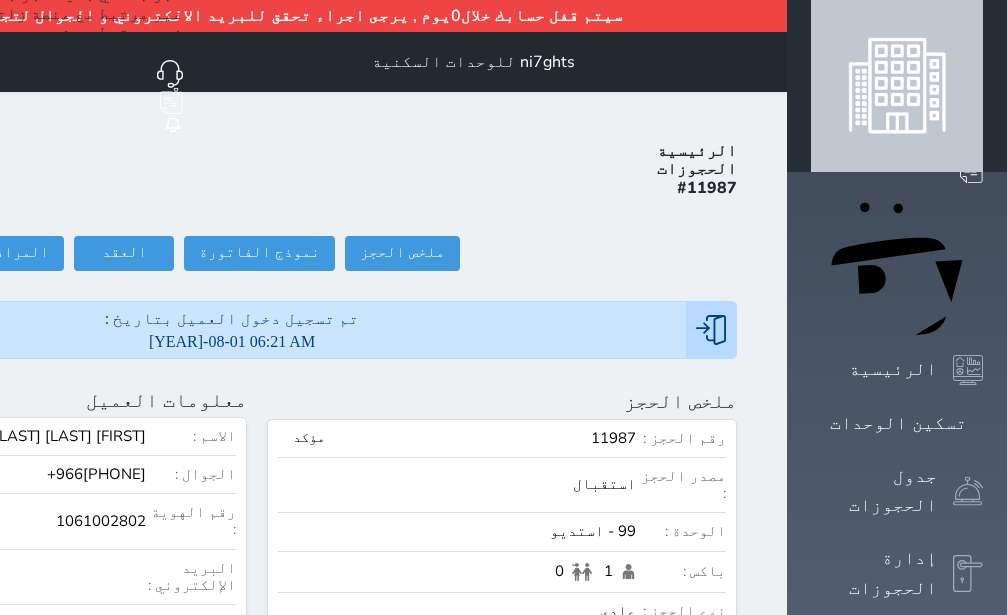 click on "الرئيسية   الحجوزات   #11987         ملخص الحجز         ملخص الحجز #11987                           نموذج الفاتورة           العقد         العقد #11987                                   العقود الموقعه #11987
العقود الموقعه (0)
#   تاريخ التوقيع   الاجرائات       المرافقين (0)         المرافقين                 البحث عن المرافقين :        الاسم       رقم الهوية       البريد الإلكتروني       الجوال           تغيير العميل              الاسم *     الجنس    اختر الجنس   ذكر انثى   تاريخ الميلاد         تاريخ الميلاد الهجرى         صلة القرابة
اختر صلة القرابة   ابن ابنه زوجة اخ اخت اب ام زوج أخرى   نوع العميل   اختر نوع   مواطن مواطن خليجي" at bounding box center (257, 972) 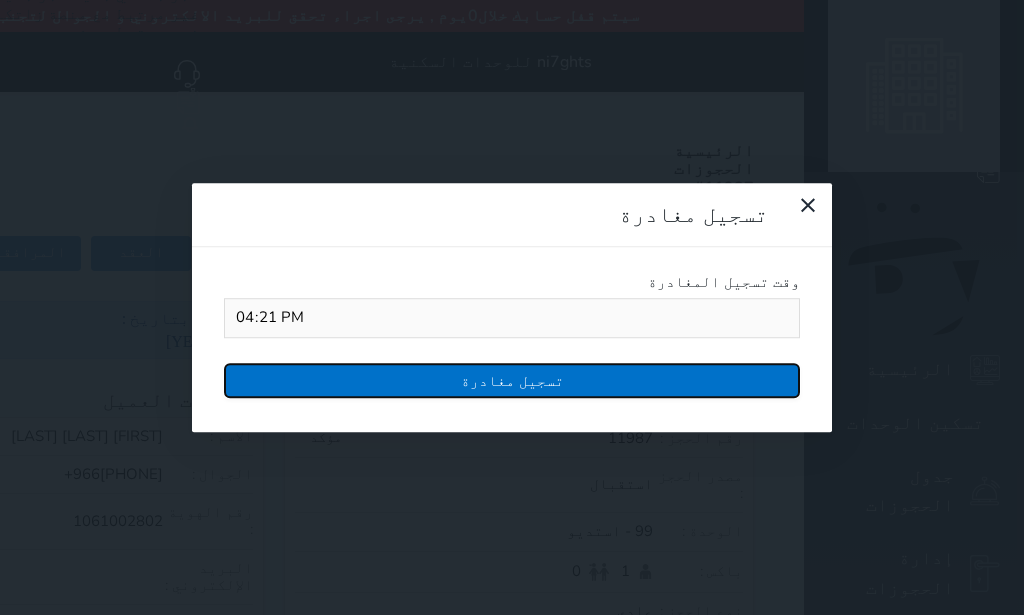 click on "تسجيل مغادرة" at bounding box center (512, 380) 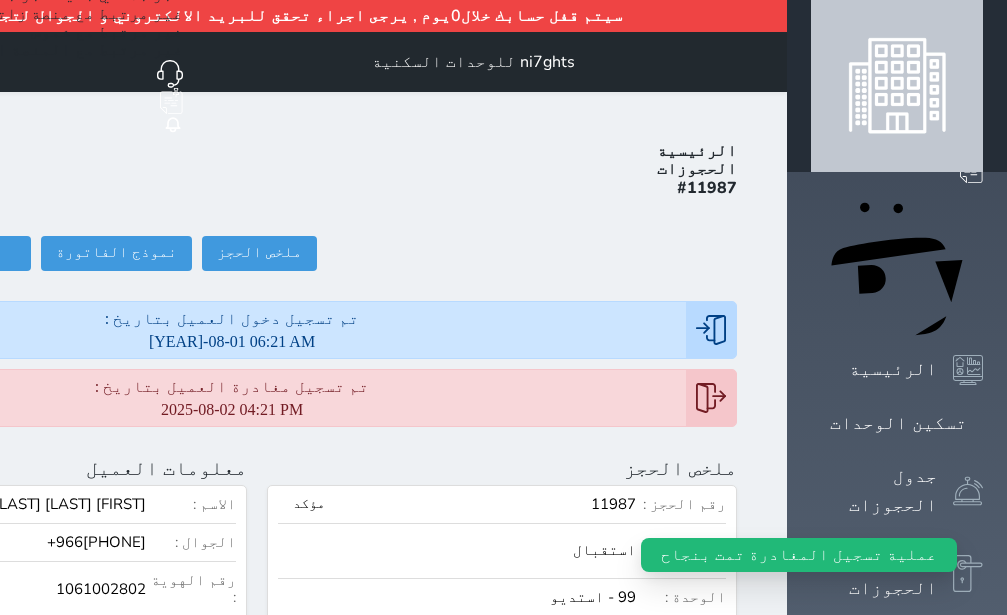 click on "حجز جماعي جديد   حجز جديد             الرئيسية     تسكين الوحدات     جدول الحجوزات     إدارة الحجوزات     POS         تقييمات العملاء               الدعم الفني" at bounding box center (897, 934) 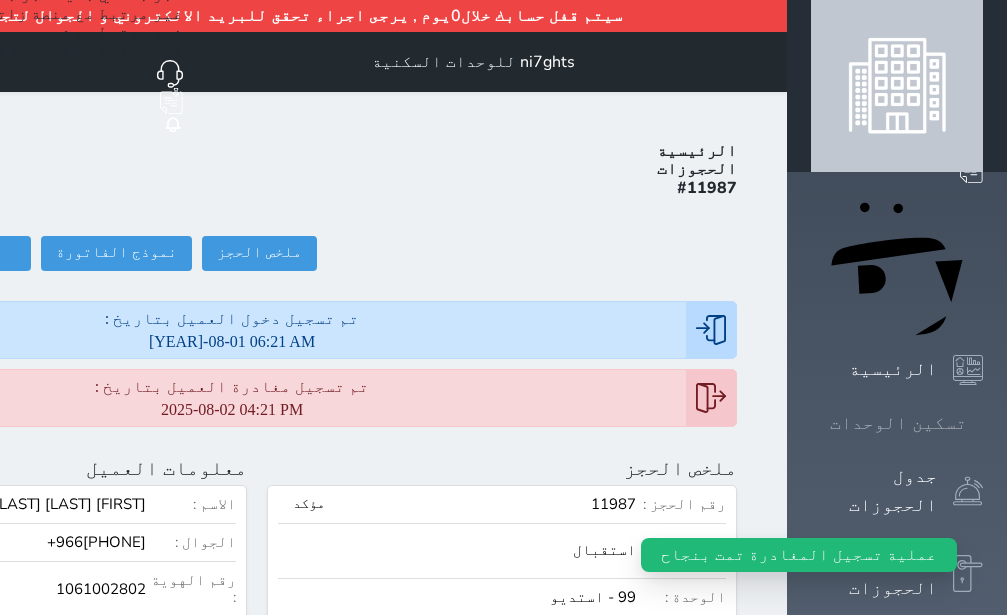 click at bounding box center [983, 423] 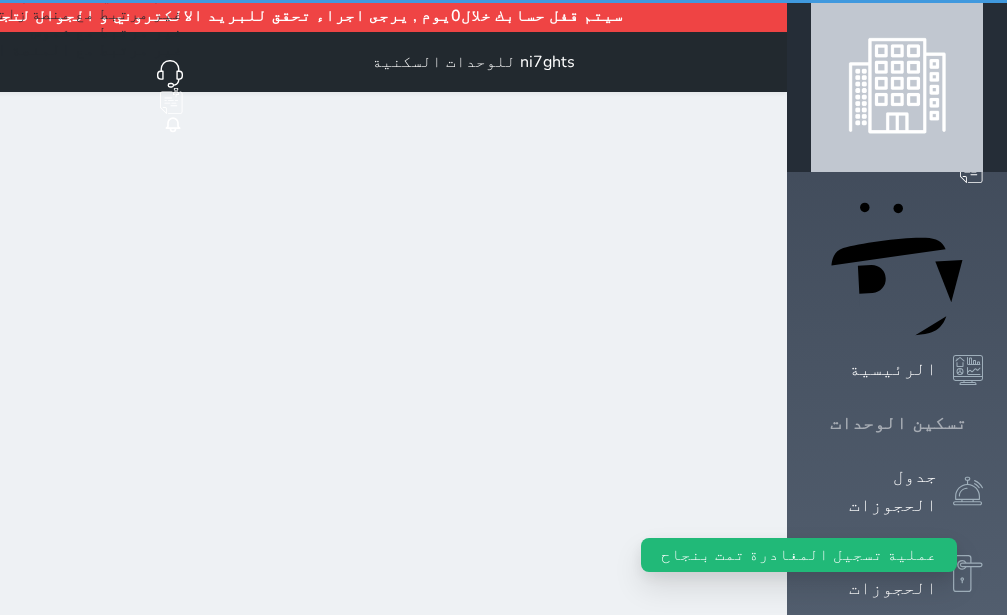click at bounding box center (983, 423) 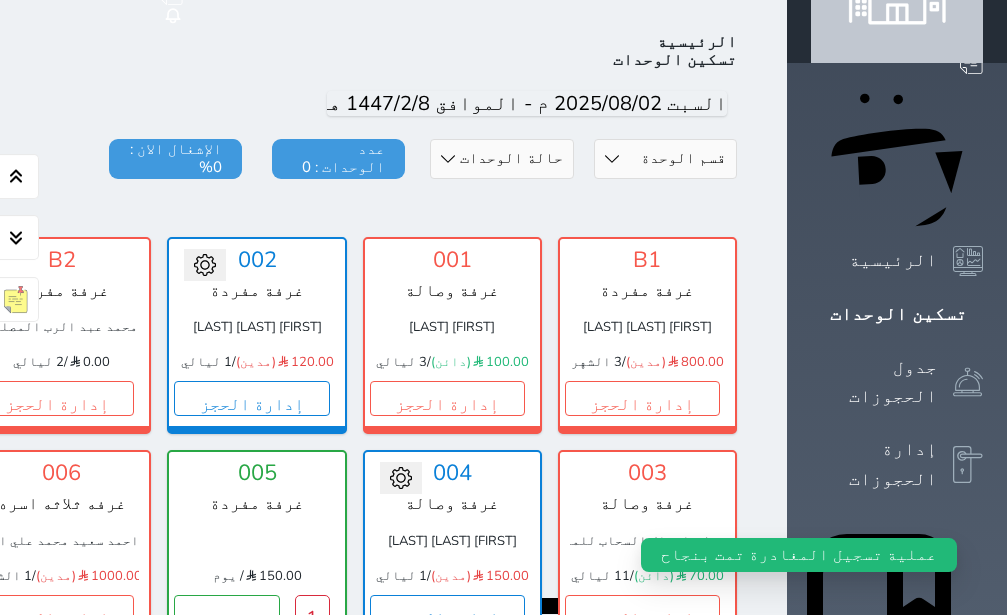 scroll, scrollTop: 110, scrollLeft: 0, axis: vertical 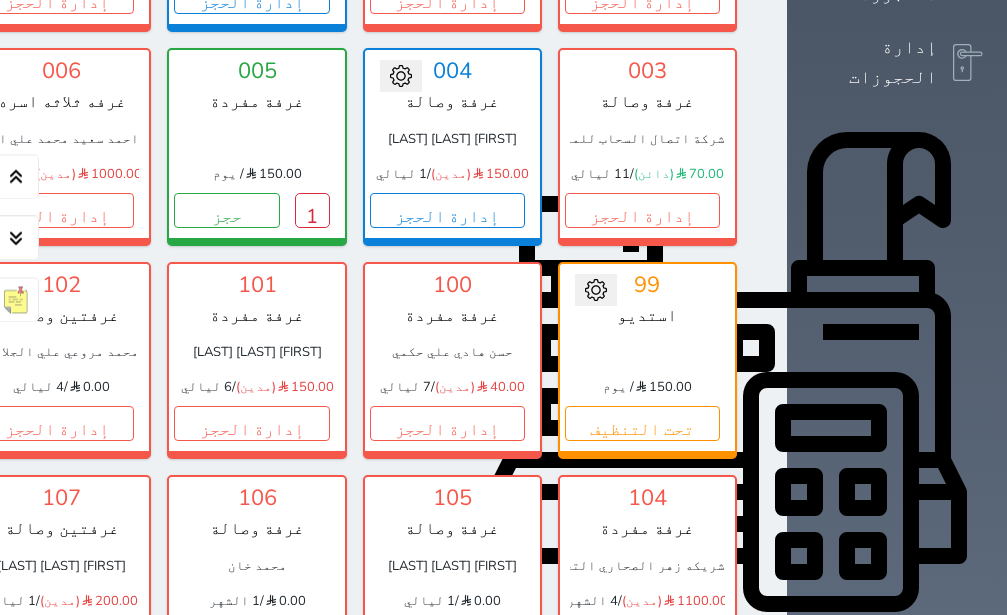 click on "إدارة الحجز" at bounding box center [-139, 210] 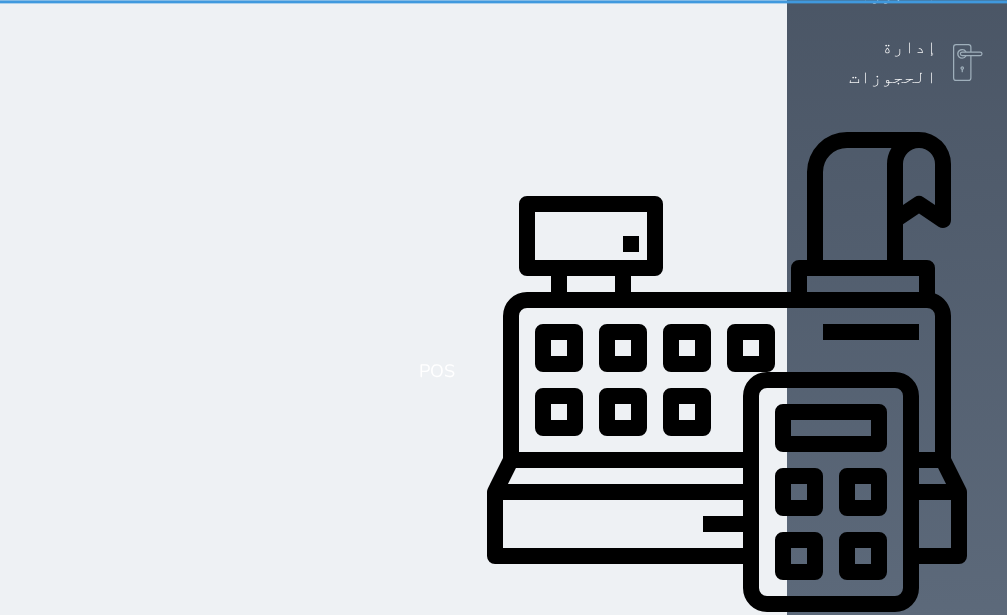scroll, scrollTop: 0, scrollLeft: 0, axis: both 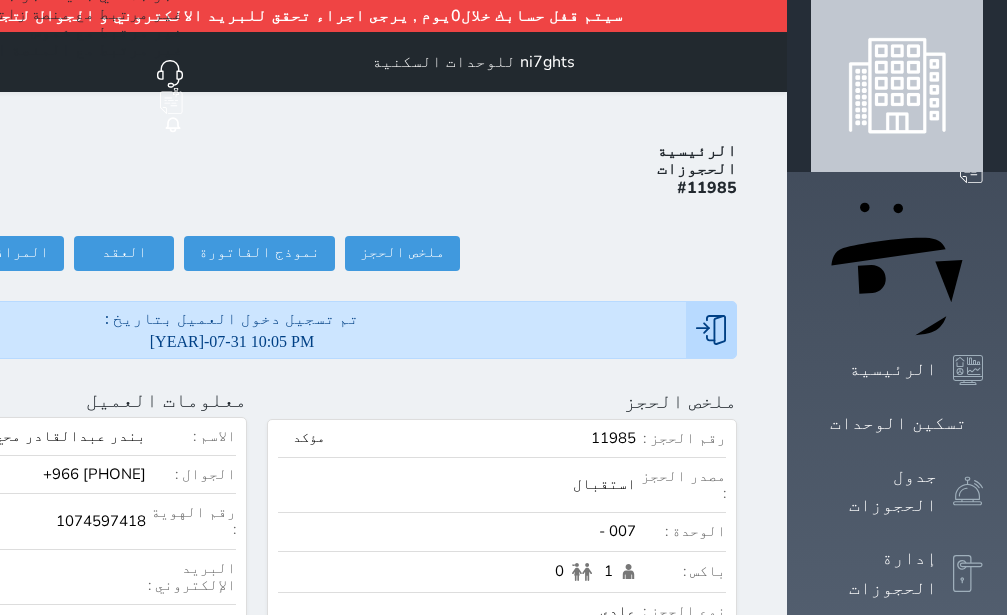 click on "تسجيل مغادرة" at bounding box center (-147, 253) 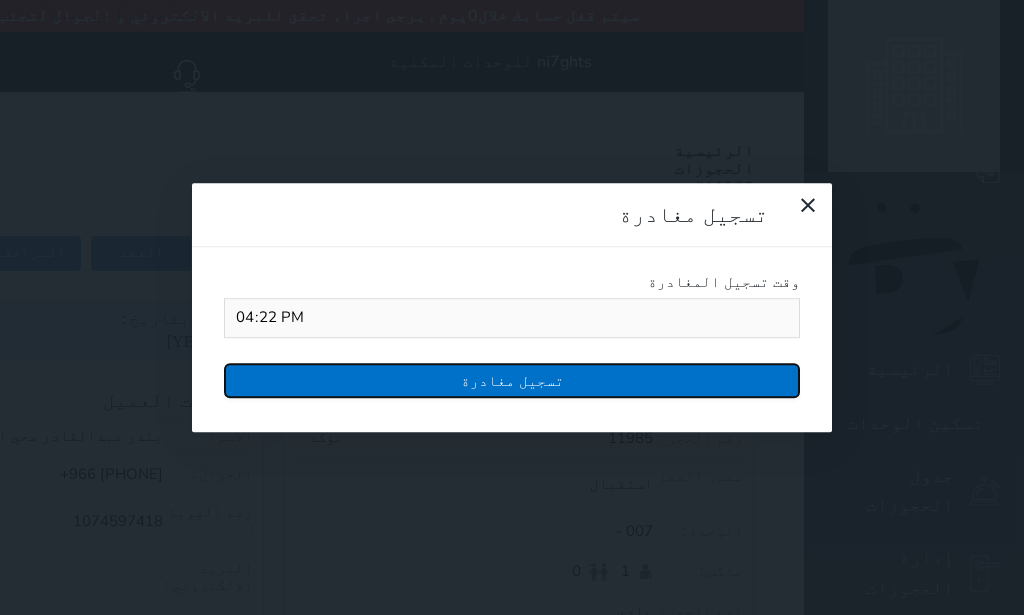 click on "تسجيل مغادرة" at bounding box center [512, 380] 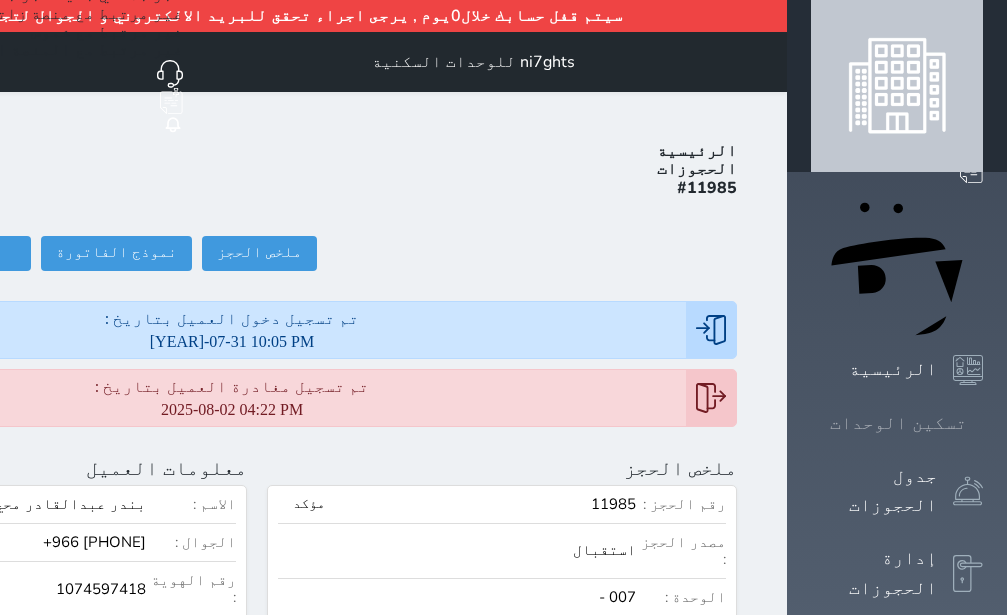 click at bounding box center [983, 423] 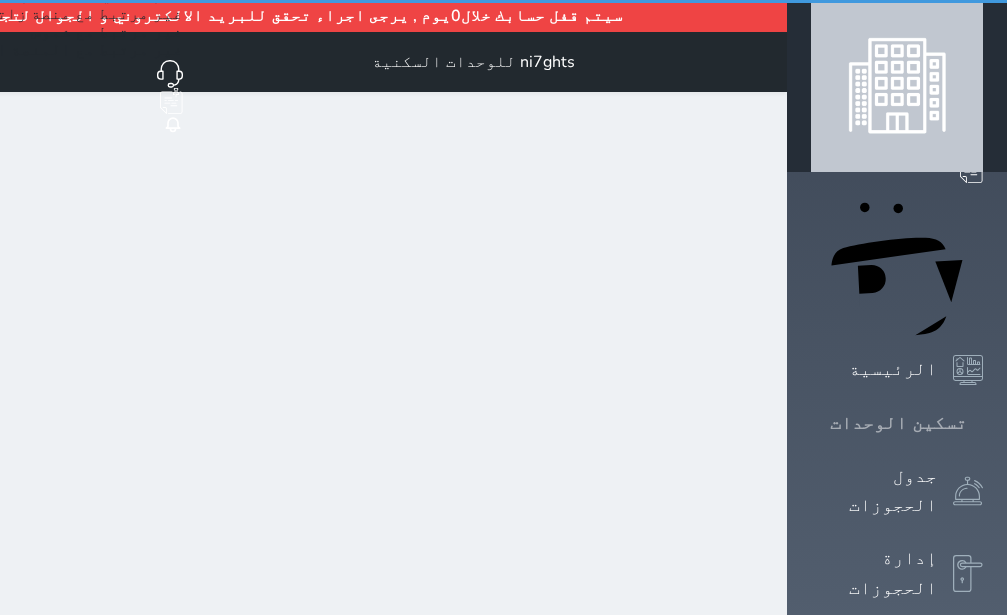 click at bounding box center (983, 423) 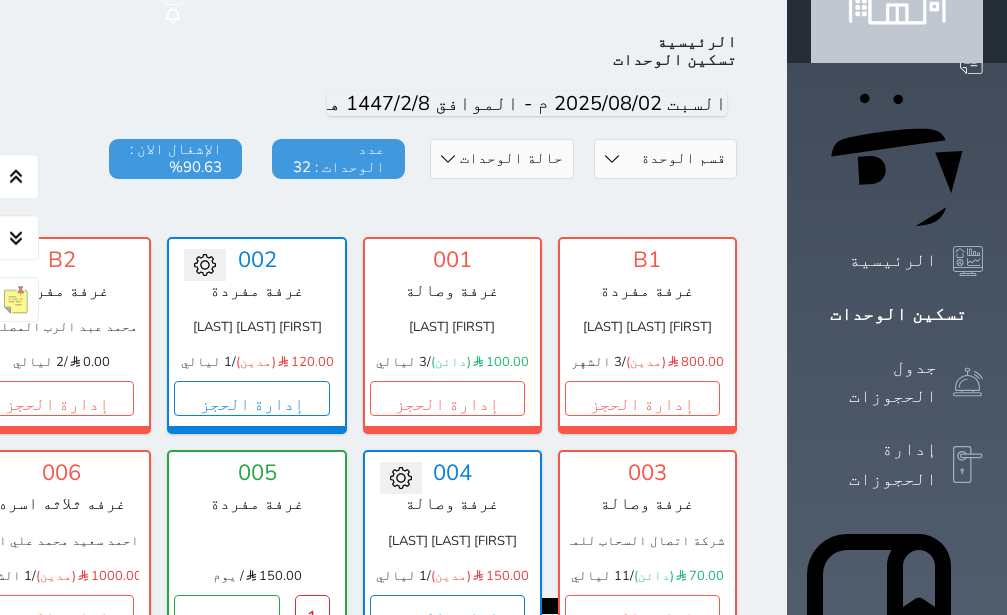 scroll, scrollTop: 110, scrollLeft: 0, axis: vertical 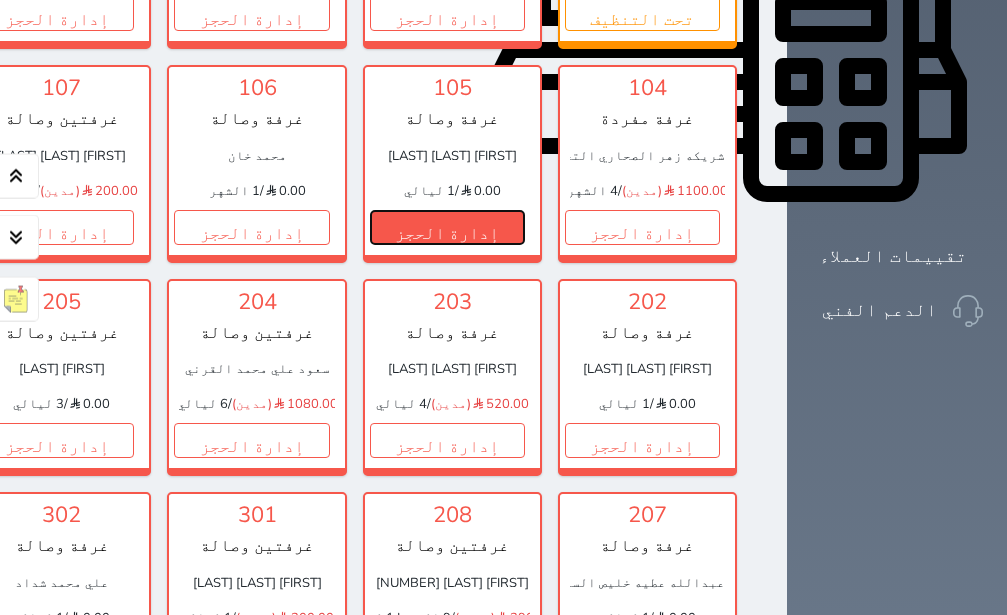 click on "إدارة الحجز" at bounding box center (447, 227) 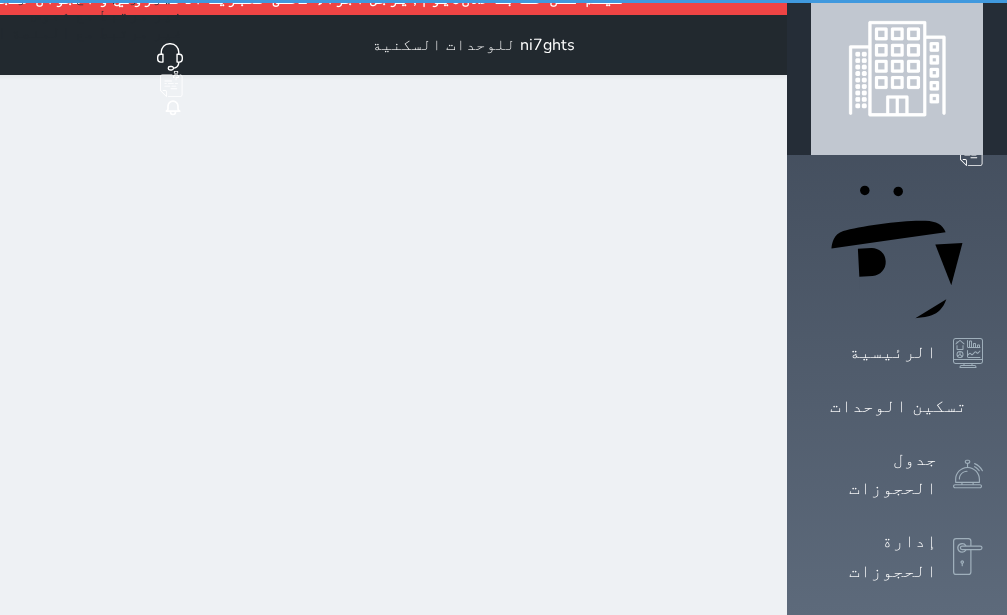 scroll, scrollTop: 0, scrollLeft: 0, axis: both 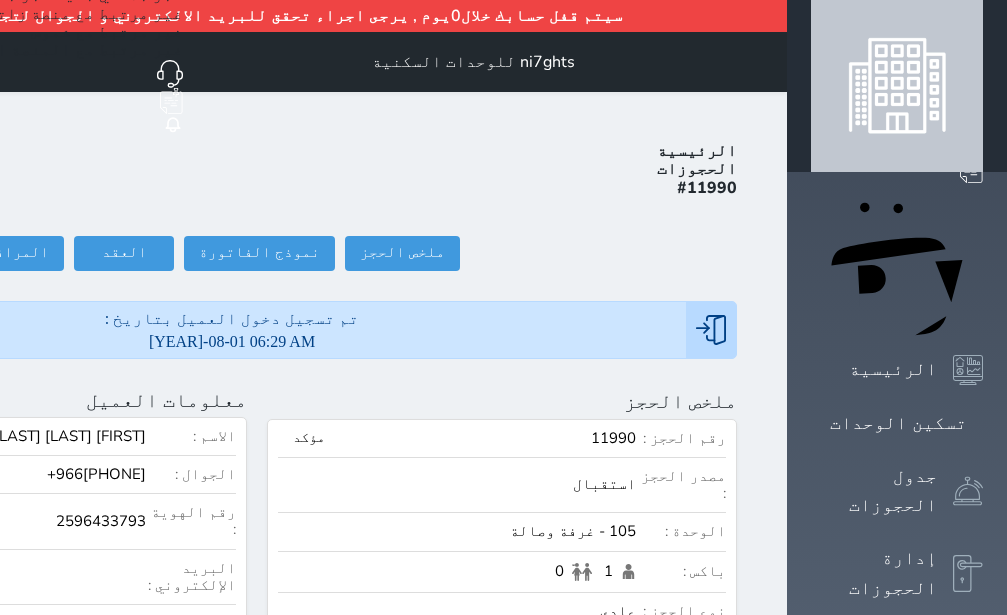 click on "تسجيل مغادرة" at bounding box center [-147, 253] 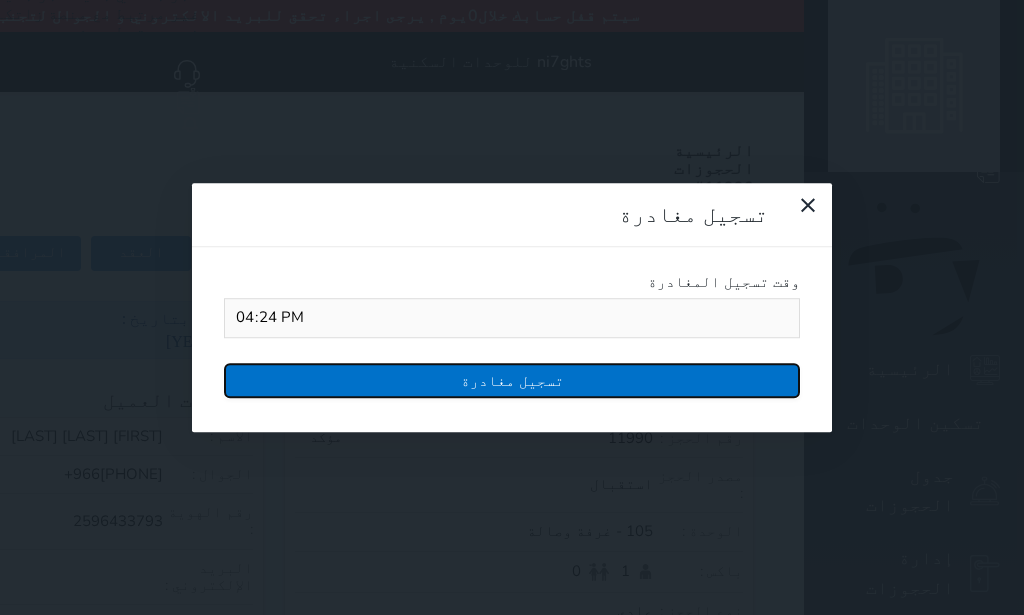 click on "تسجيل مغادرة" at bounding box center (512, 380) 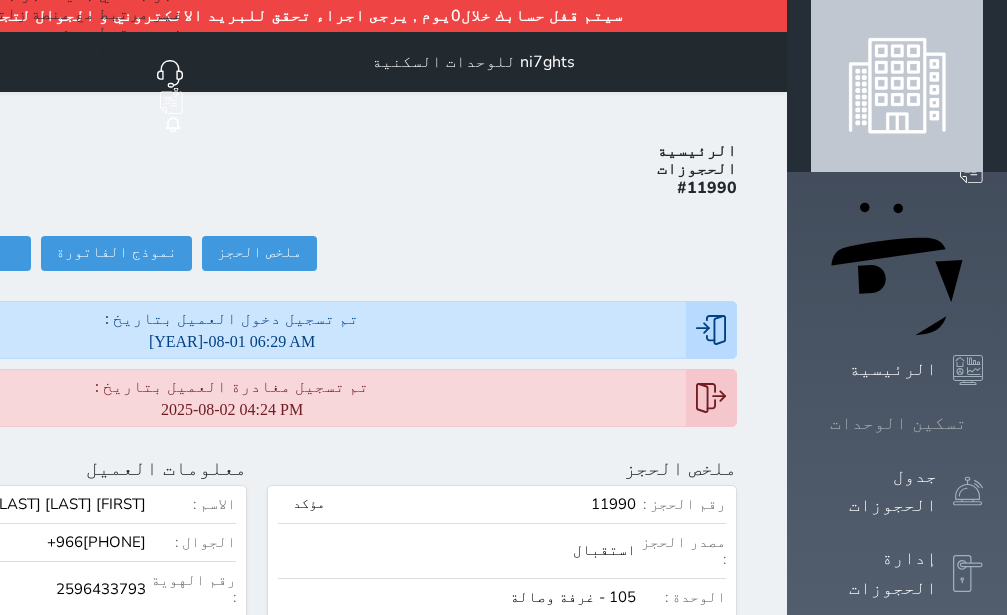 click on "تسكين الوحدات" at bounding box center [898, 423] 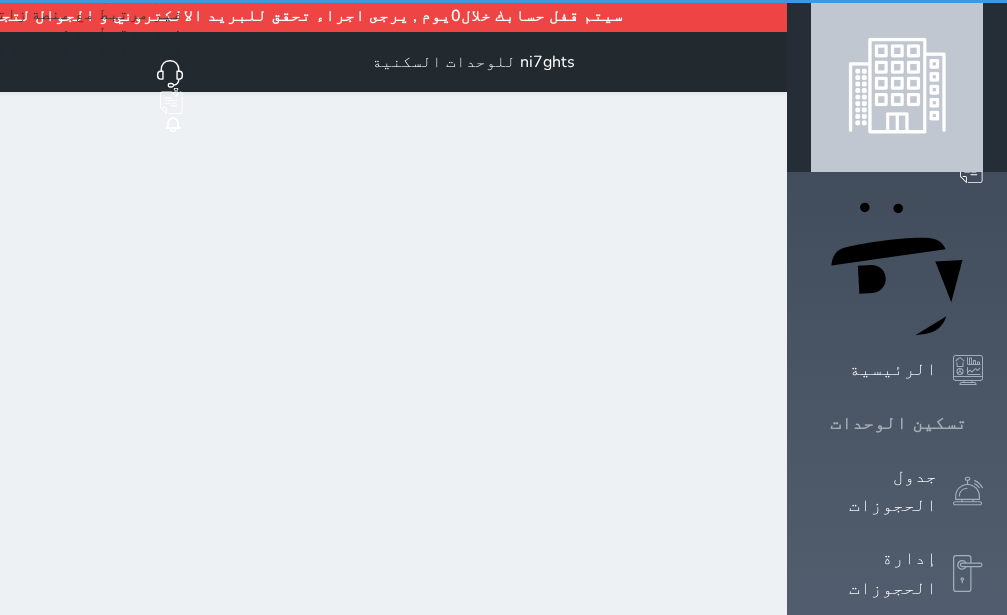 click on "تسكين الوحدات" at bounding box center [898, 423] 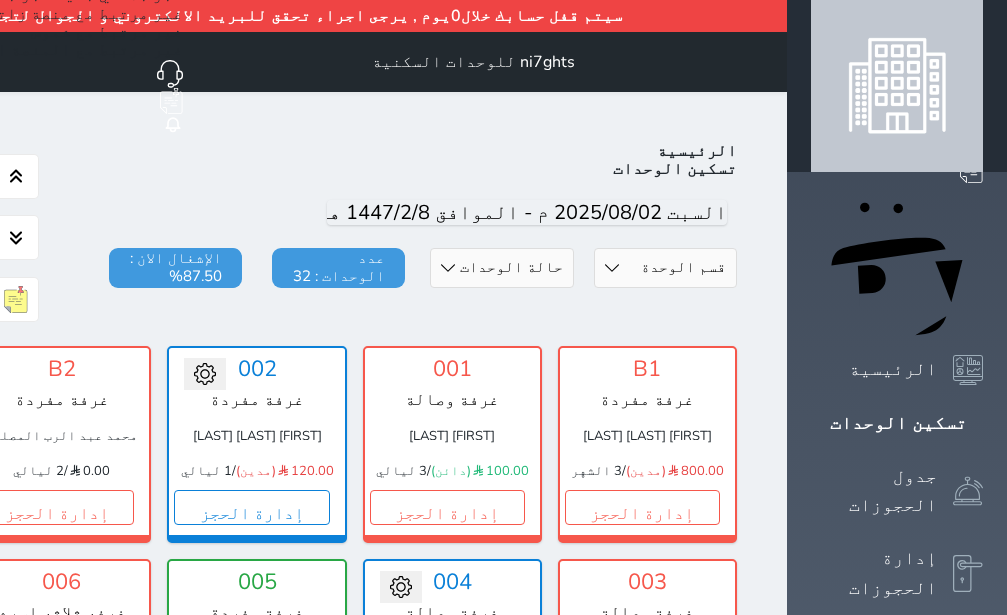 scroll, scrollTop: 110, scrollLeft: 0, axis: vertical 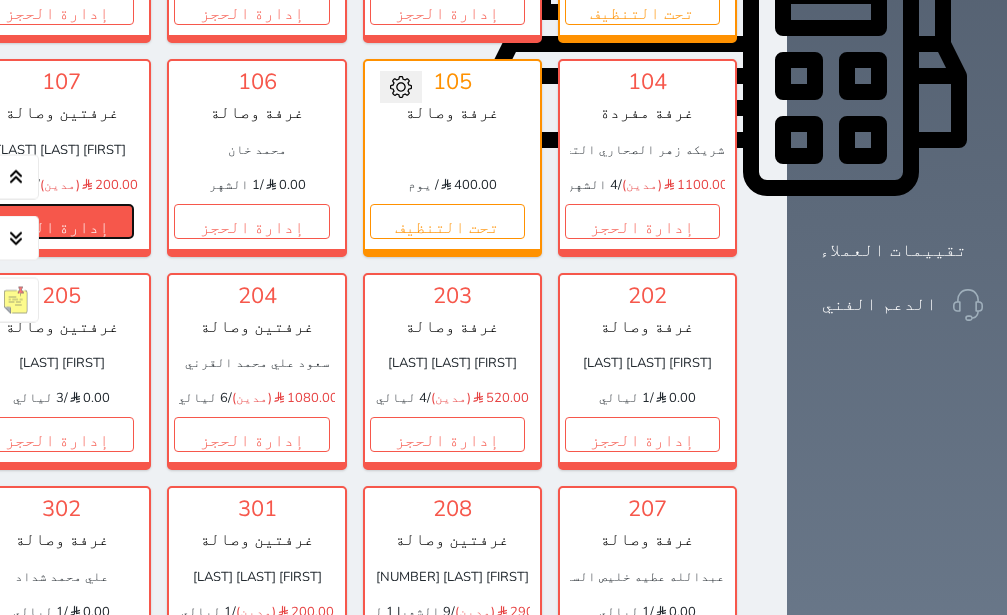 click on "إدارة الحجز" at bounding box center [56, 221] 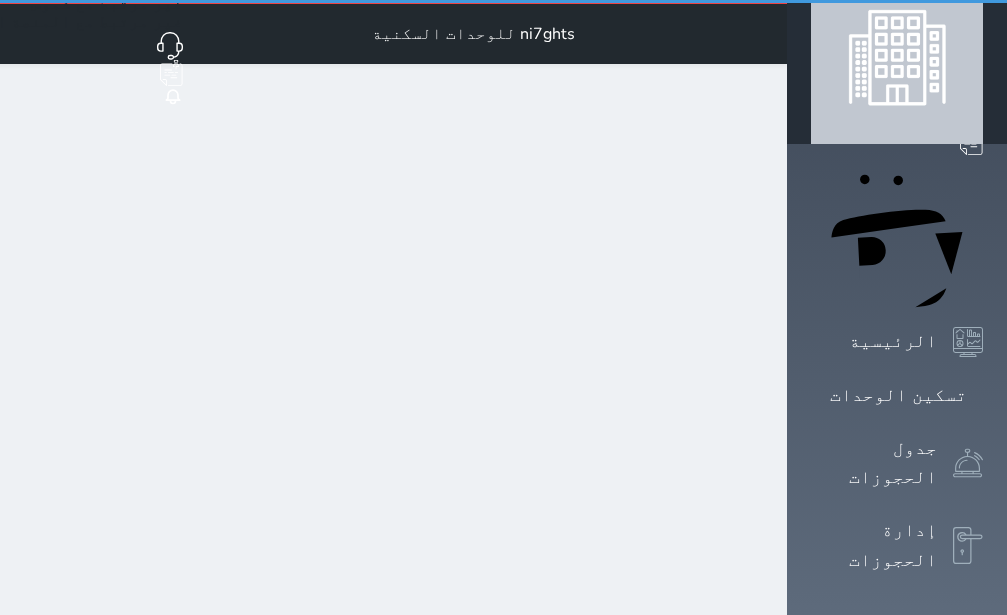 scroll, scrollTop: 0, scrollLeft: 0, axis: both 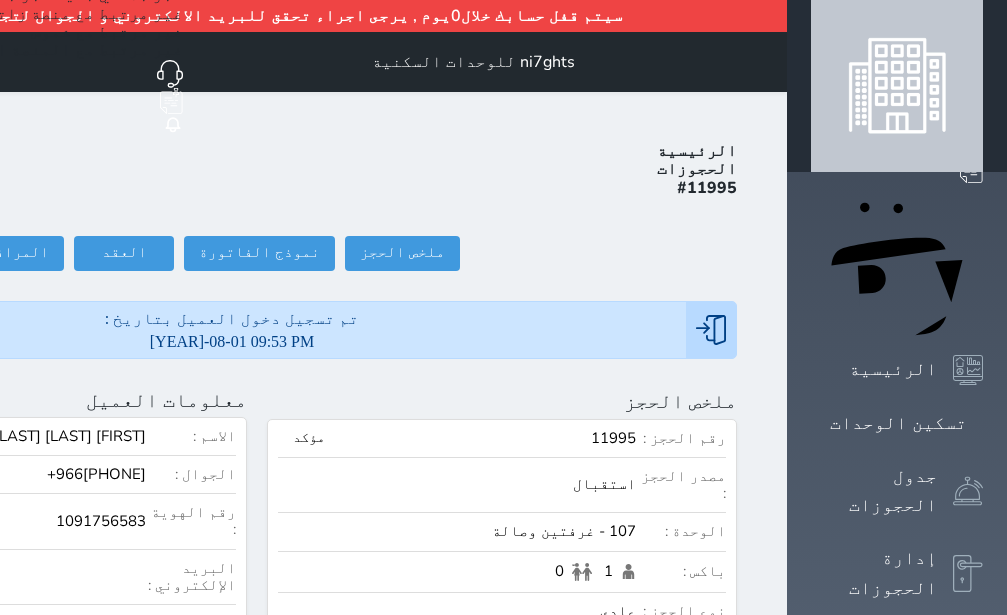 select 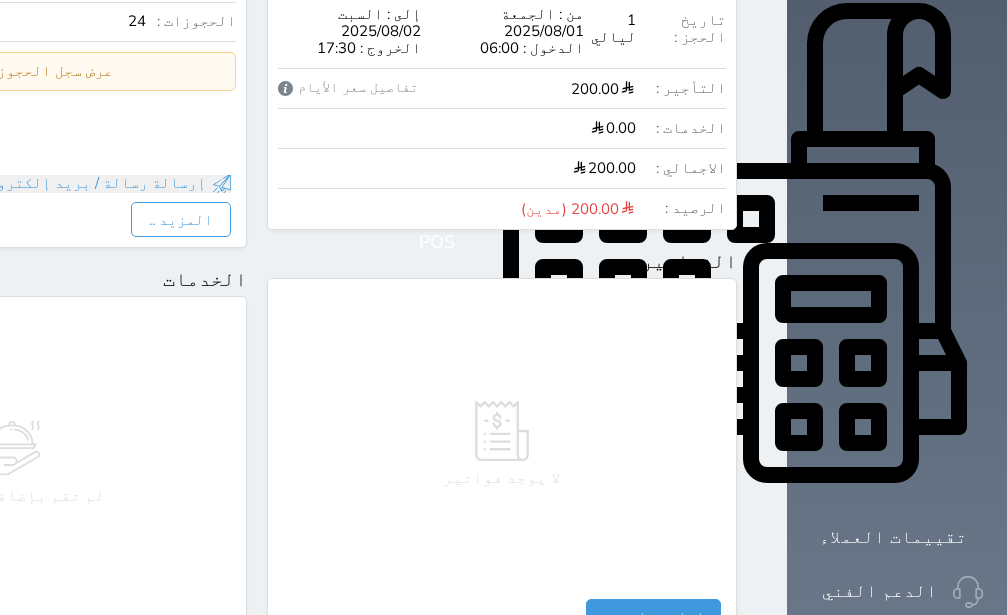 scroll, scrollTop: 1134, scrollLeft: 0, axis: vertical 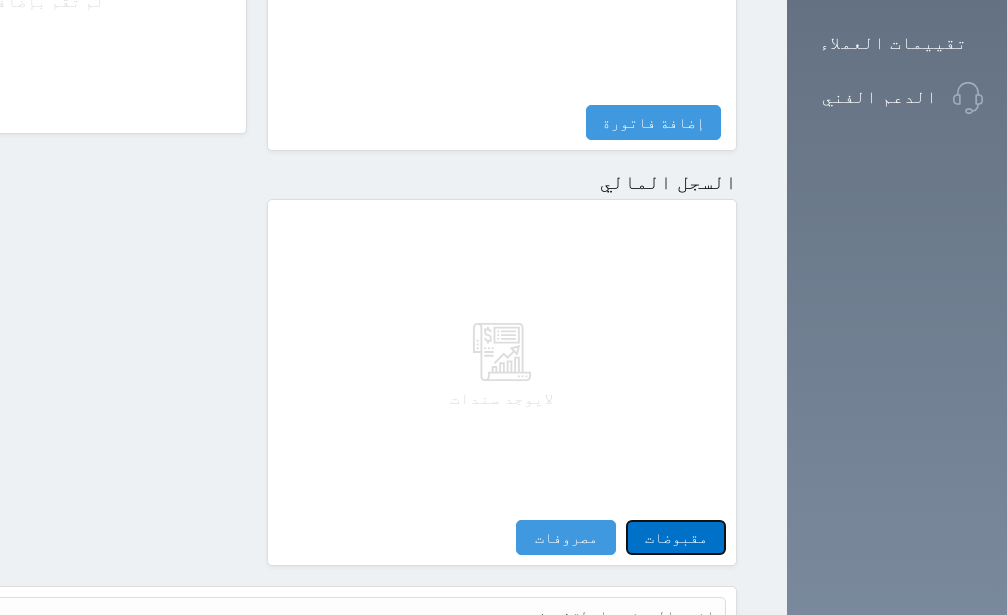 click on "مقبوضات" at bounding box center [676, 537] 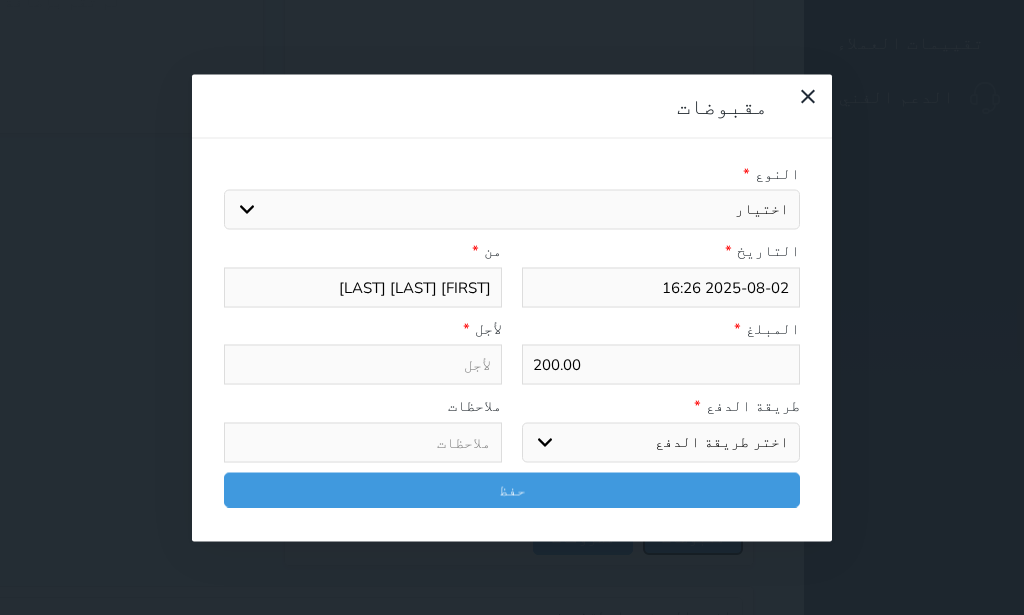 select 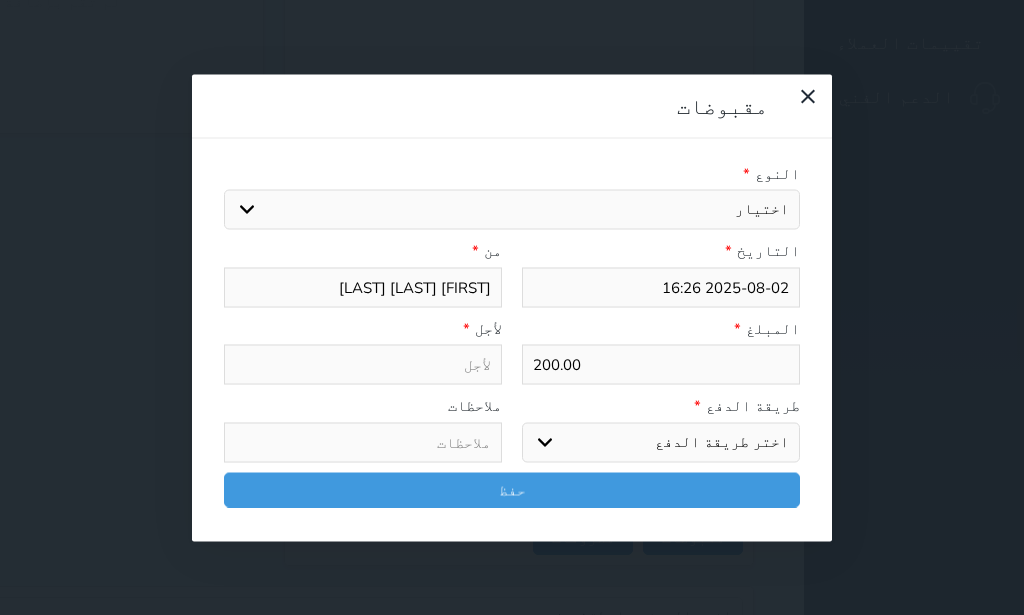 click on "اختيار   ايجار تامين عربون" at bounding box center [512, 210] 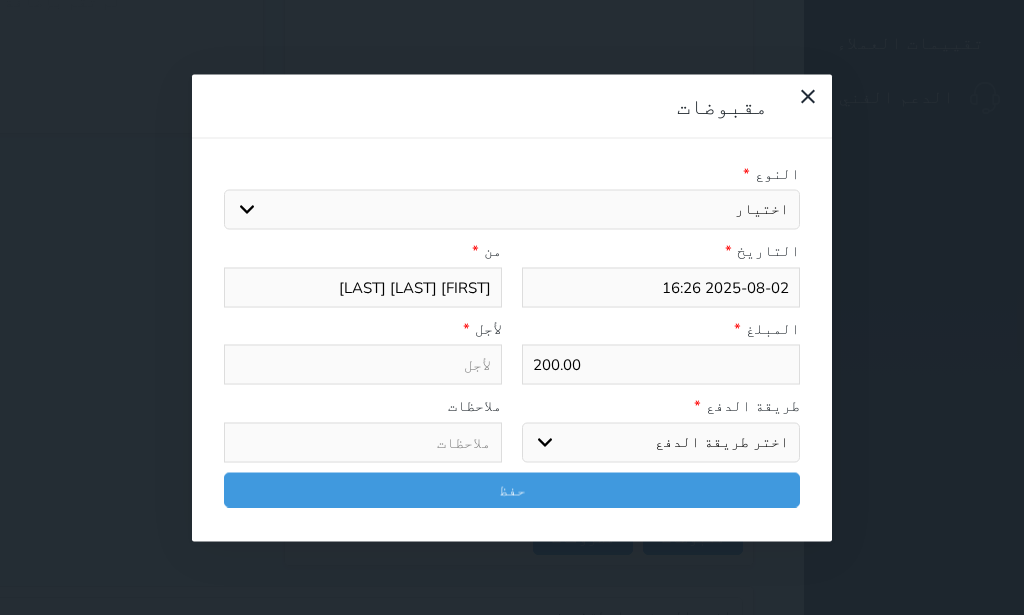 select on "54331" 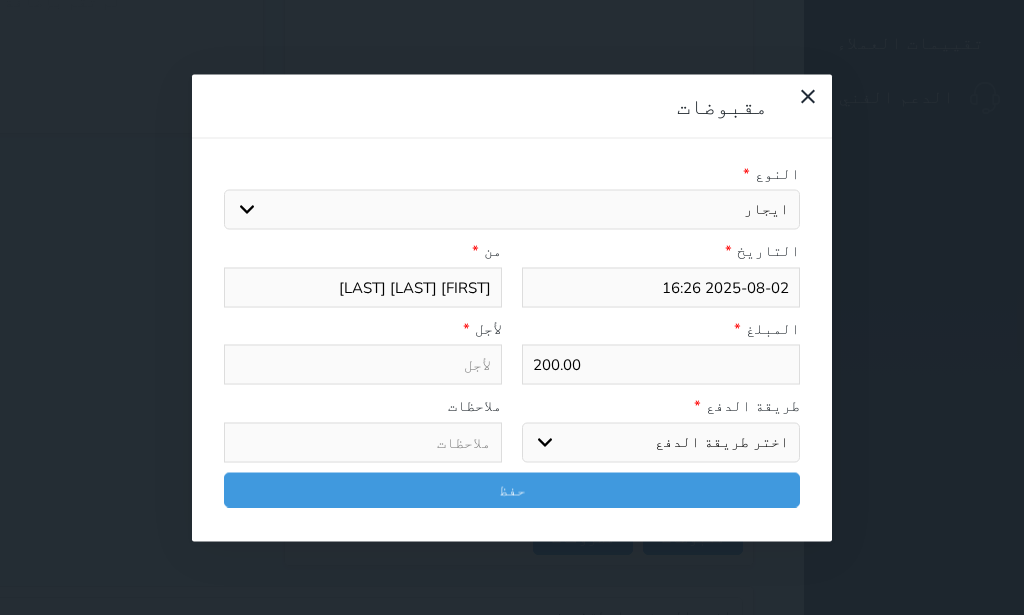 click on "ايجار" at bounding box center (0, 0) 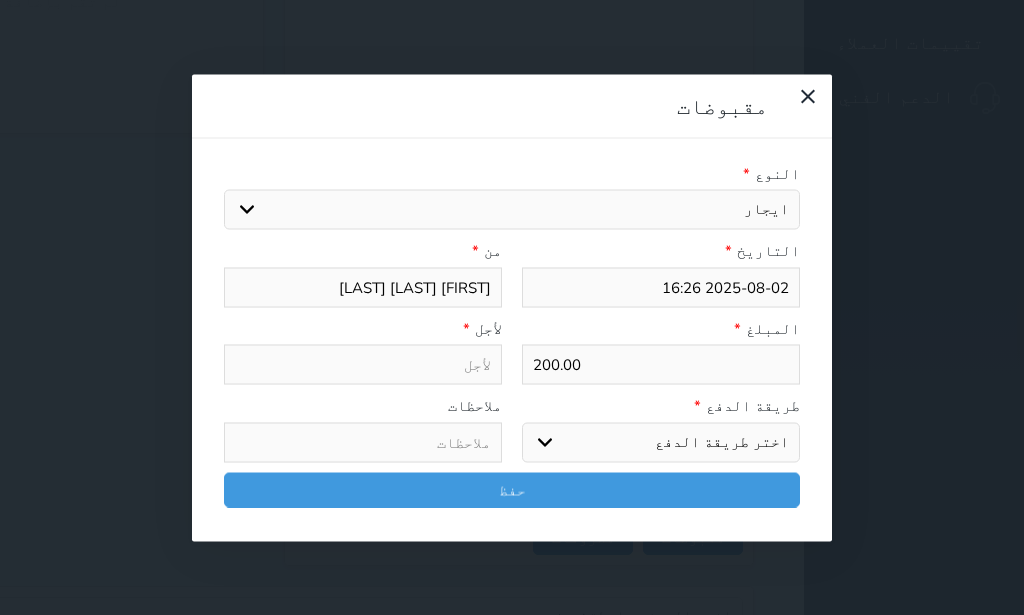 select 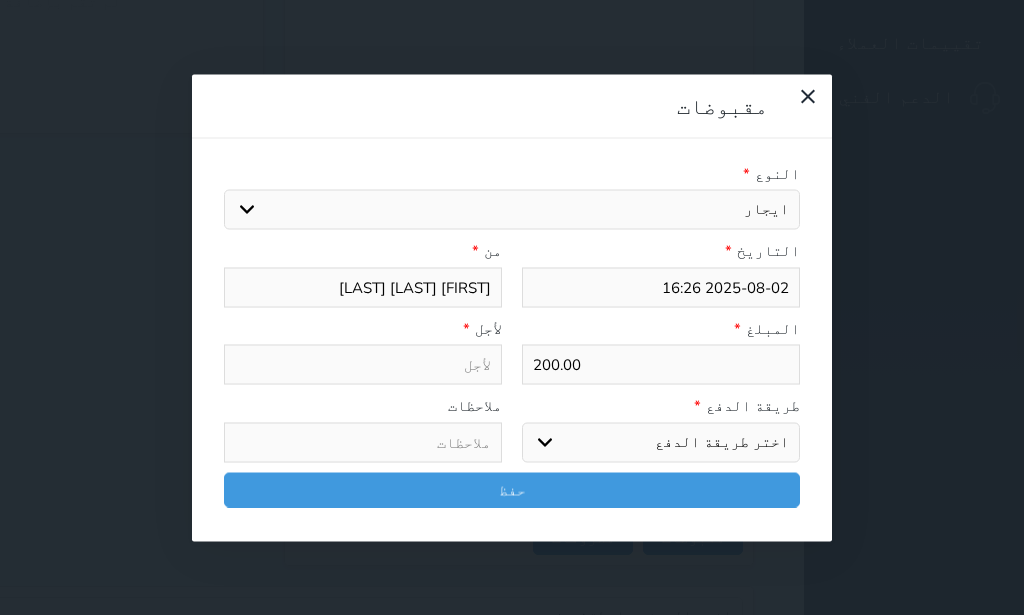 type on "ايجار - الوحدة - 107" 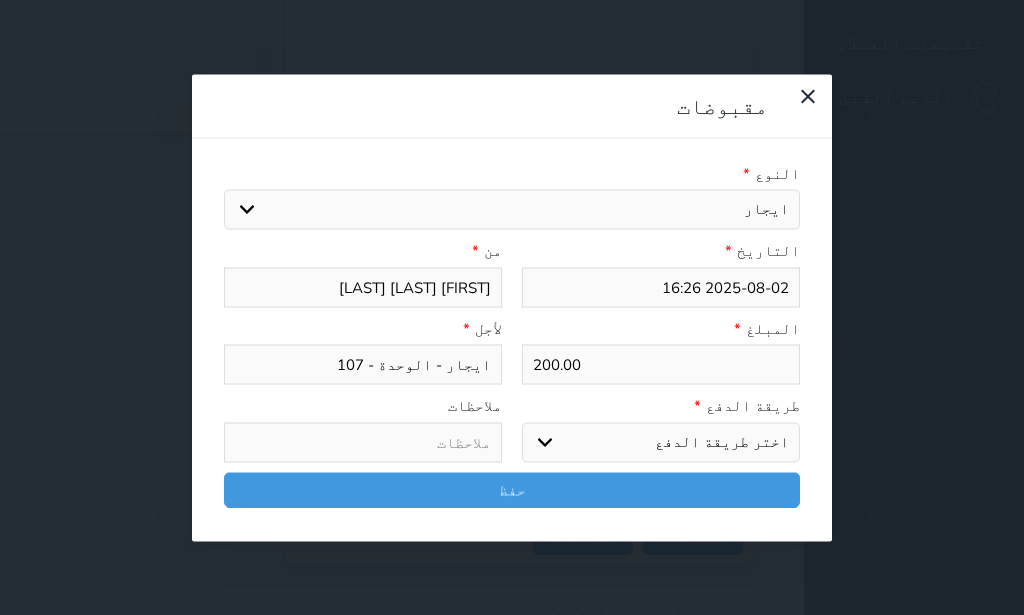 click on "اختر طريقة الدفع   دفع نقدى   تحويل بنكى   مدى   بطاقة ائتمان   آجل" at bounding box center (661, 442) 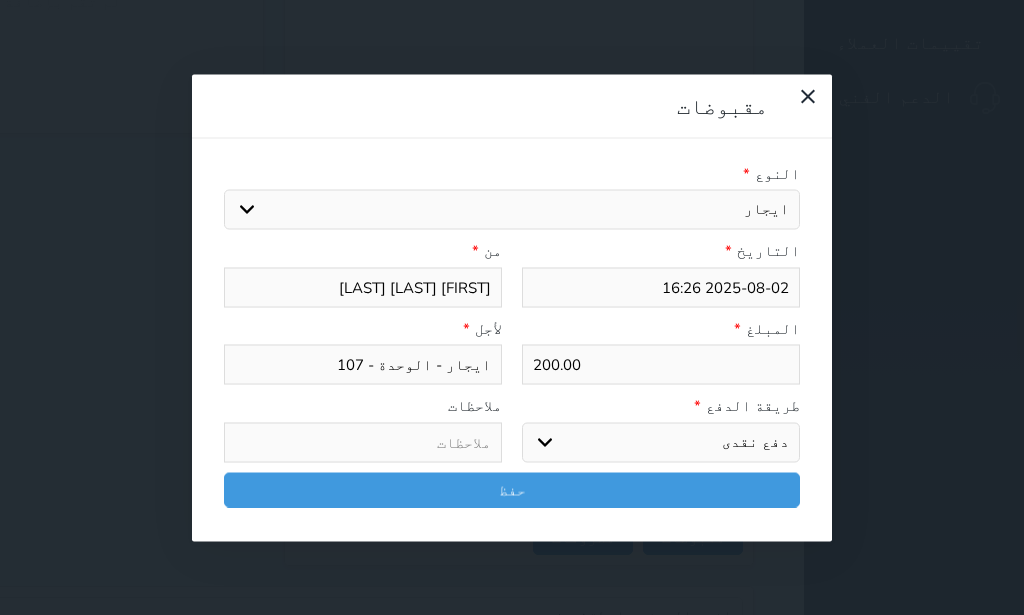 click on "دفع نقدى" at bounding box center [0, 0] 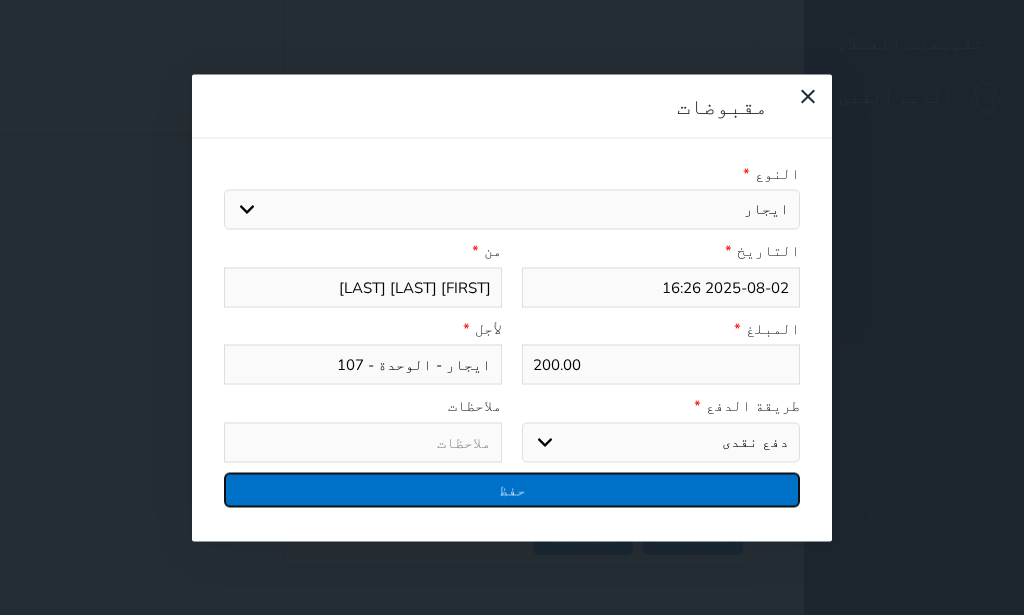 click on "حفظ" at bounding box center (512, 489) 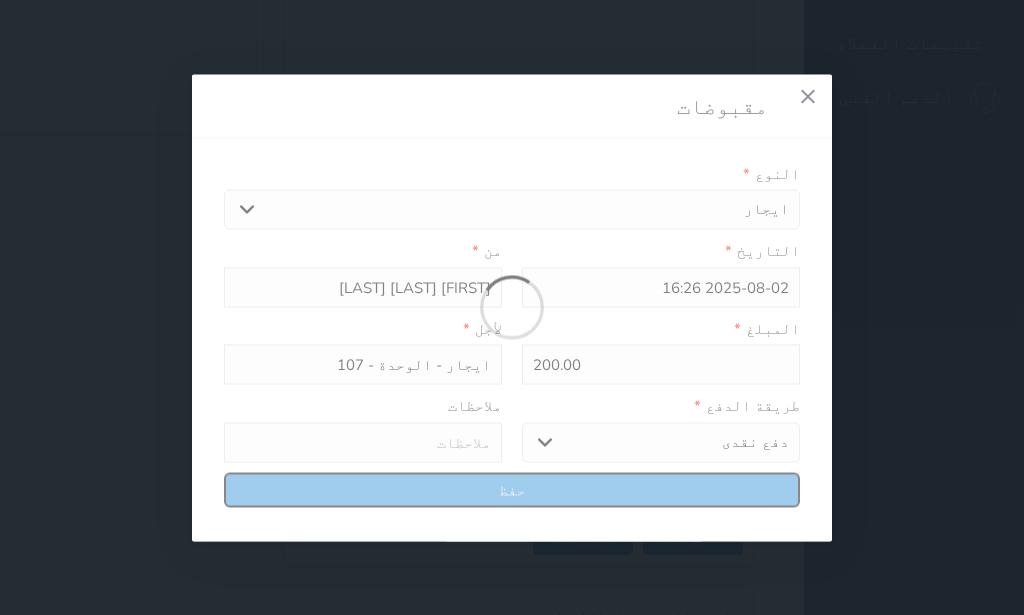 select 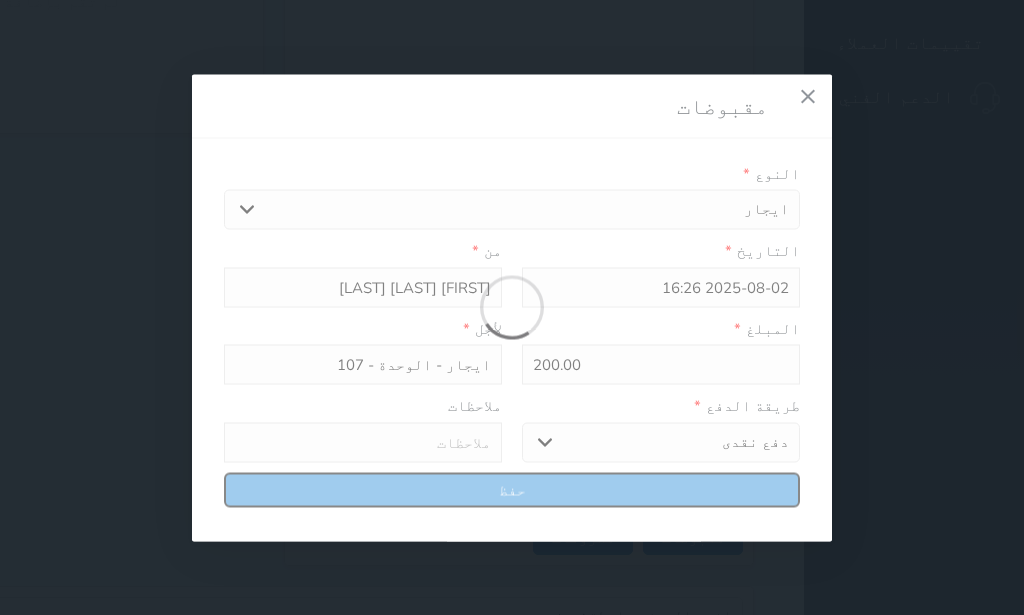 type 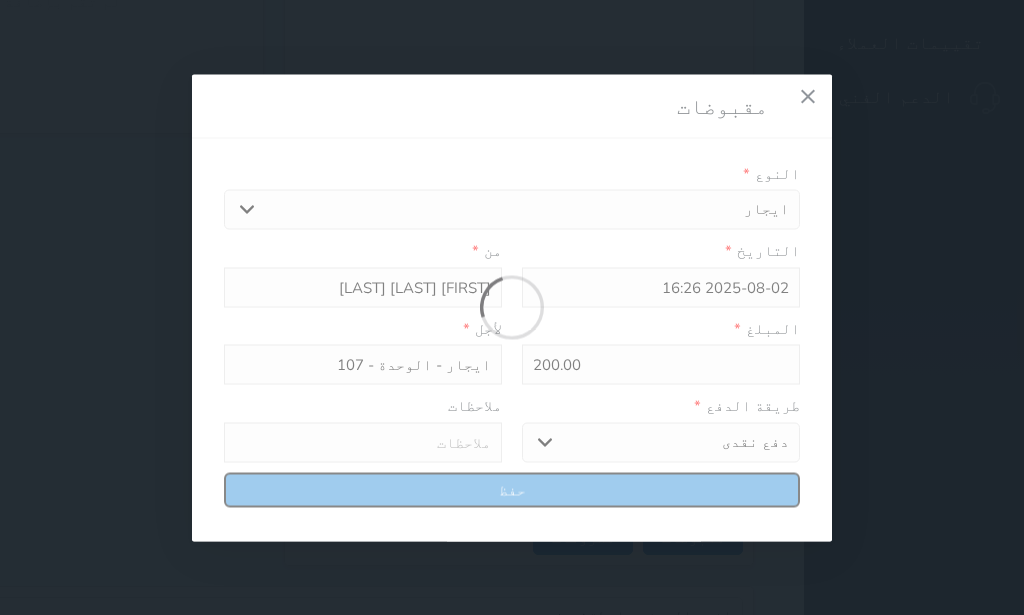 type on "0" 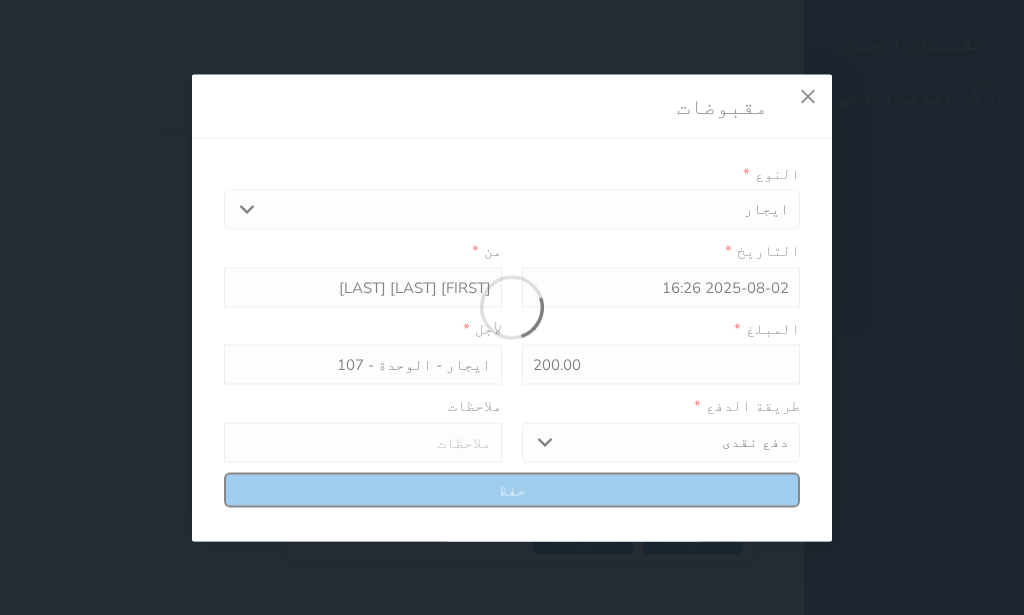 select 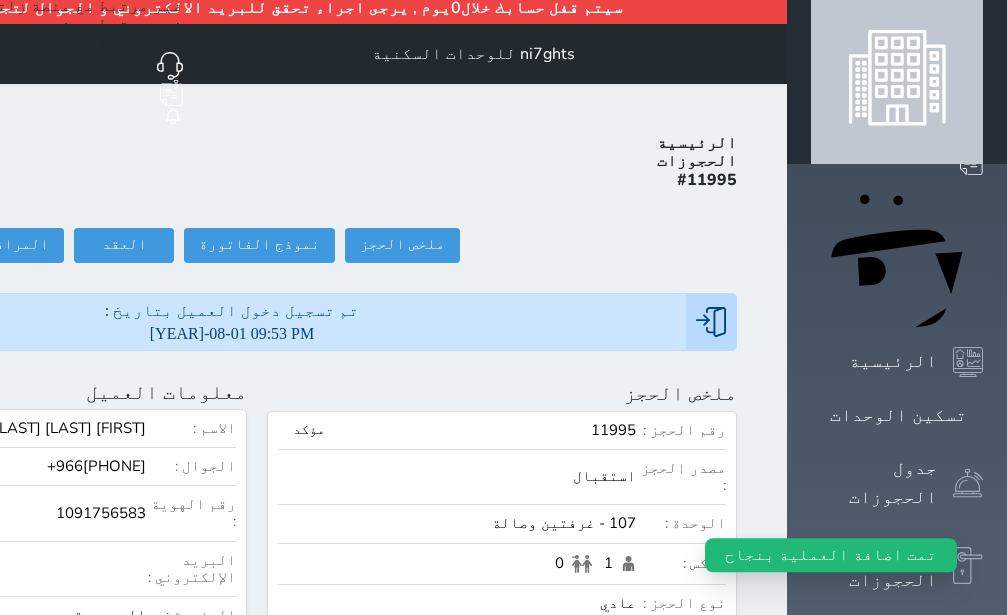 scroll, scrollTop: 0, scrollLeft: 0, axis: both 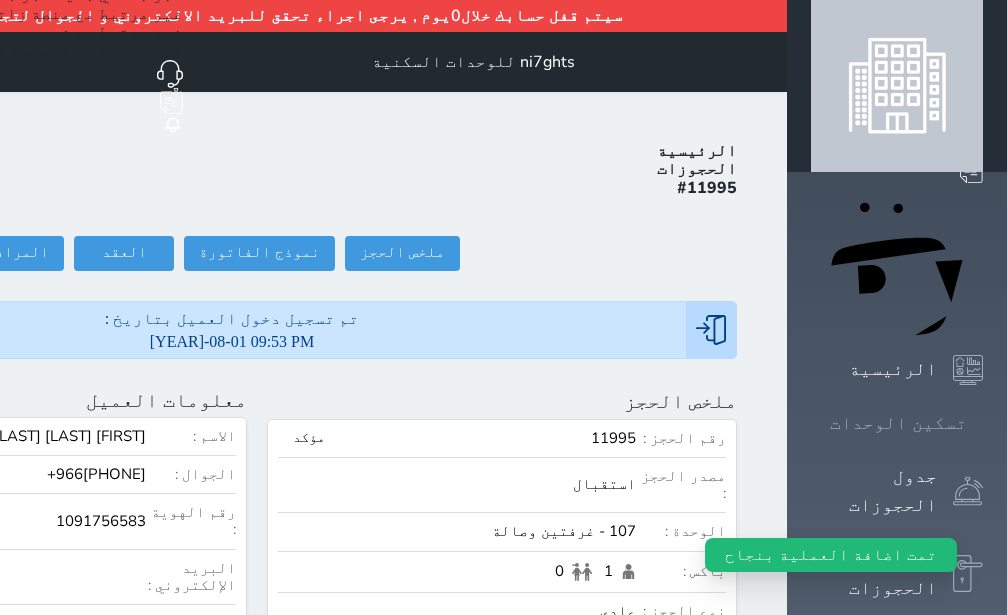 click on "تسكين الوحدات" at bounding box center [897, 423] 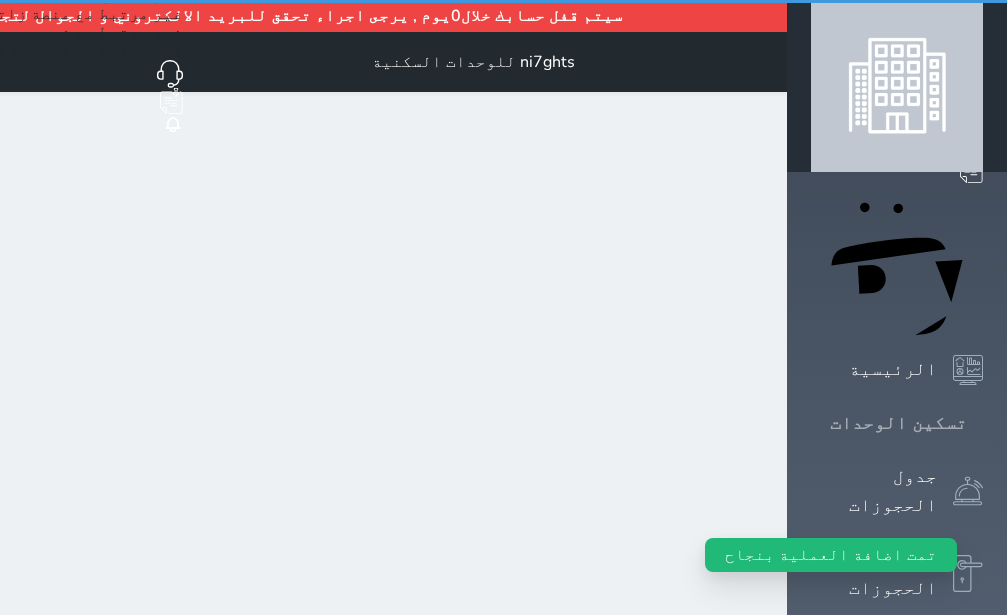 click on "تسكين الوحدات" at bounding box center [897, 423] 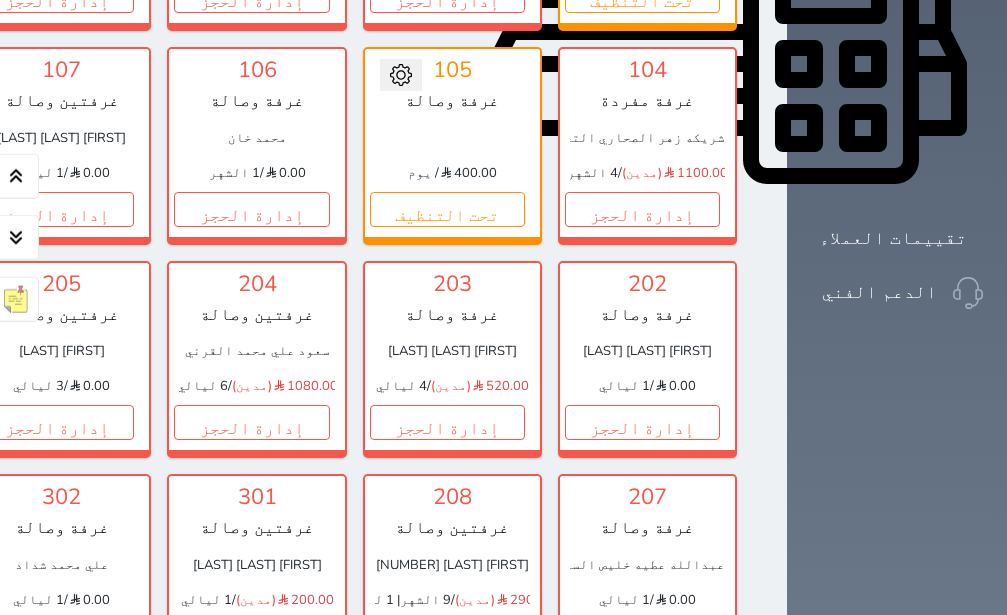scroll, scrollTop: 992, scrollLeft: 0, axis: vertical 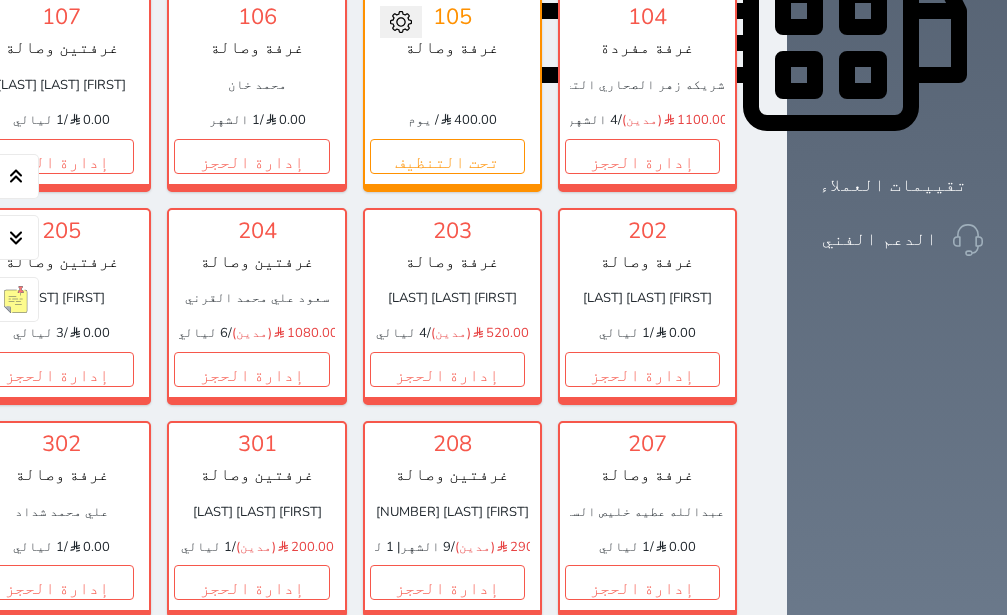 click on "إدارة الحجز" at bounding box center [-139, 156] 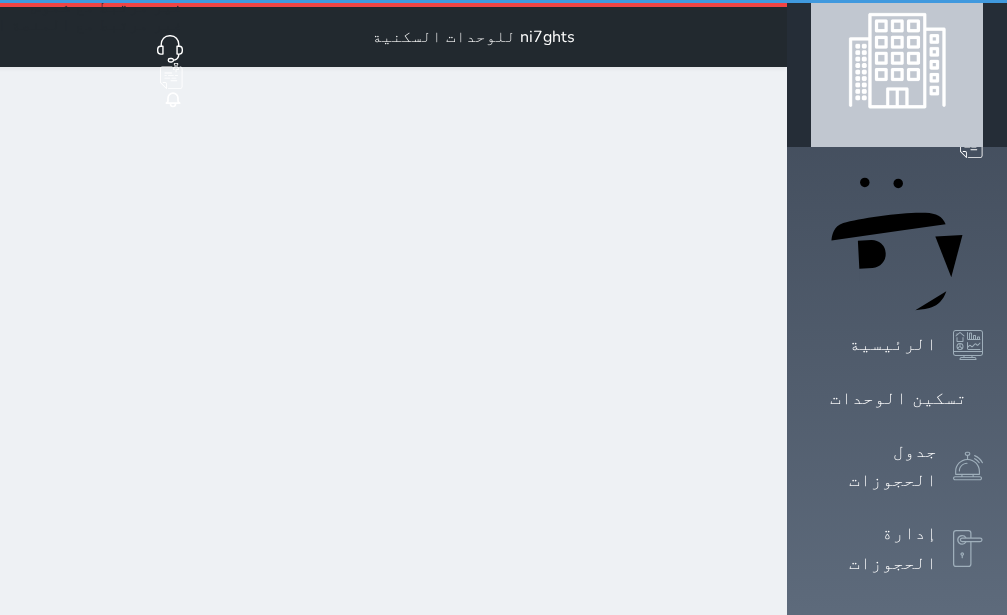 scroll, scrollTop: 0, scrollLeft: 0, axis: both 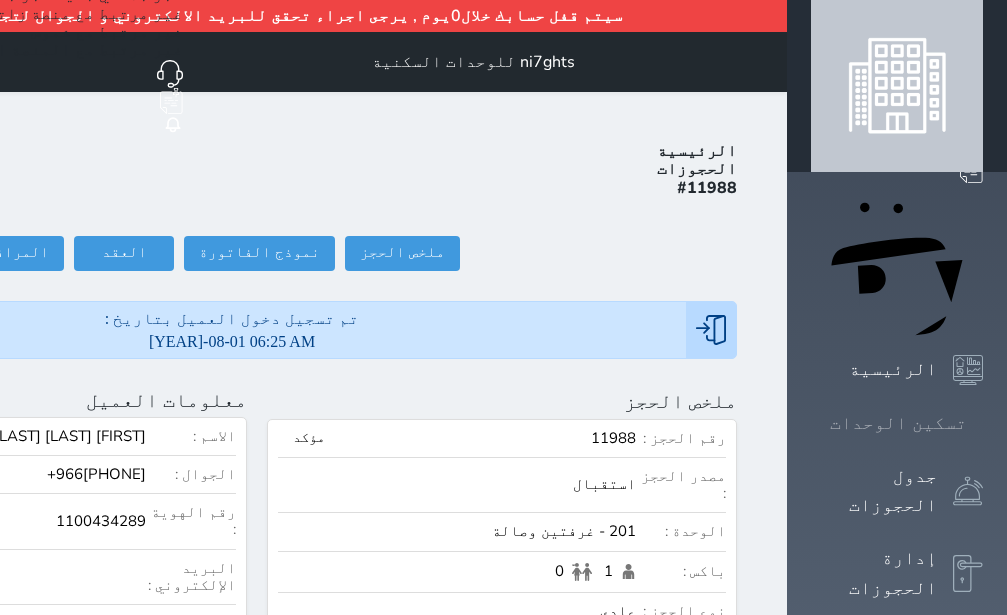 click at bounding box center (983, 423) 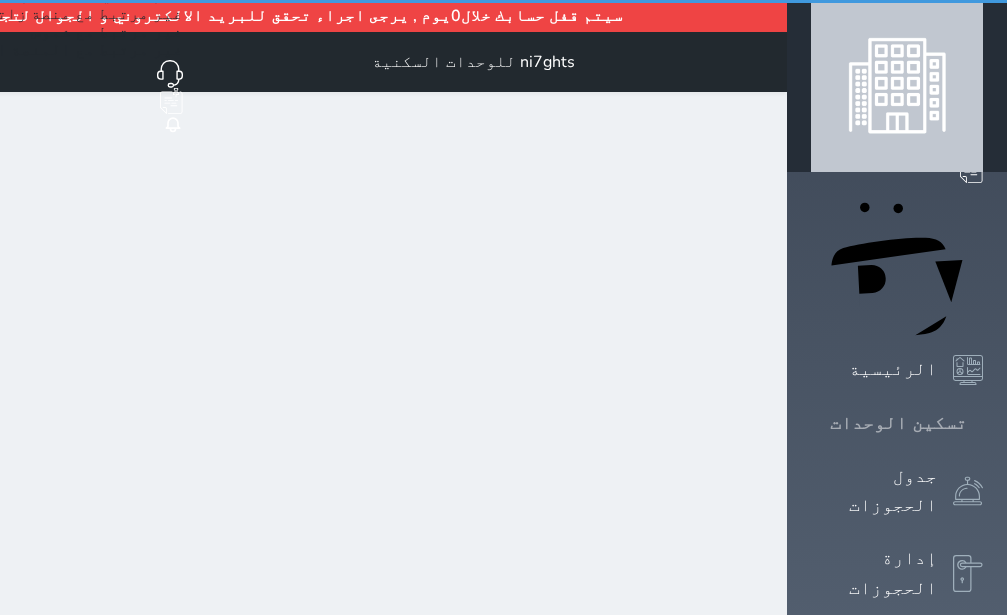 click at bounding box center [983, 423] 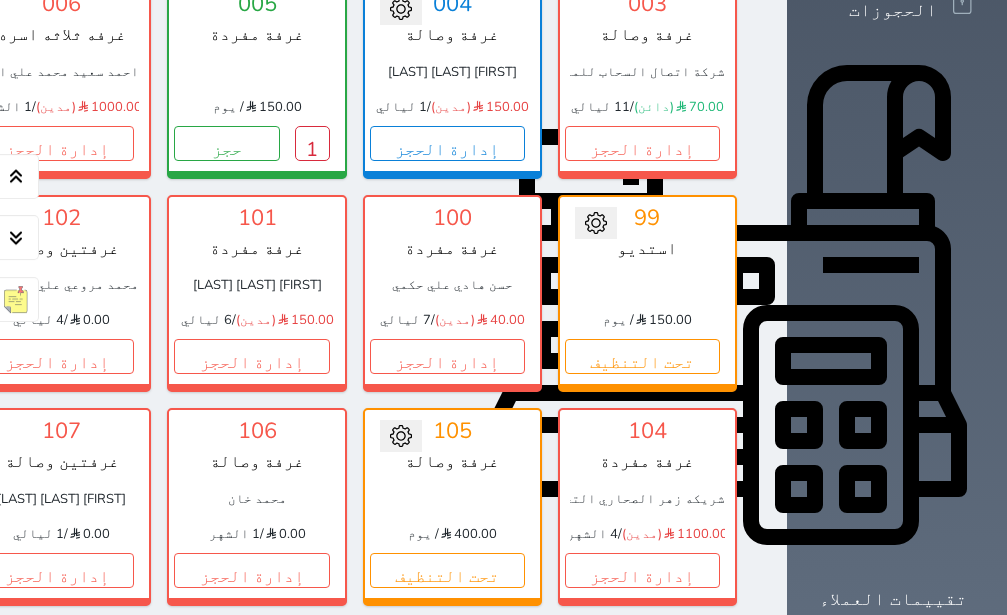 scroll, scrollTop: 630, scrollLeft: 0, axis: vertical 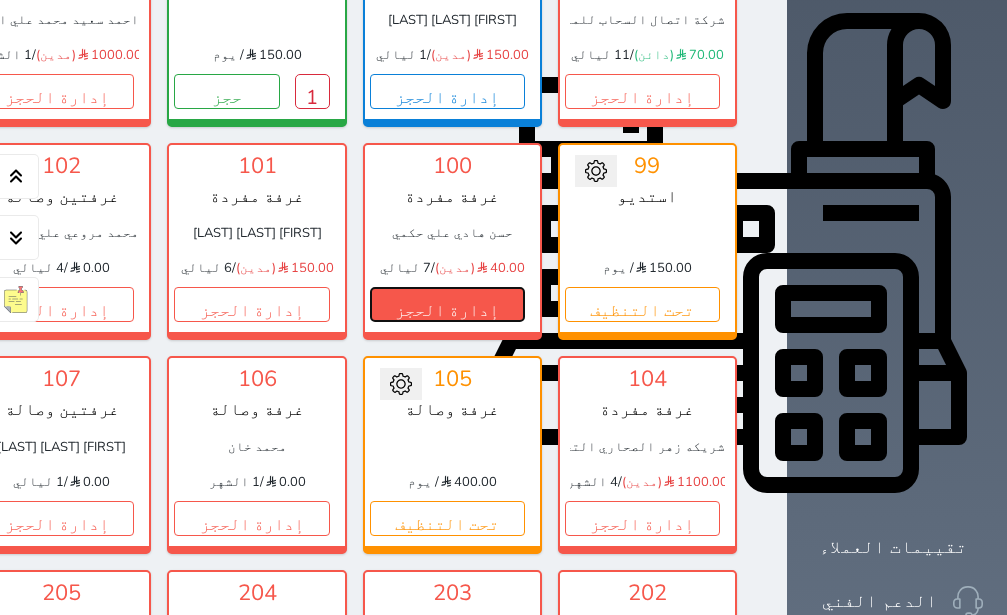 click on "إدارة الحجز" at bounding box center [447, 304] 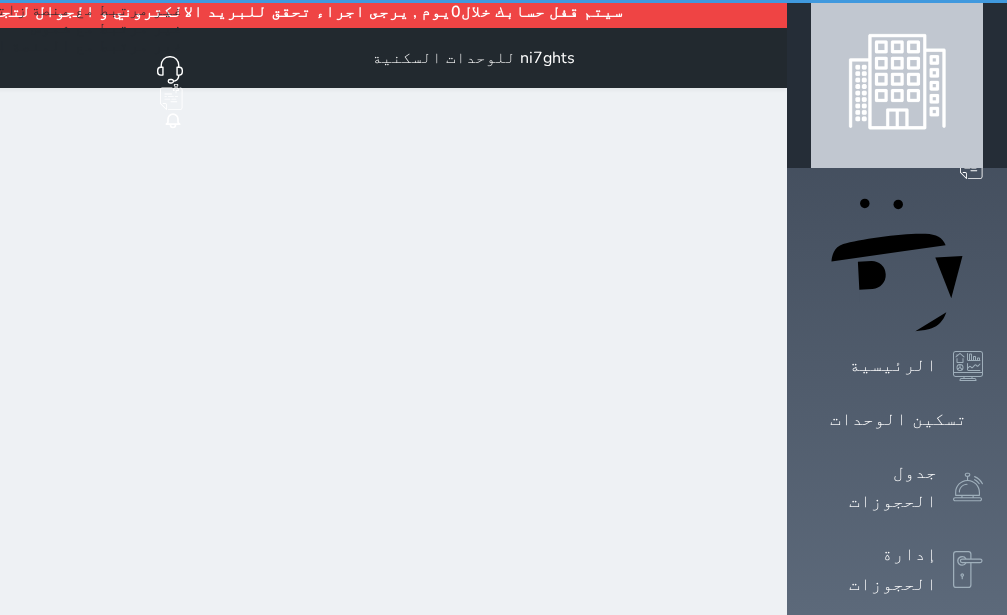 scroll, scrollTop: 0, scrollLeft: 0, axis: both 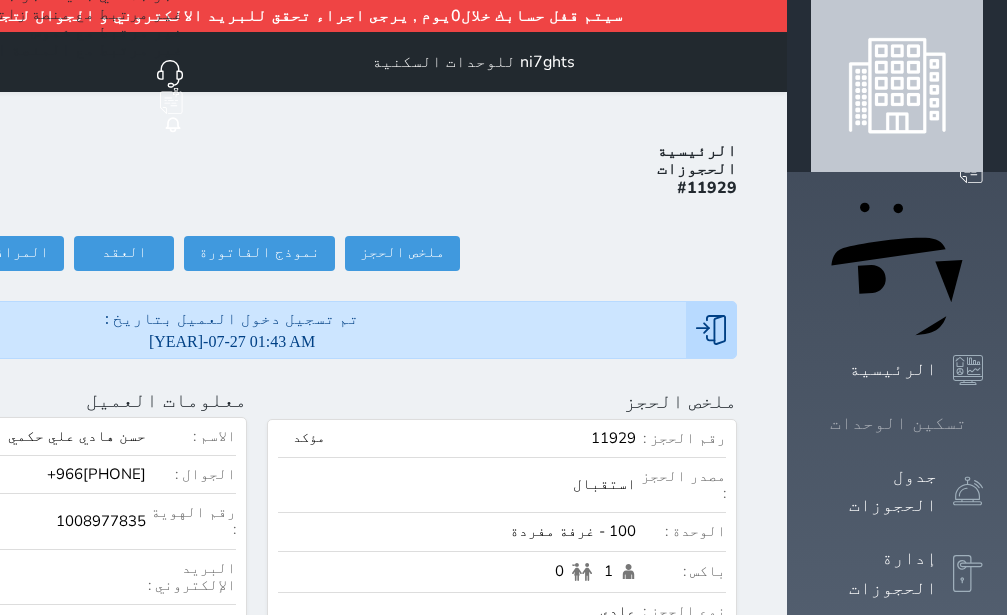 click 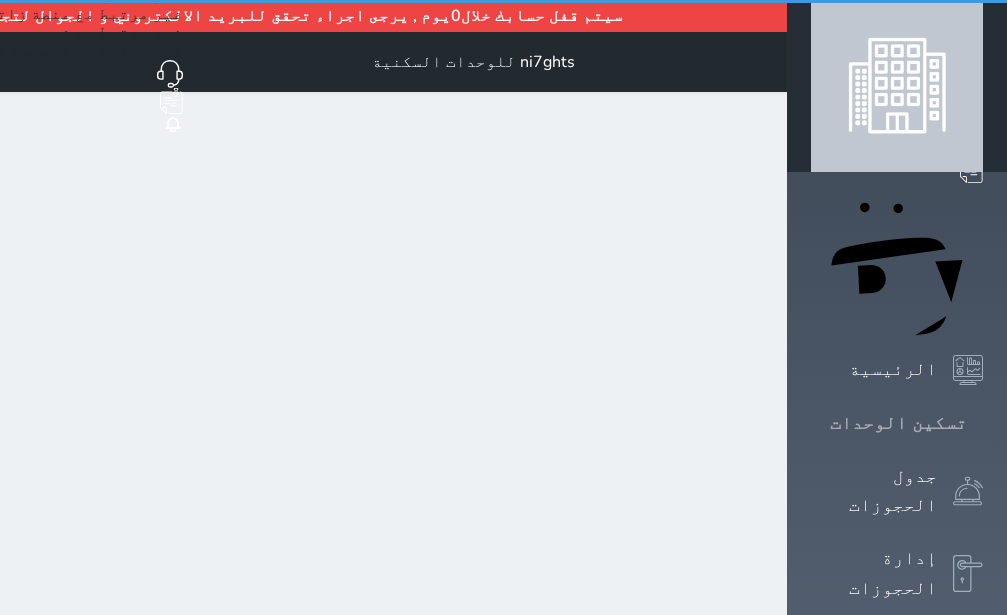 click 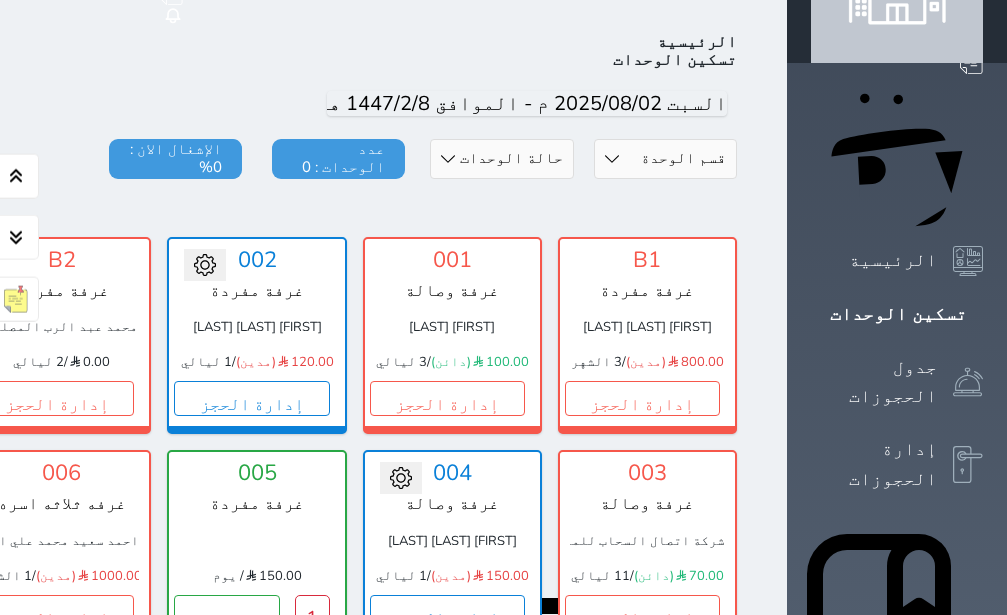 scroll, scrollTop: 110, scrollLeft: 0, axis: vertical 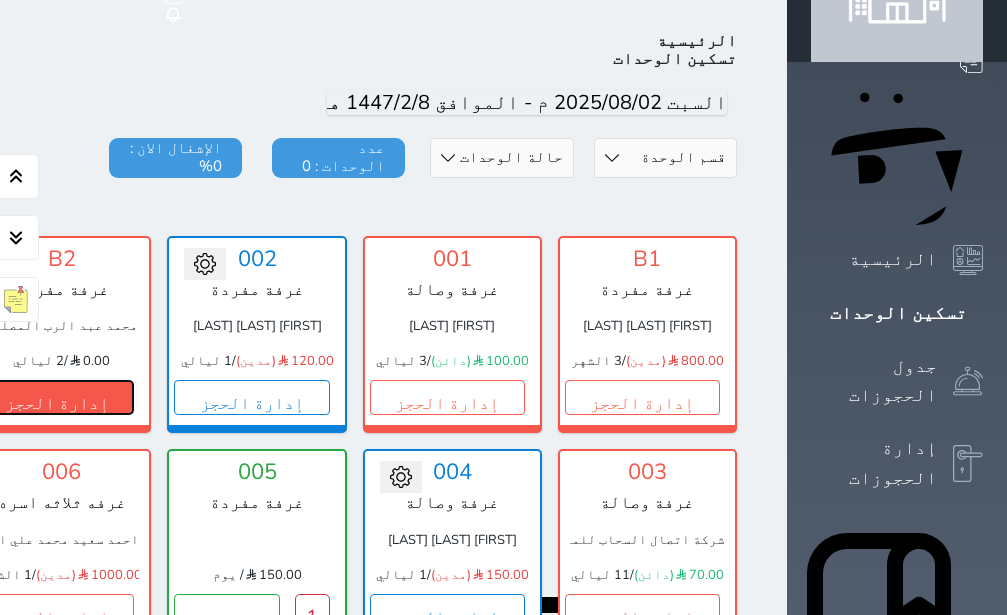 click on "إدارة الحجز" at bounding box center (56, 397) 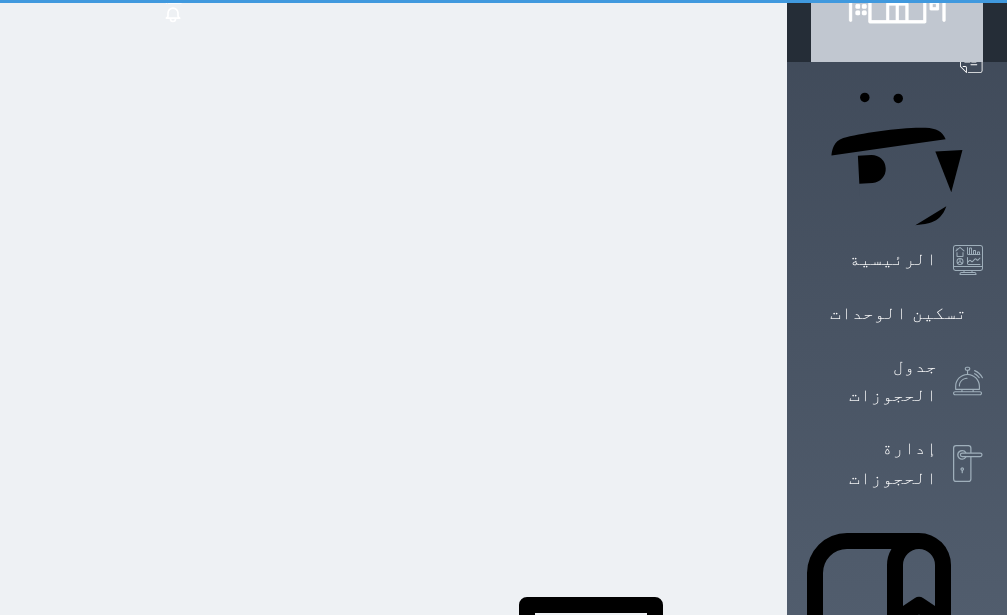 scroll, scrollTop: 0, scrollLeft: 0, axis: both 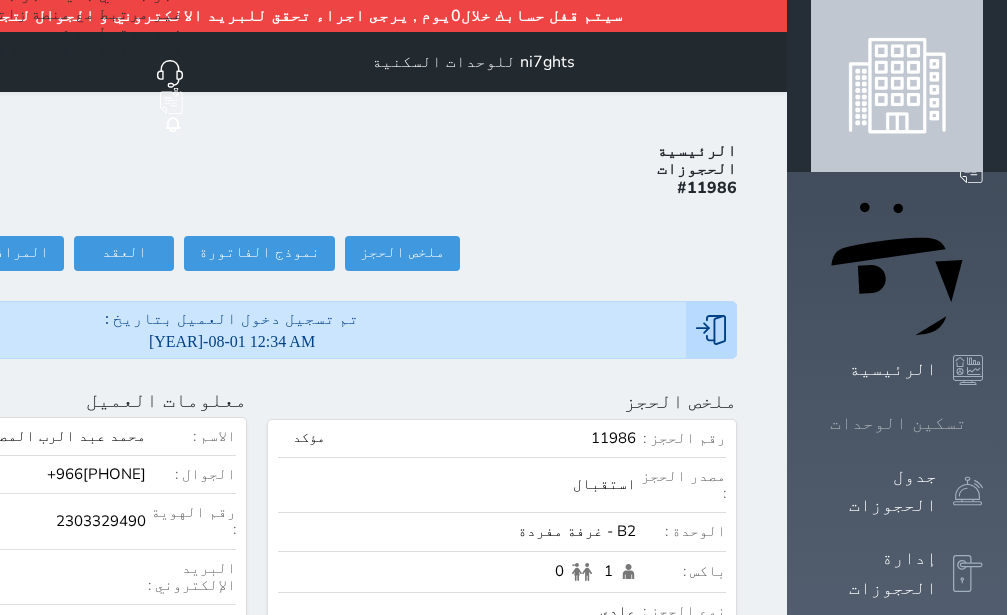 click 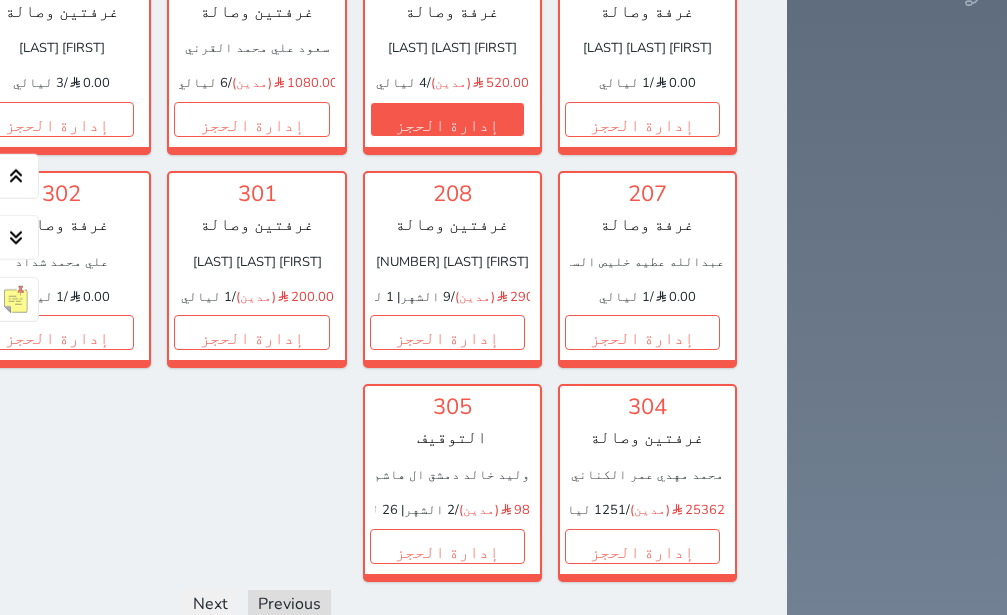 scroll, scrollTop: 1244, scrollLeft: 0, axis: vertical 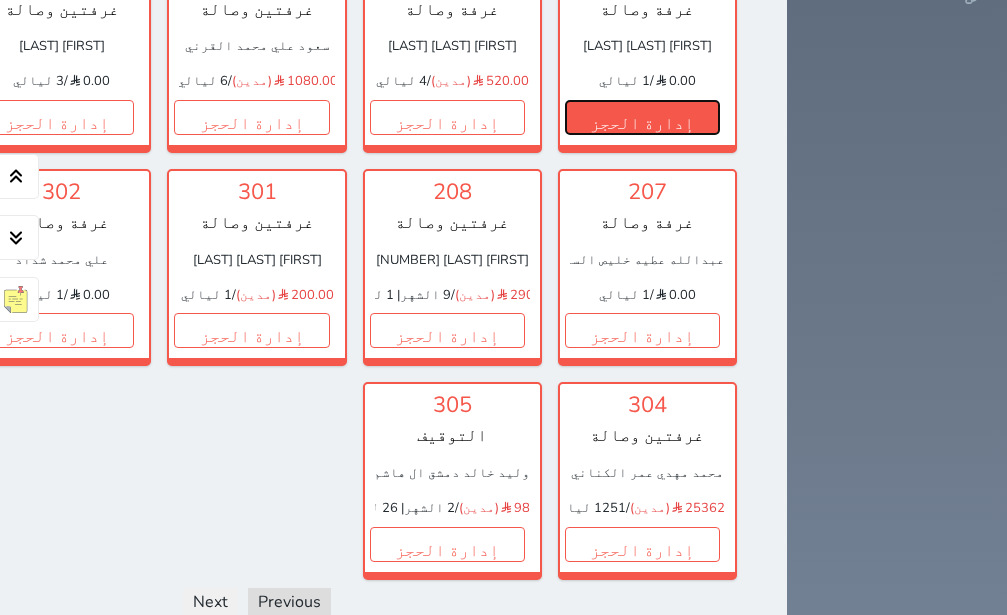 click on "إدارة الحجز" at bounding box center [642, 117] 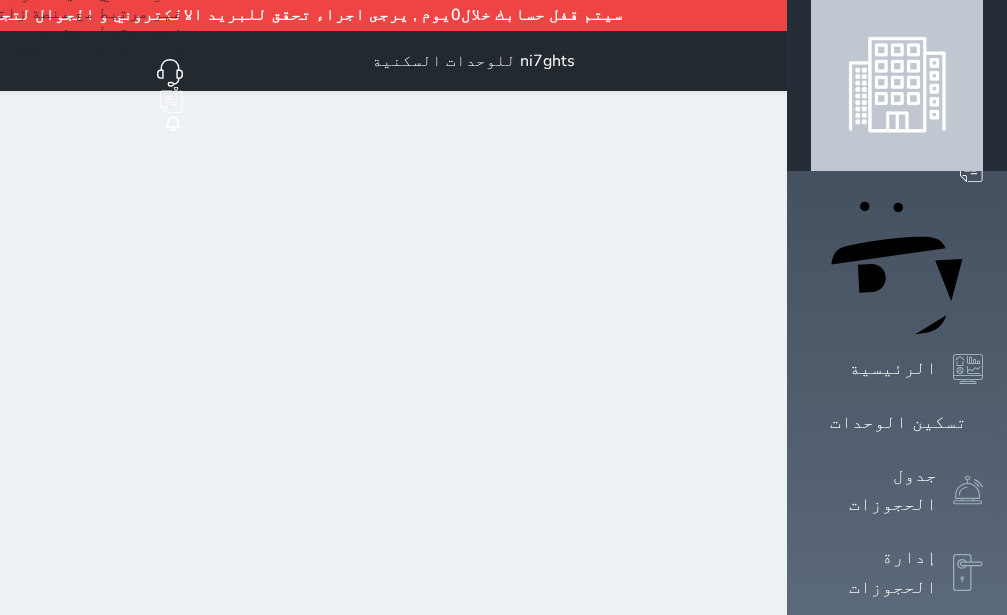 scroll, scrollTop: 0, scrollLeft: 0, axis: both 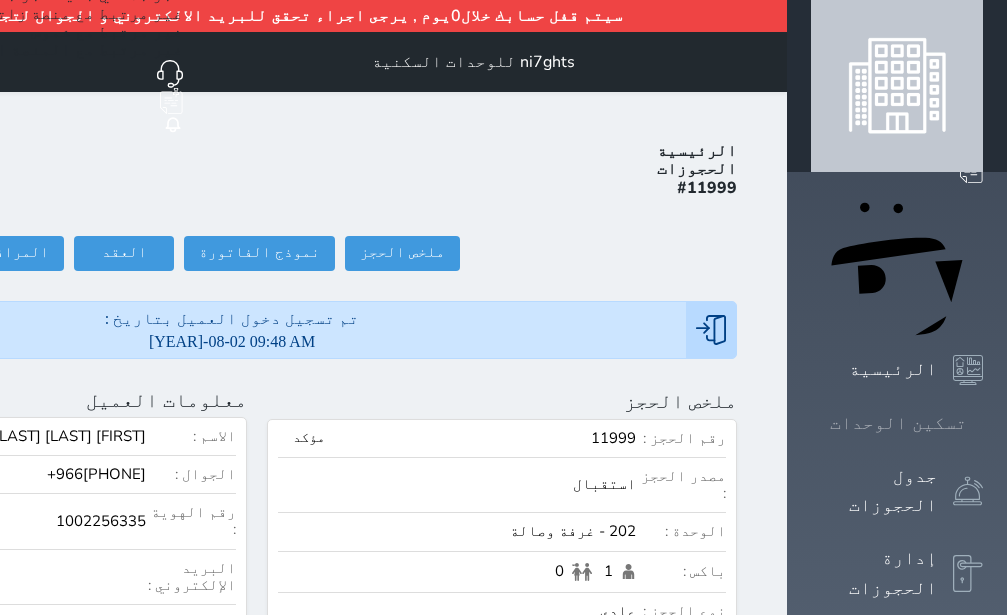click on "تسكين الوحدات" at bounding box center (898, 423) 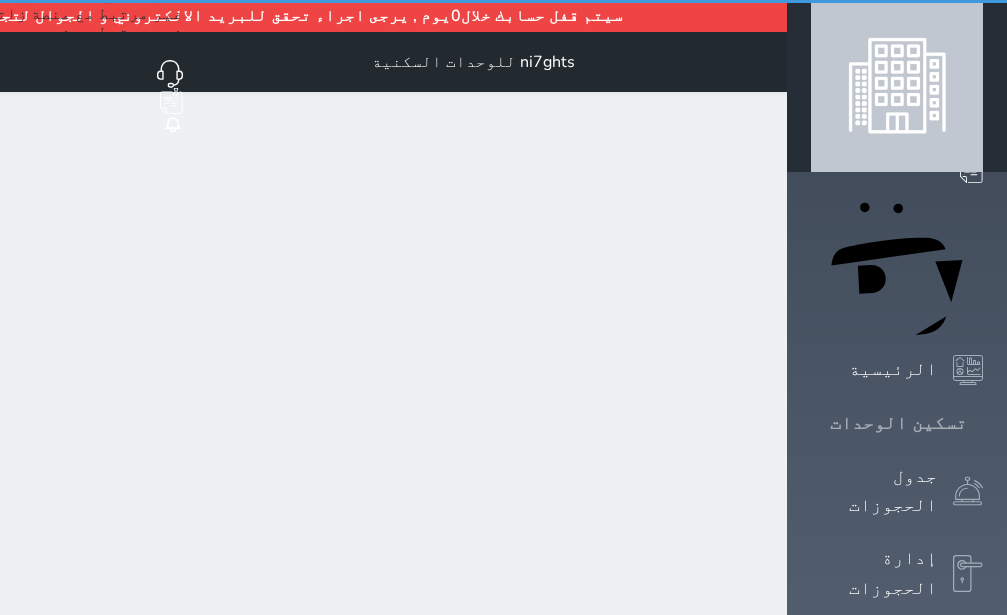 click on "تسكين الوحدات" at bounding box center (898, 423) 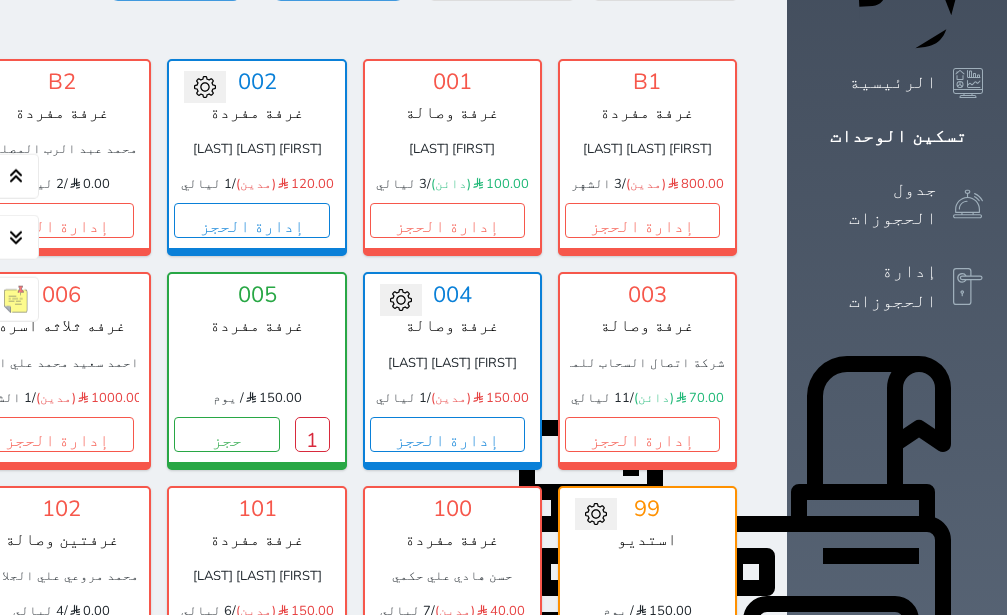 scroll, scrollTop: 296, scrollLeft: 0, axis: vertical 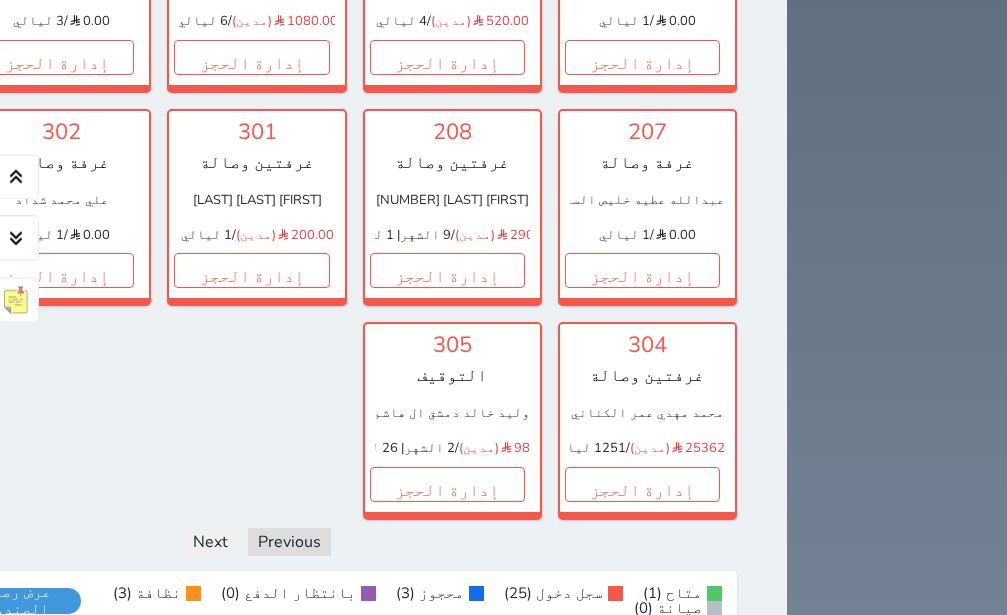 click on "إدارة الحجز" at bounding box center [-139, 57] 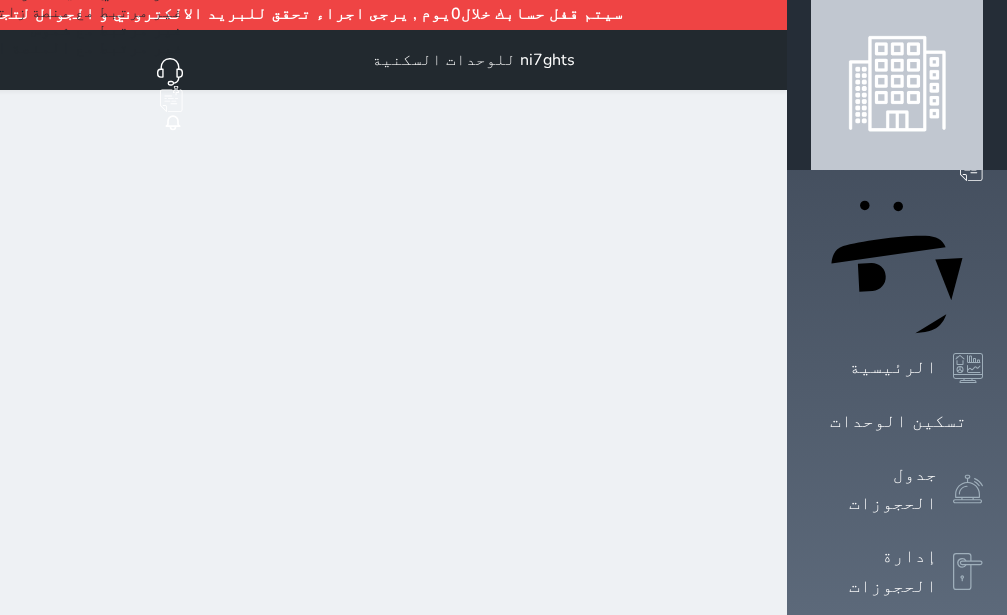 scroll, scrollTop: 0, scrollLeft: 0, axis: both 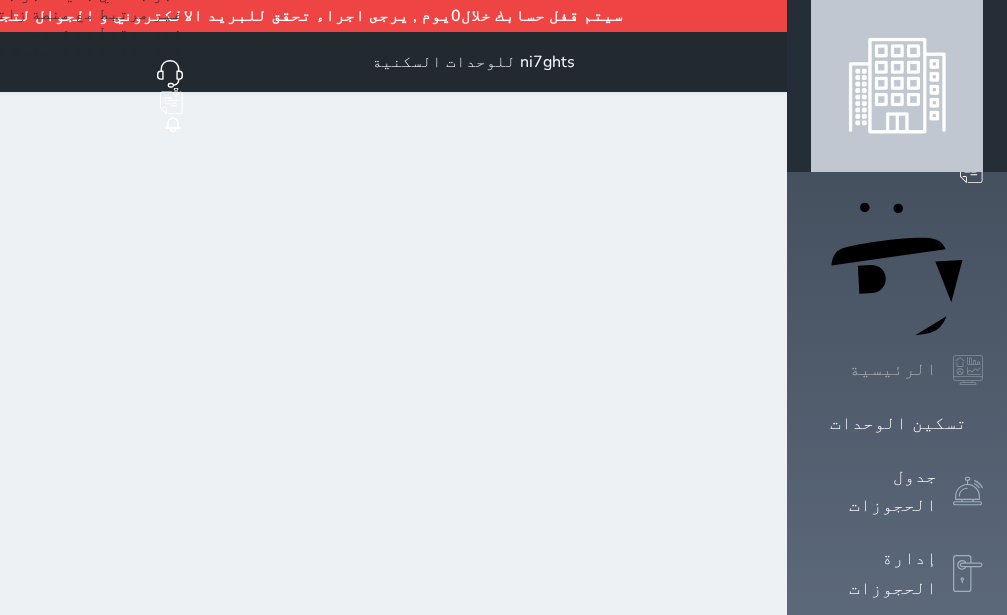 click on "الرئيسية" at bounding box center [893, 369] 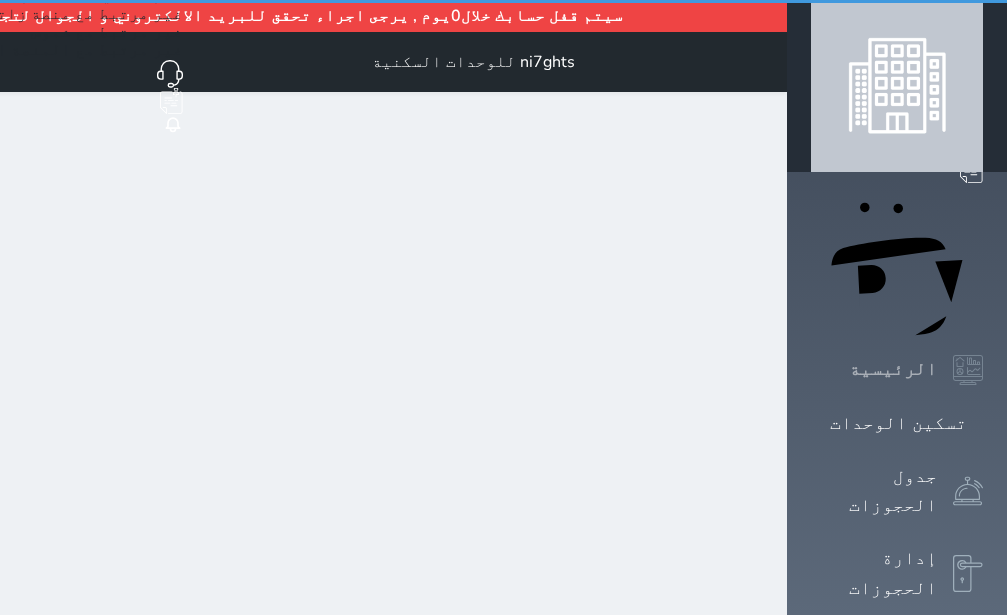 click on "الرئيسية" at bounding box center (893, 369) 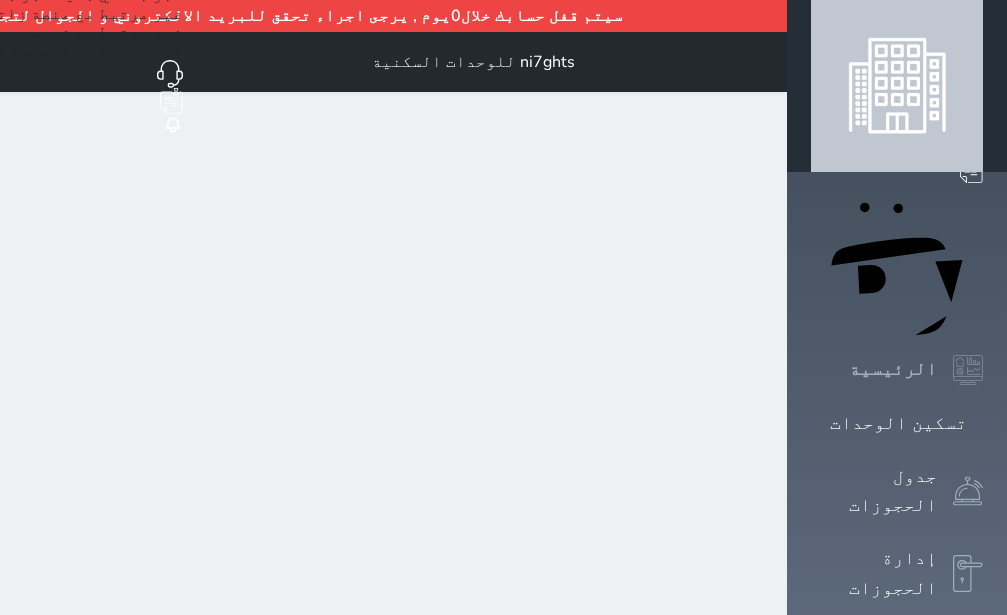 click on "الرئيسية" at bounding box center [893, 369] 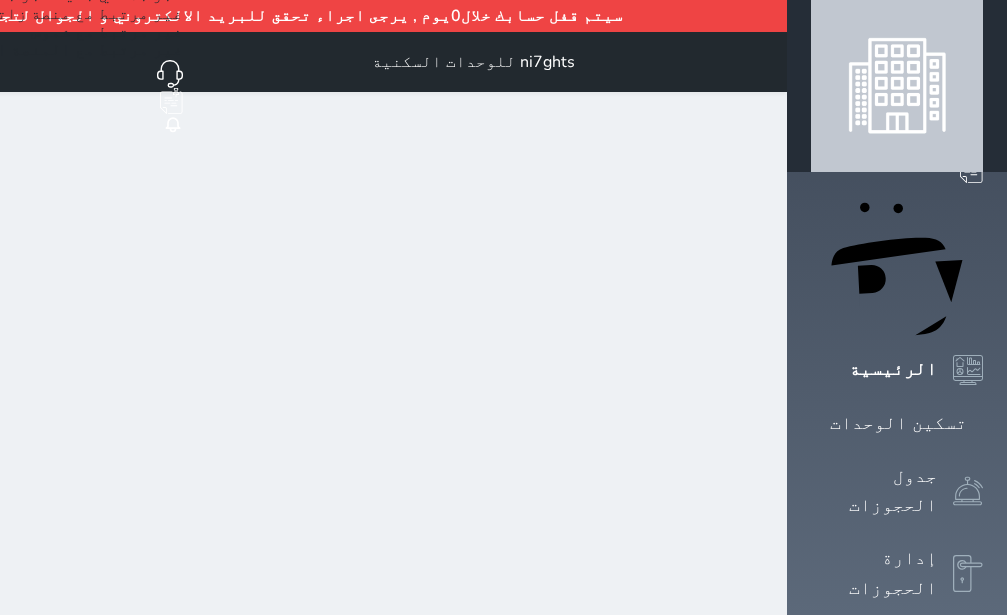 click at bounding box center [897, 86] 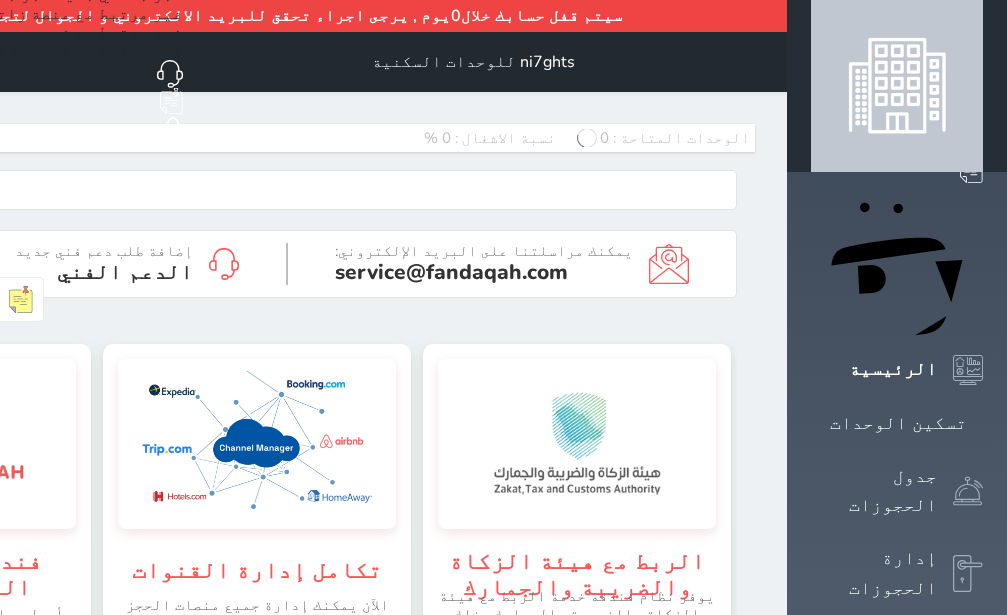 scroll, scrollTop: 0, scrollLeft: 0, axis: both 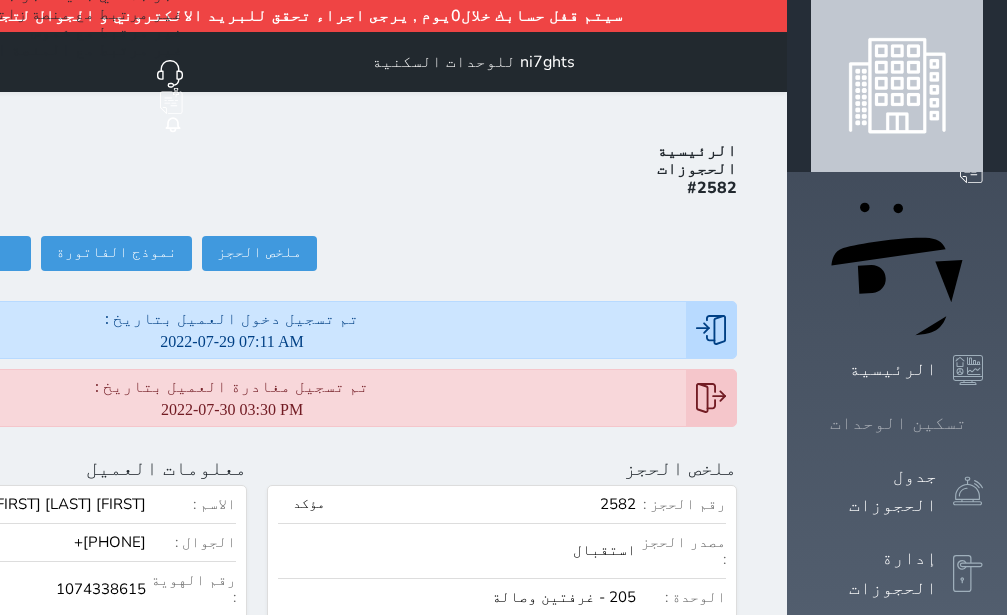 click at bounding box center [983, 423] 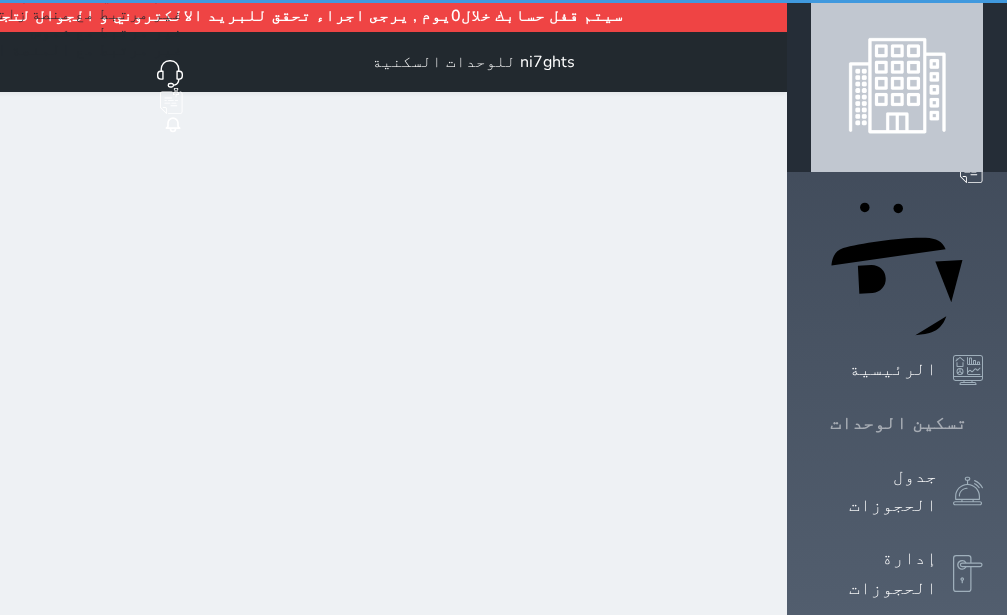 click at bounding box center (983, 423) 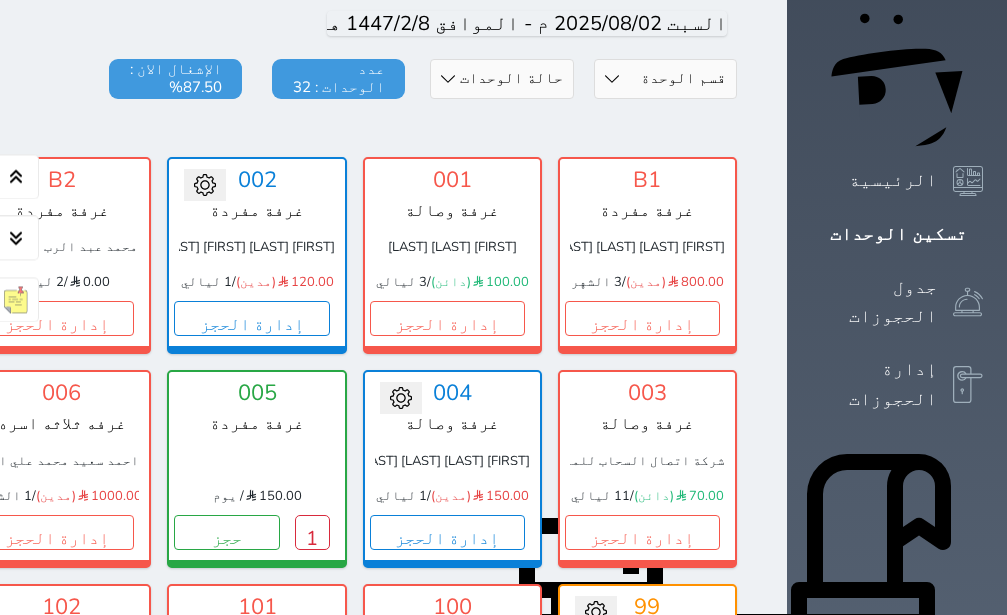 scroll, scrollTop: 236, scrollLeft: 0, axis: vertical 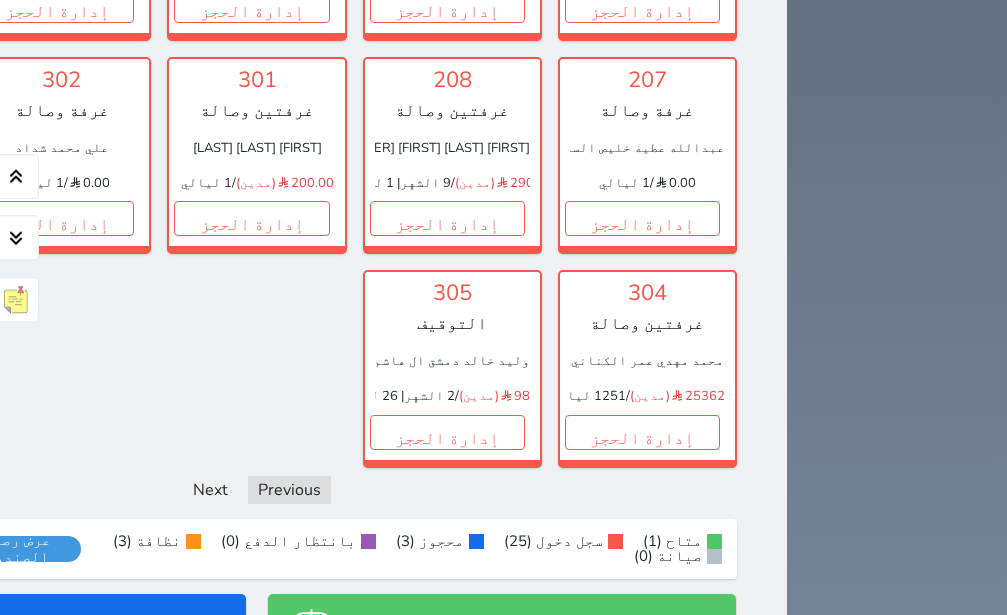 click on "إدارة الحجز" at bounding box center (-139, 5) 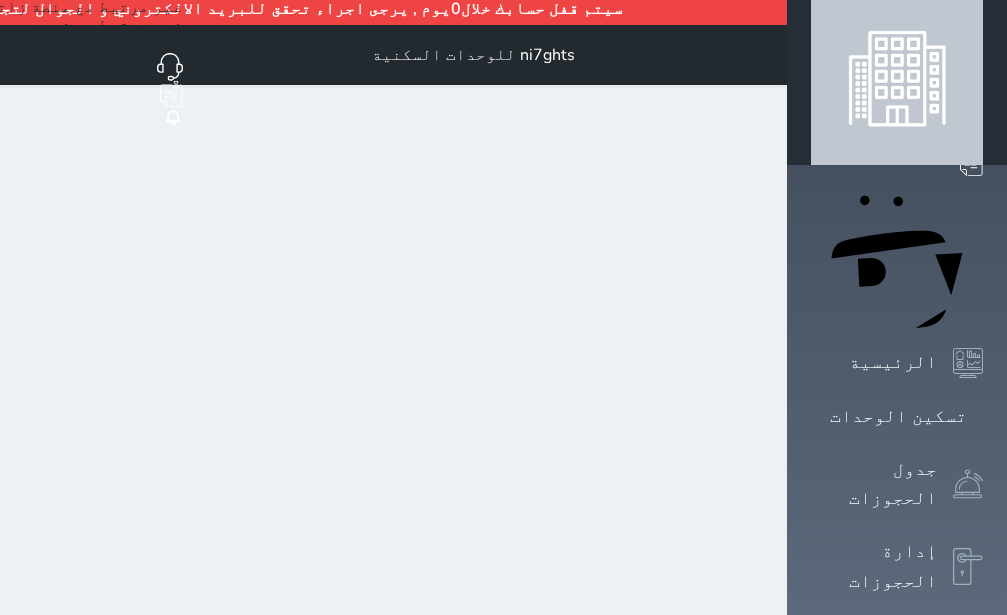 scroll, scrollTop: 0, scrollLeft: 0, axis: both 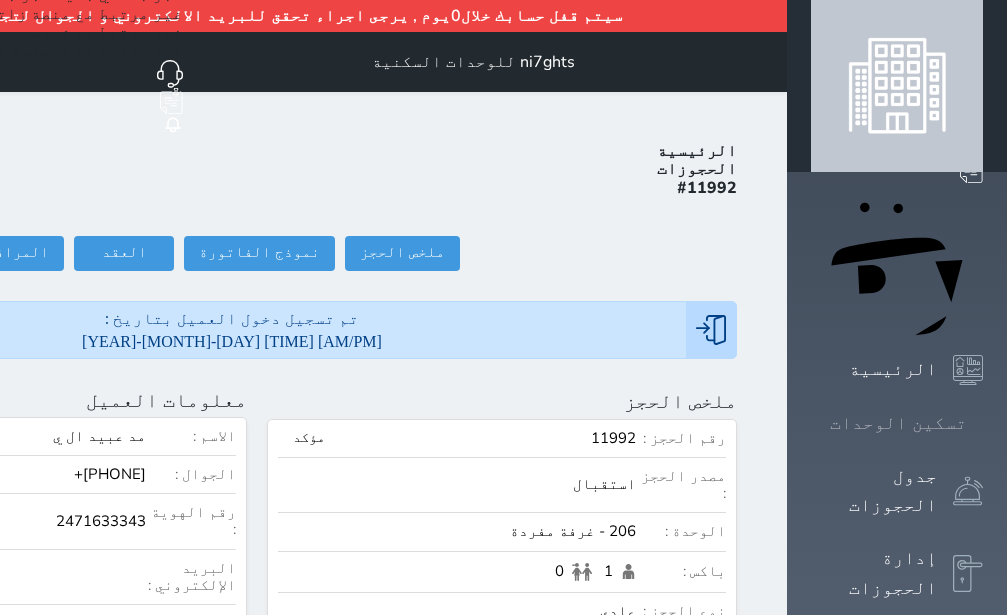 click 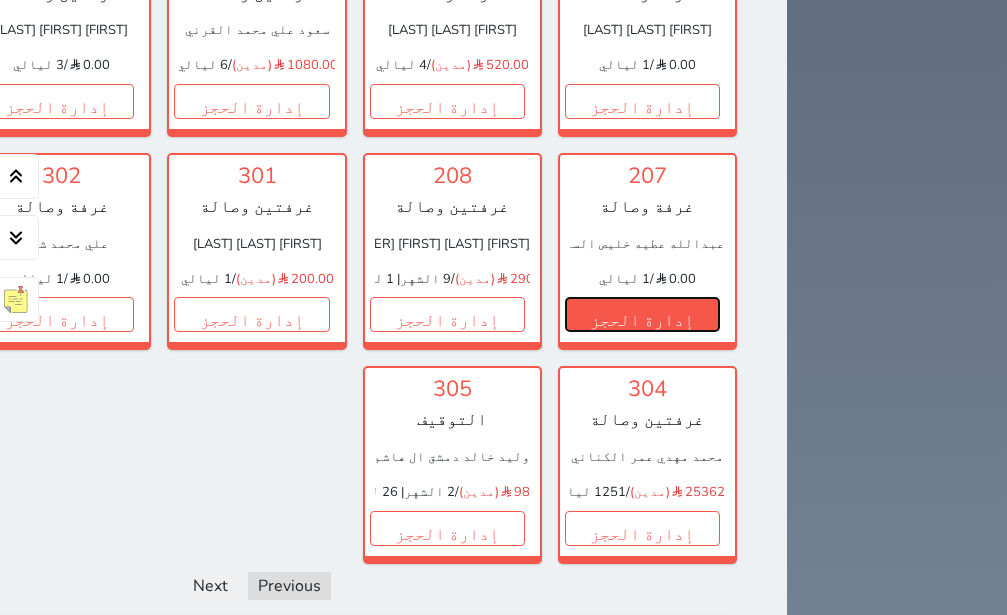 click on "إدارة الحجز" at bounding box center (642, 314) 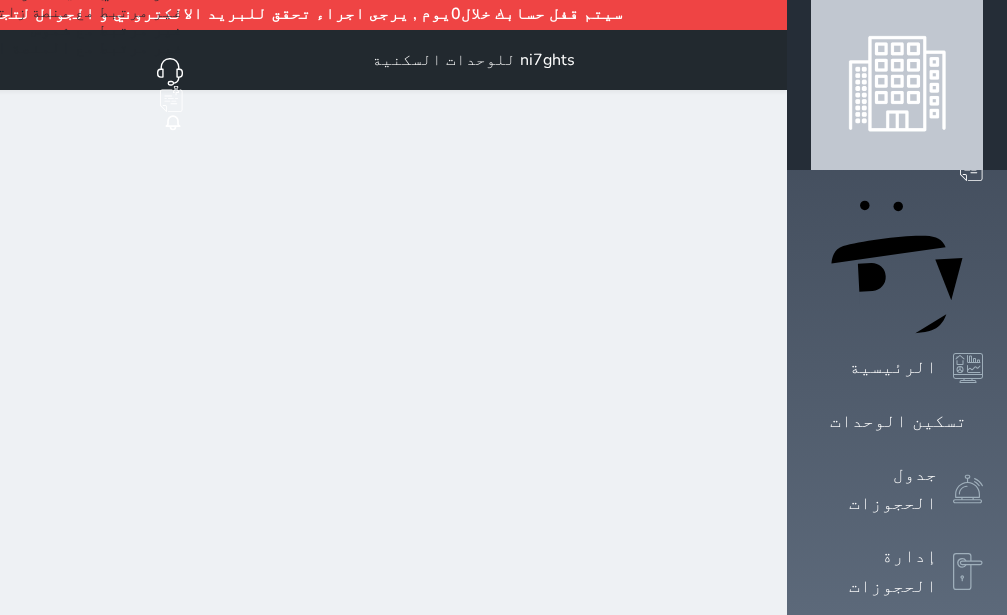 scroll, scrollTop: 0, scrollLeft: 0, axis: both 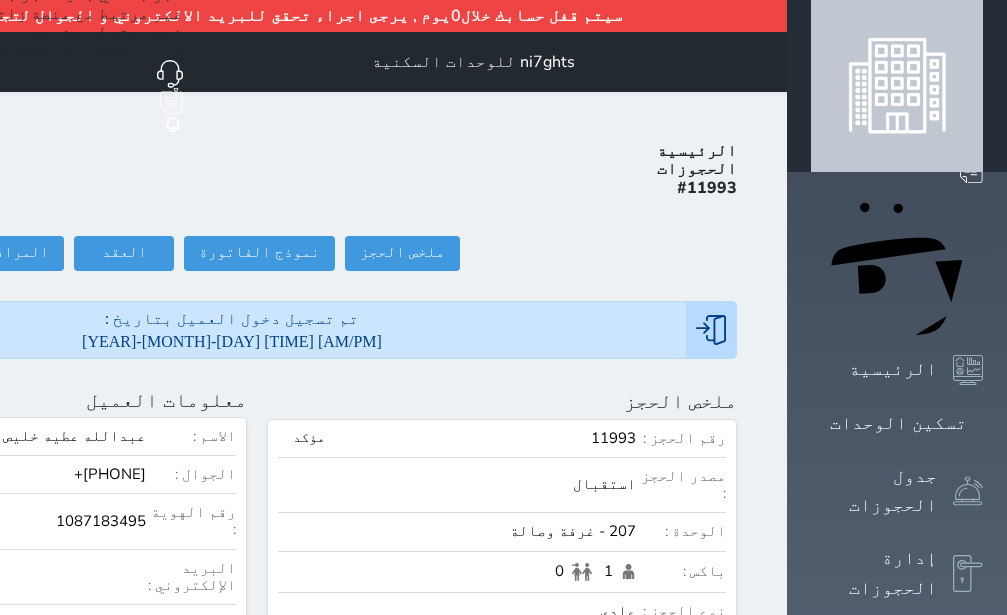 click on "تسجيل مغادرة" at bounding box center [-147, 253] 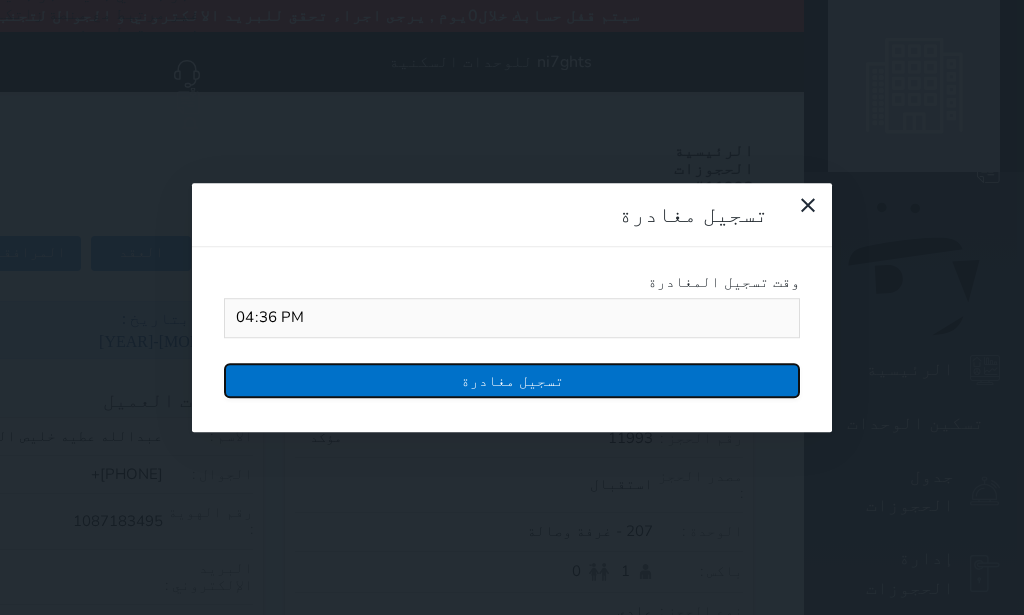 click on "تسجيل مغادرة" at bounding box center [512, 380] 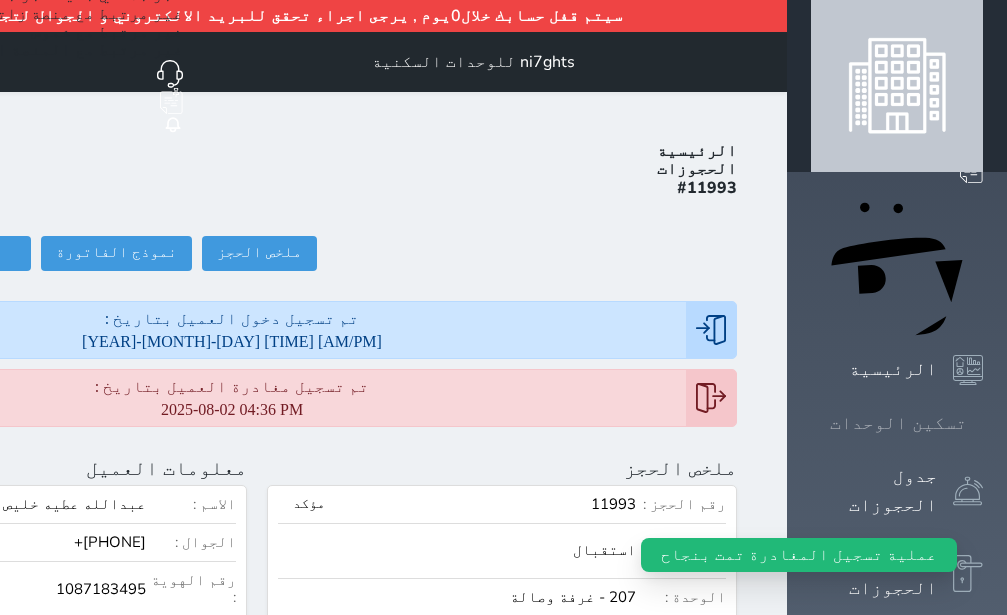 click on "تسكين الوحدات" at bounding box center (897, 423) 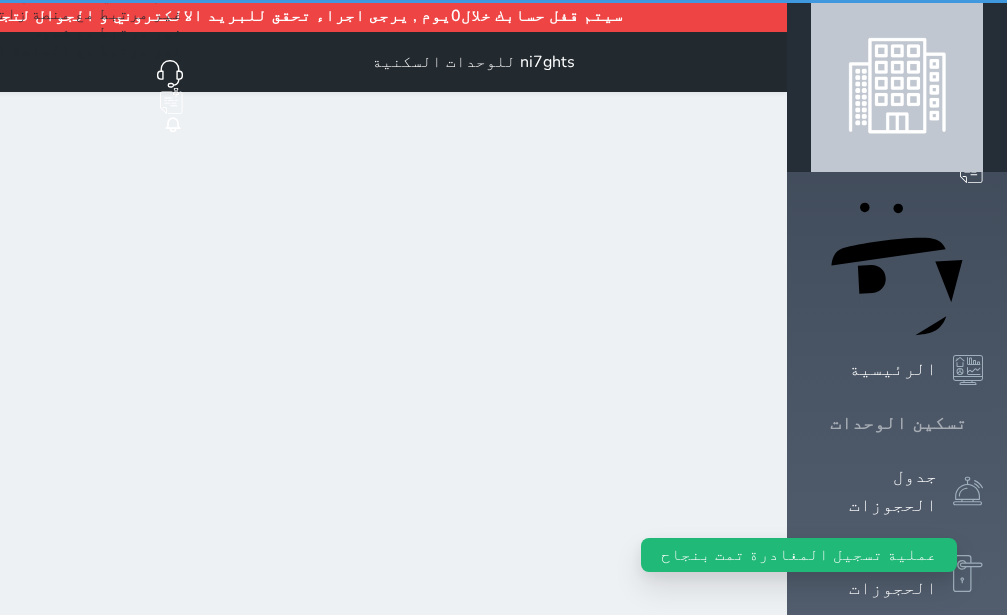 click on "تسكين الوحدات" at bounding box center [897, 423] 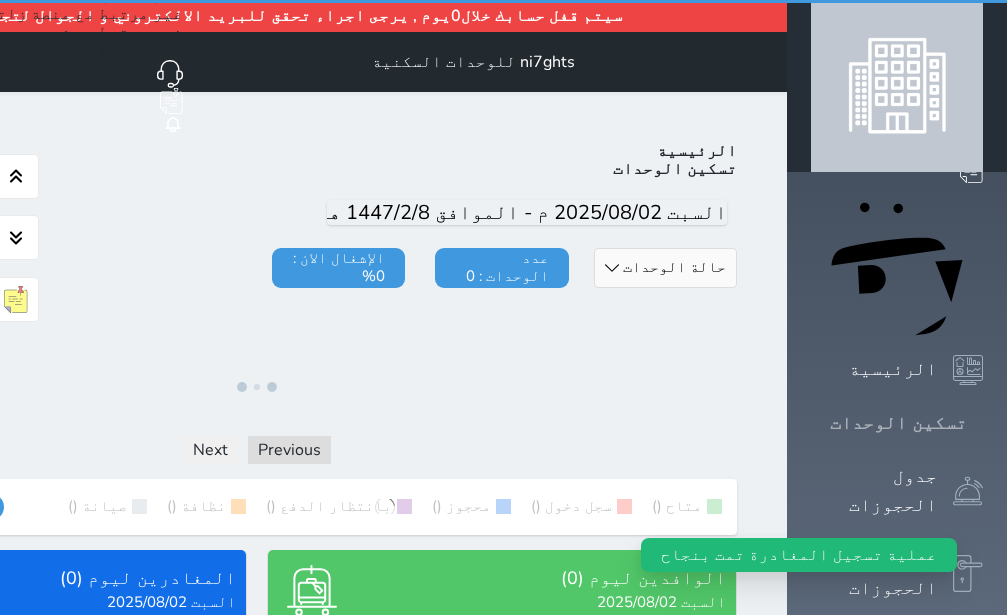 click on "تسكين الوحدات" at bounding box center (897, 423) 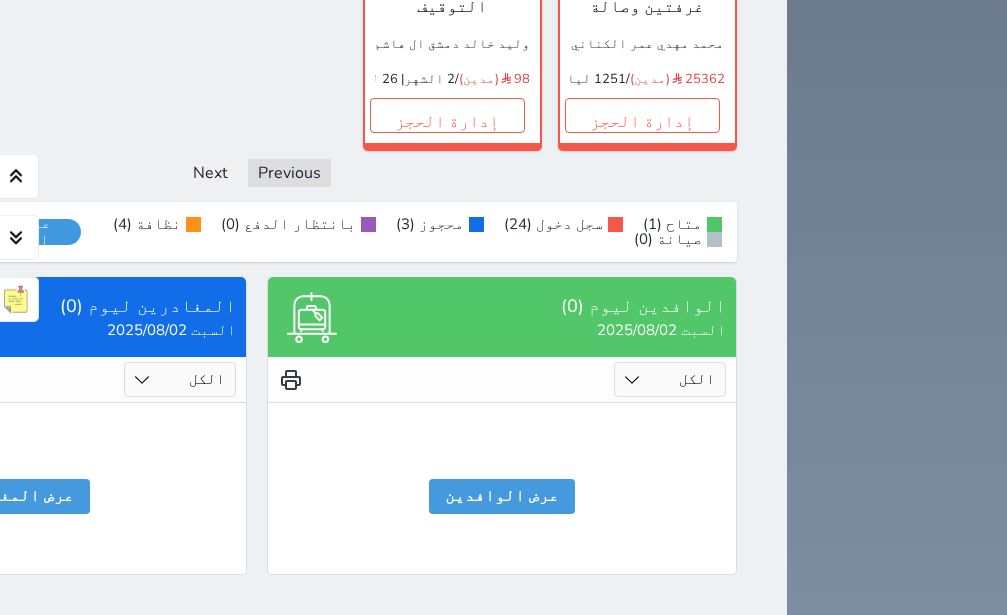 scroll, scrollTop: 1685, scrollLeft: 0, axis: vertical 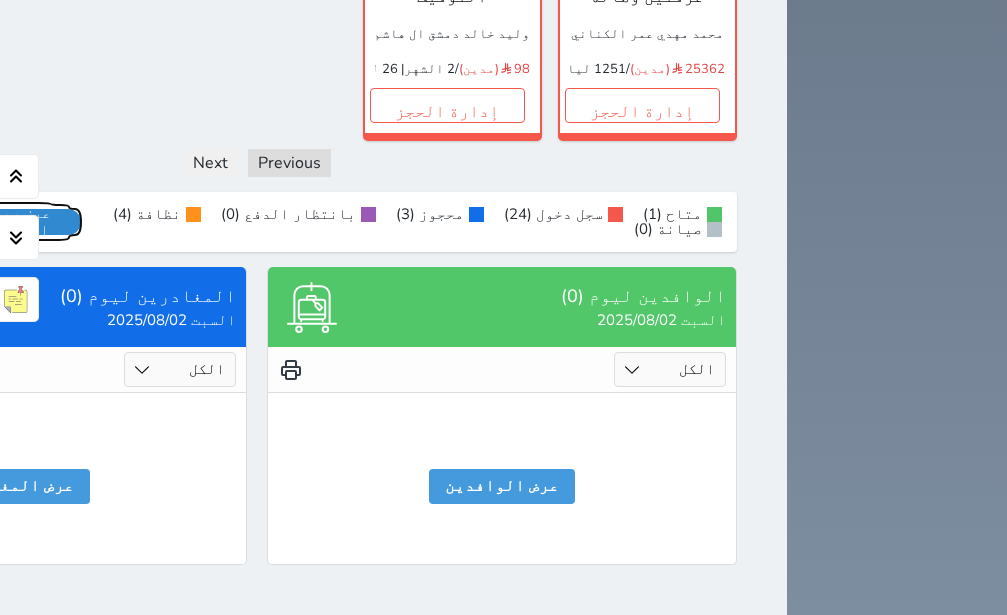 click on "عرض رصيد الصندوق" at bounding box center [17, 222] 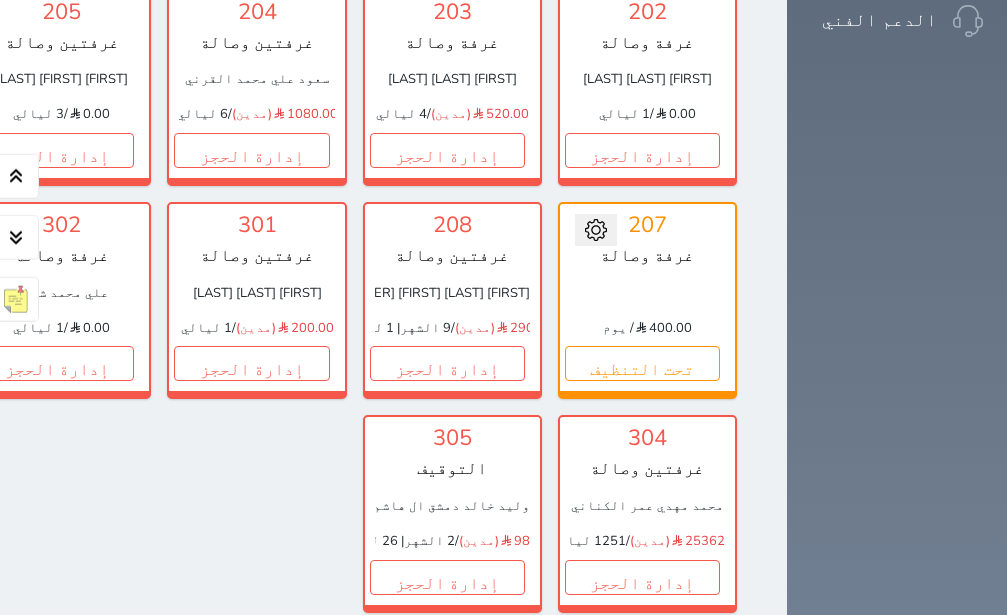 scroll, scrollTop: 1199, scrollLeft: 0, axis: vertical 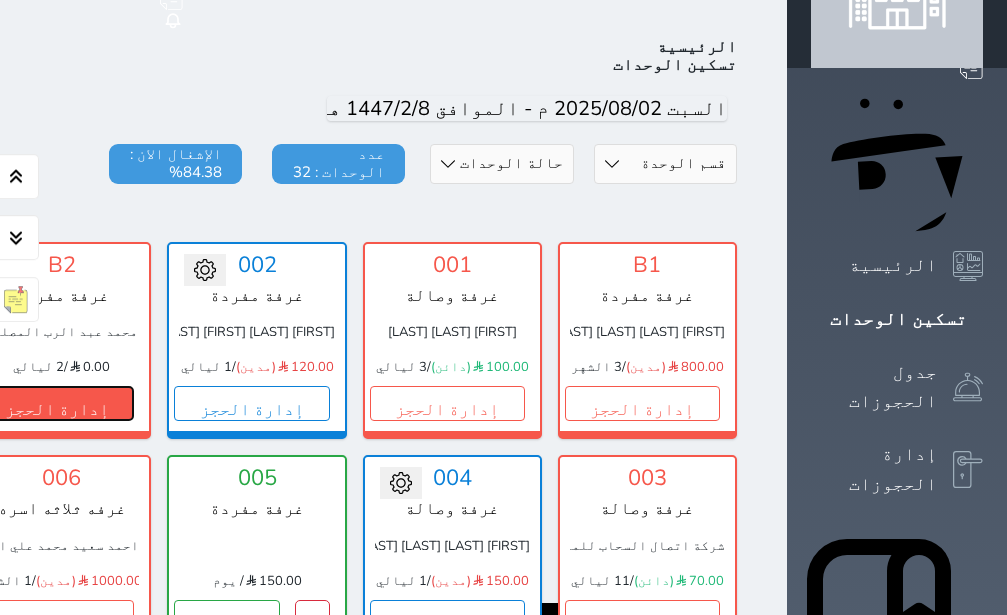 click on "إدارة الحجز" at bounding box center [56, 403] 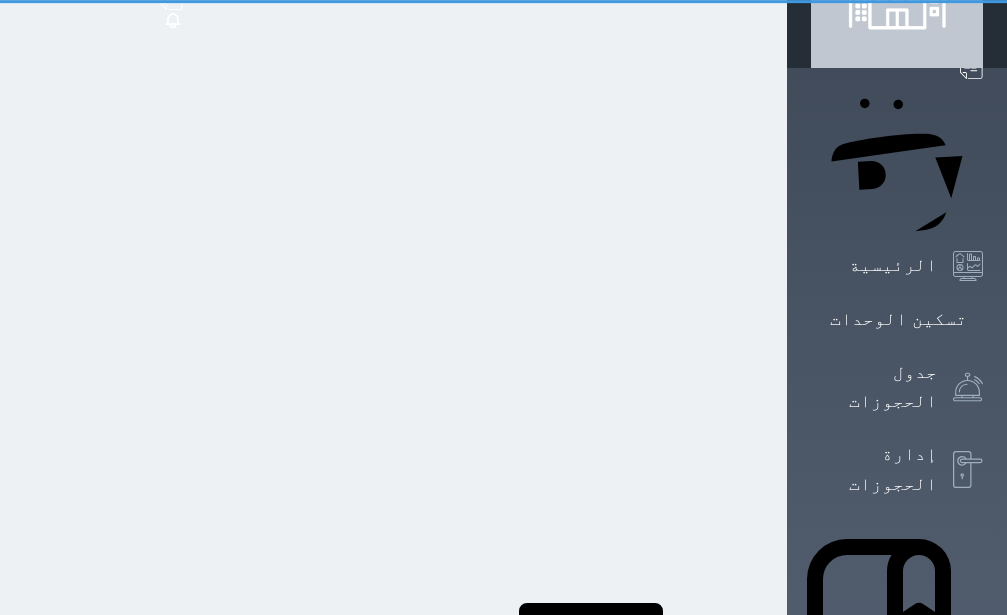 scroll, scrollTop: 0, scrollLeft: 0, axis: both 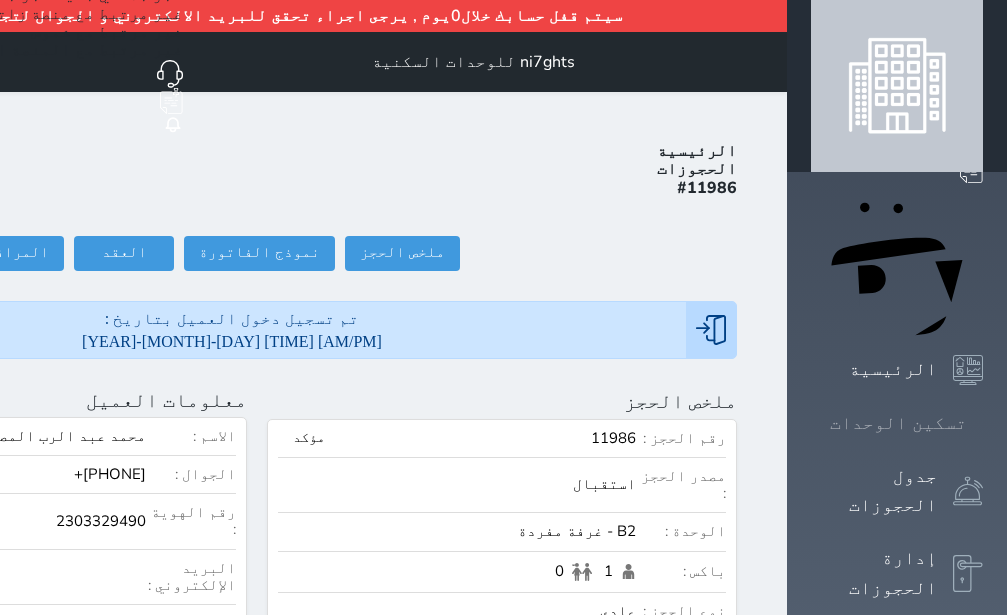 click on "تسكين الوحدات" at bounding box center (898, 423) 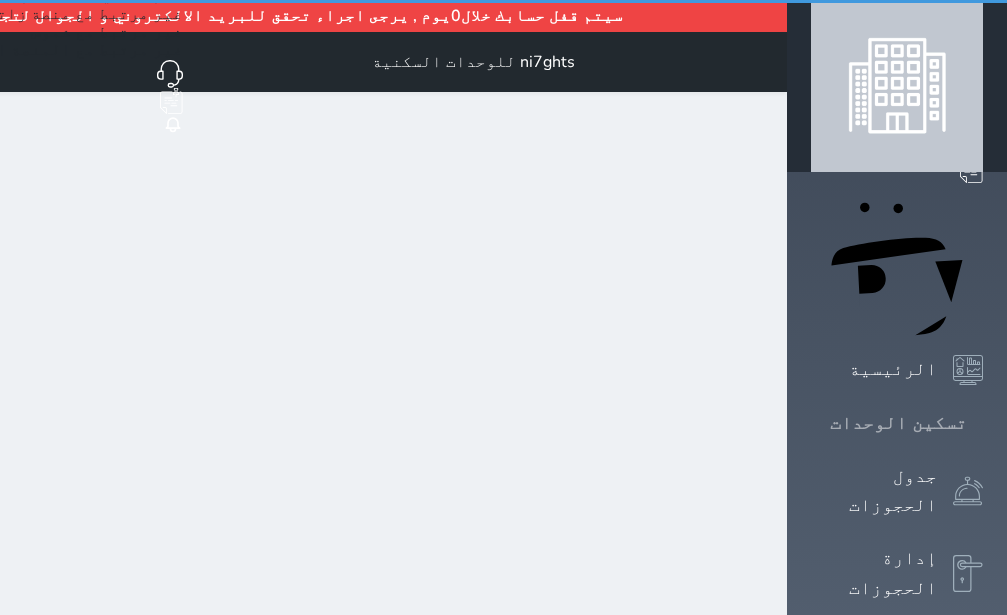 click on "تسكين الوحدات" at bounding box center [898, 423] 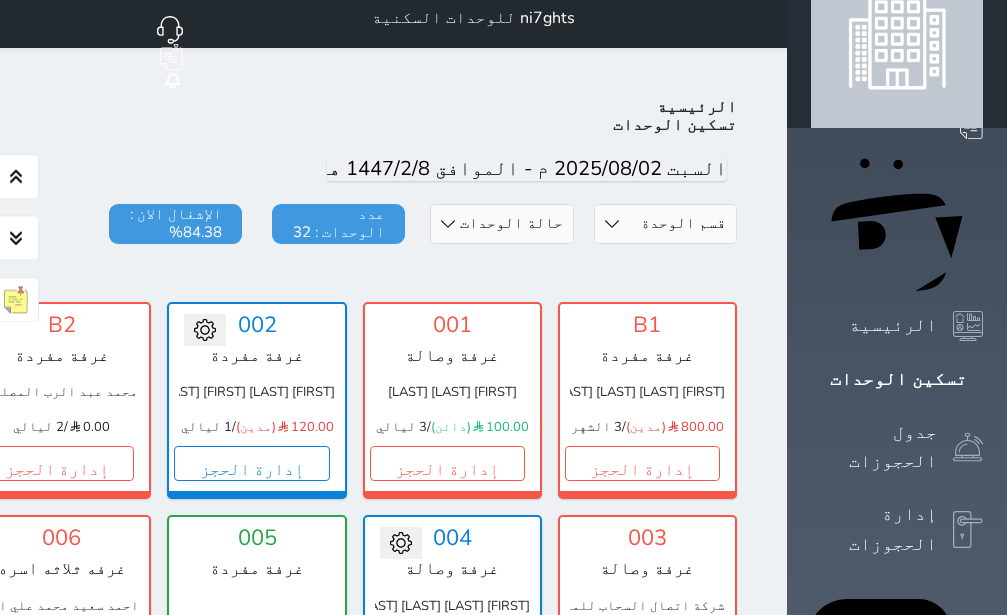 scroll, scrollTop: 0, scrollLeft: 0, axis: both 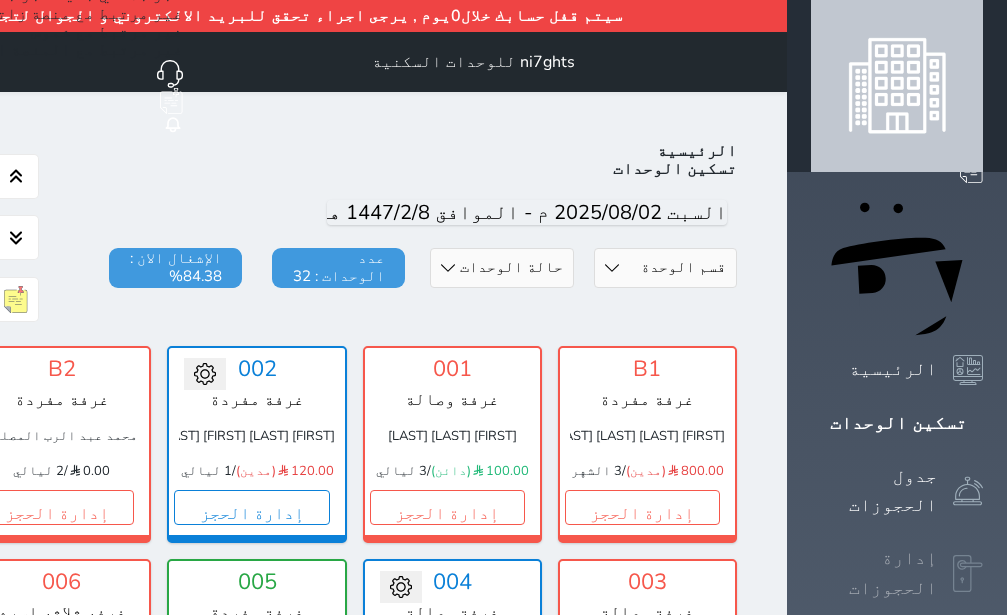 click 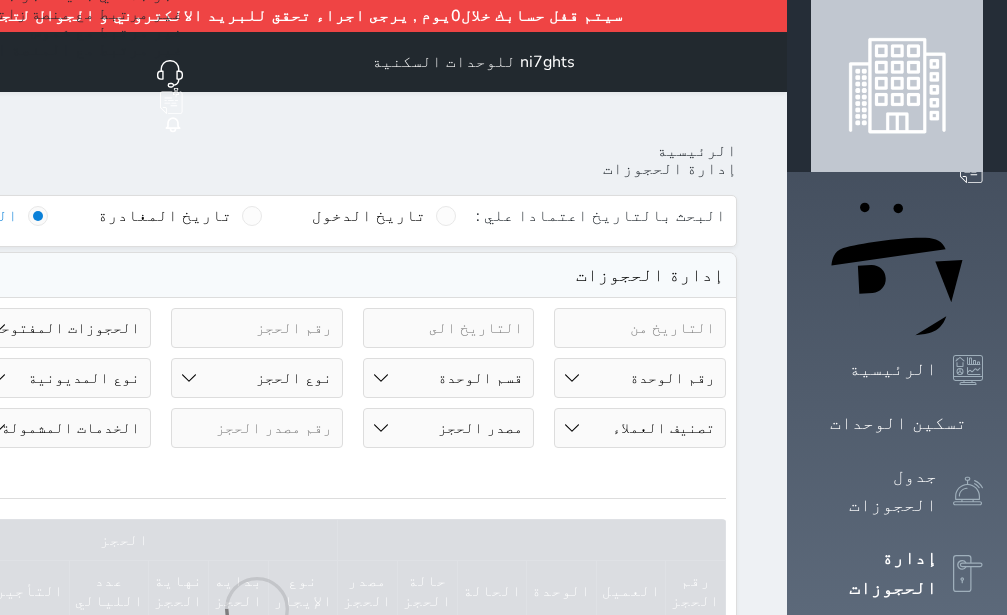 click on "حالة الحجز
الحجوزات المفتوحة (الكل)
الحجوزات المغلقة (الكل)
الحجوزات المفتوحة (مسجل دخول)
الحجوزات المغلقة (تسجيل مغادرة)
الحجوزات لم تسجل دخول
الحجوزات المؤكدة (الكل)
الحجوزات الملغية
الحجوزات المنتهية مهلة دفعها
حجوزات بانتظار الدفع" at bounding box center (66, 328) 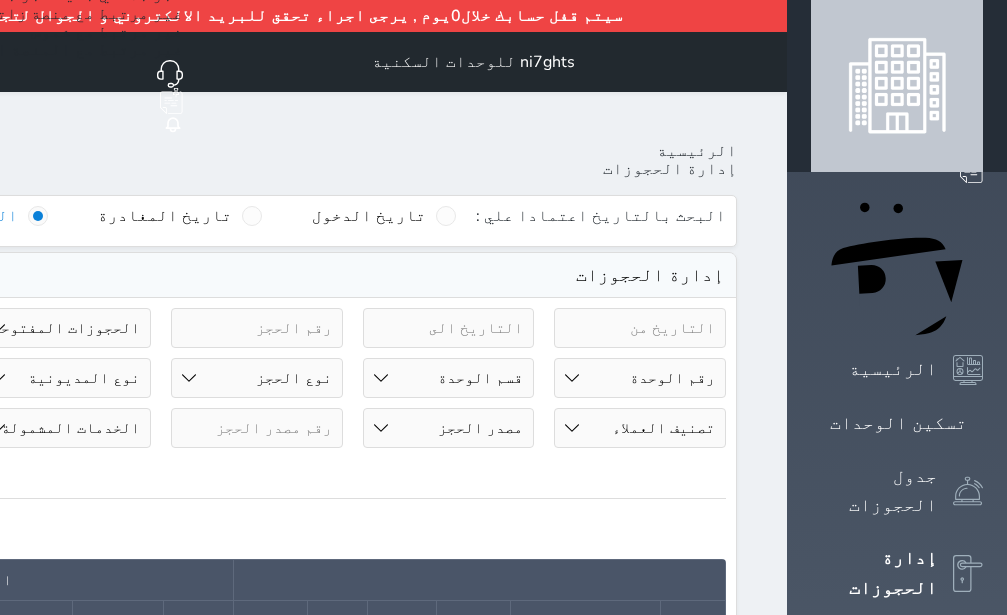 select on "checked_out" 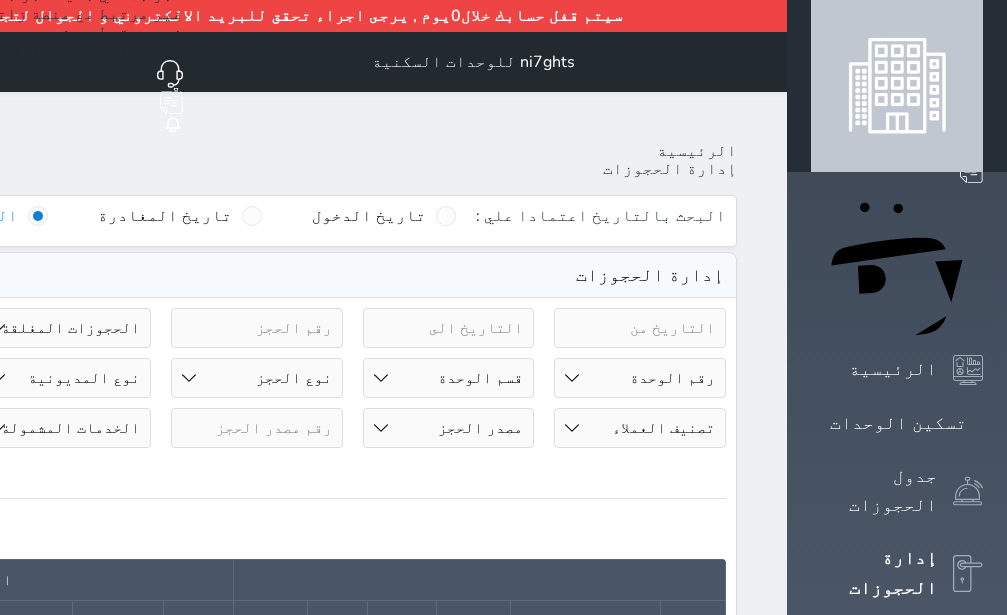 click on "الحجوزات المغلقة (تسجيل مغادرة)" at bounding box center (0, 0) 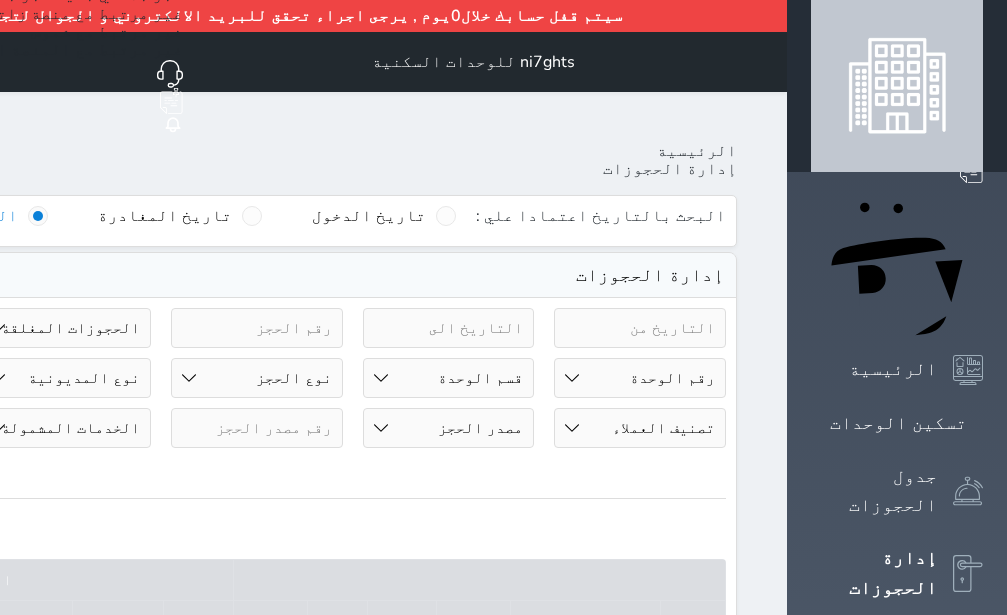 click at bounding box center [-126, 328] 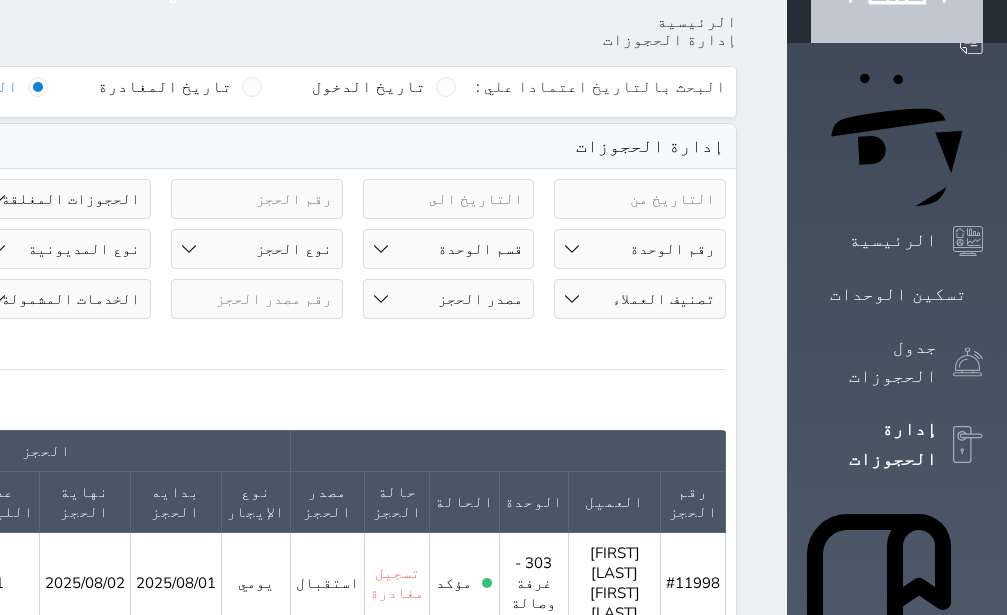 scroll, scrollTop: 0, scrollLeft: 0, axis: both 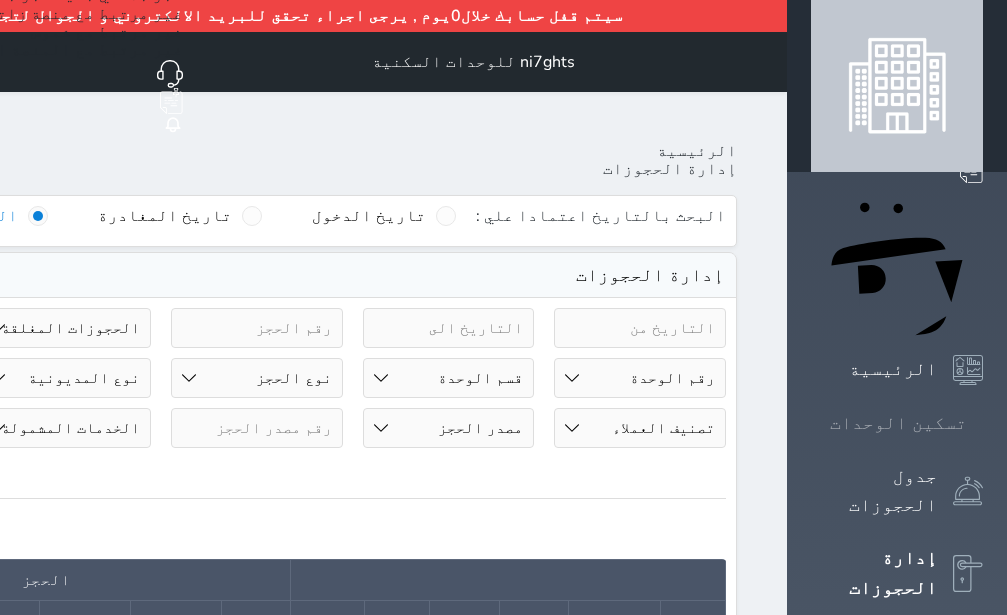type on "خيري" 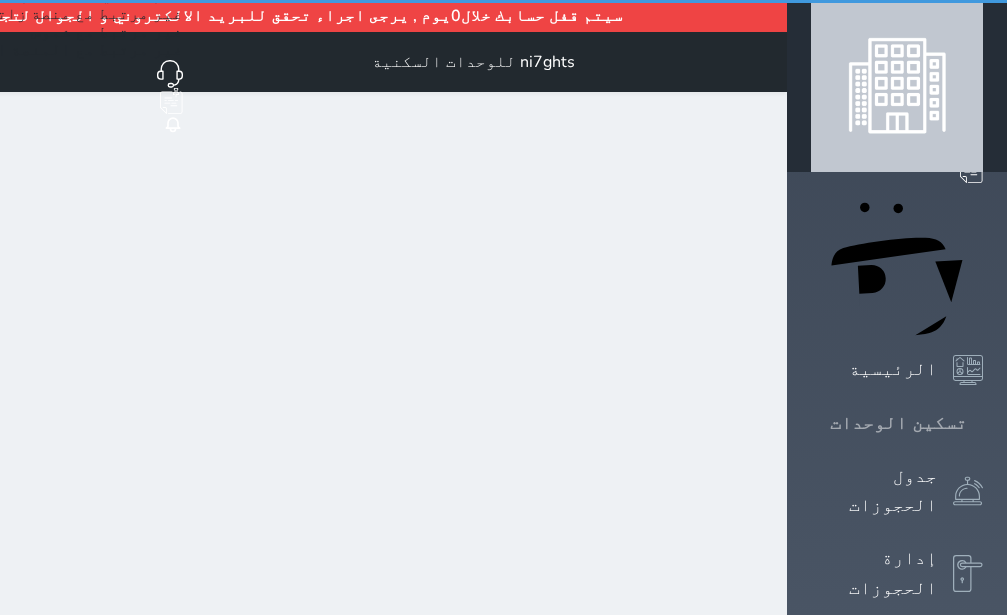 click at bounding box center [983, 423] 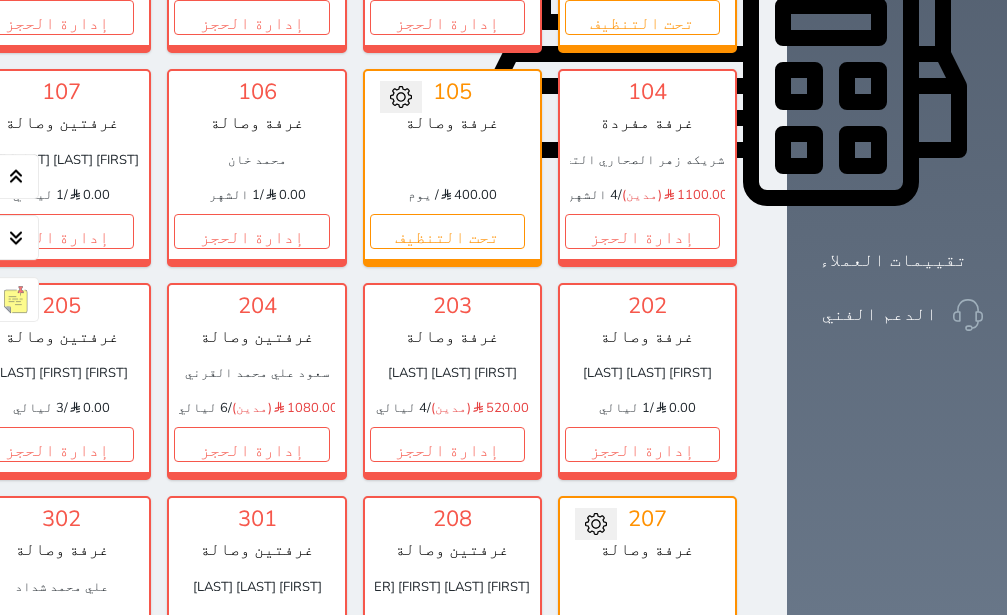 scroll, scrollTop: 1118, scrollLeft: 0, axis: vertical 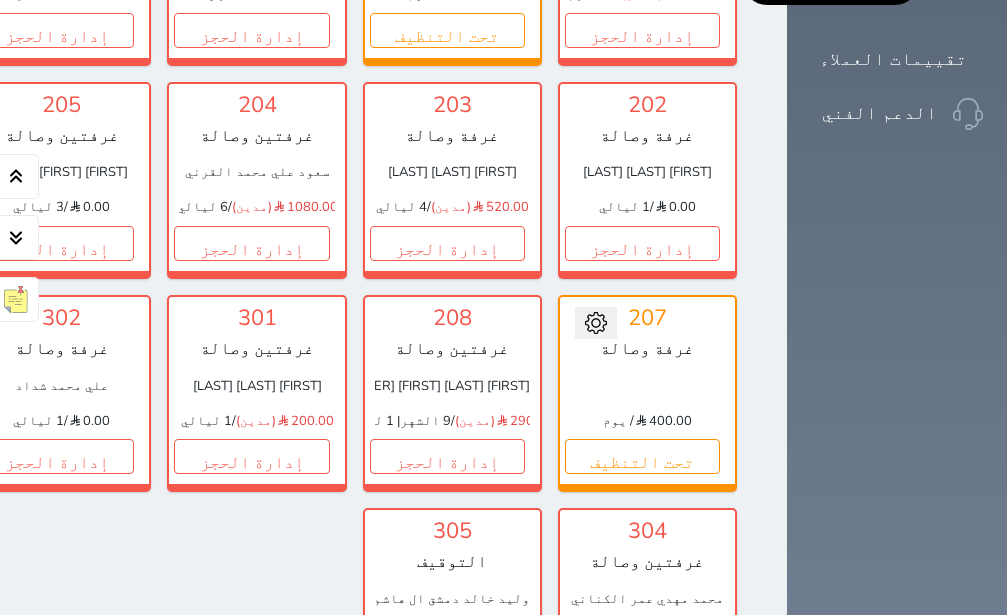 click on "إدارة الحجز" at bounding box center (-139, 30) 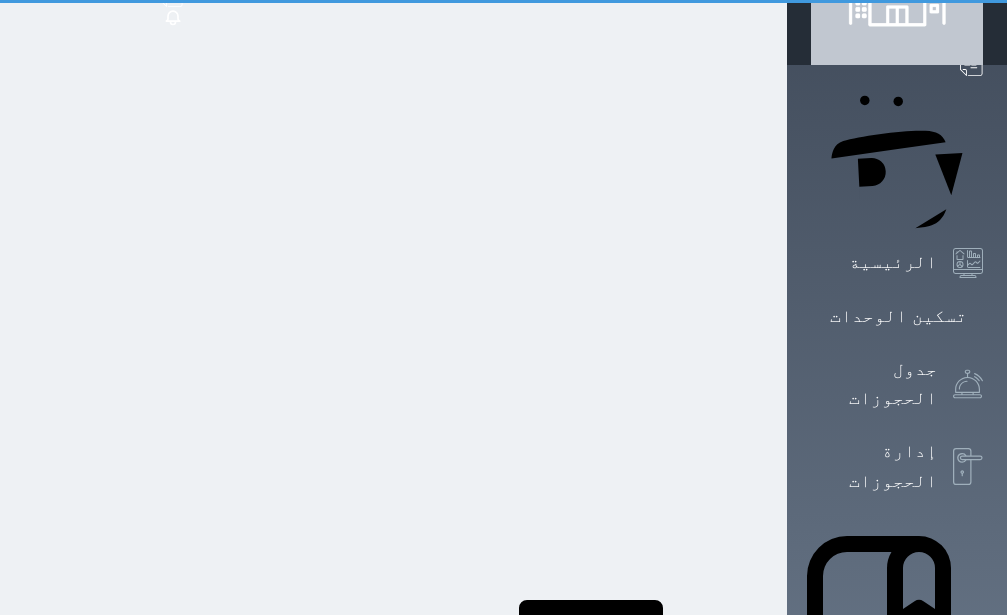 scroll, scrollTop: 0, scrollLeft: 0, axis: both 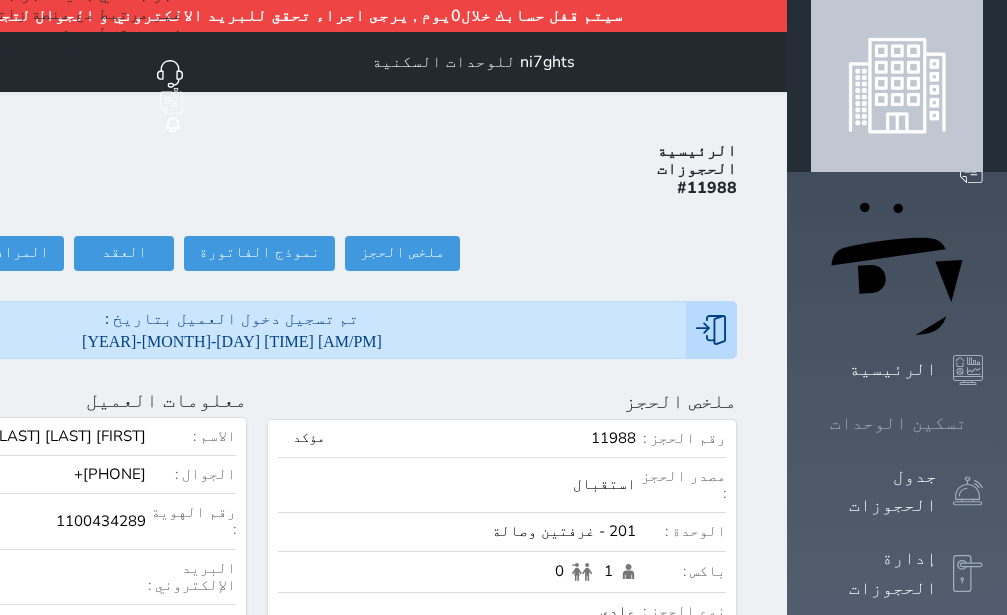 click on "تسكين الوحدات" at bounding box center [898, 423] 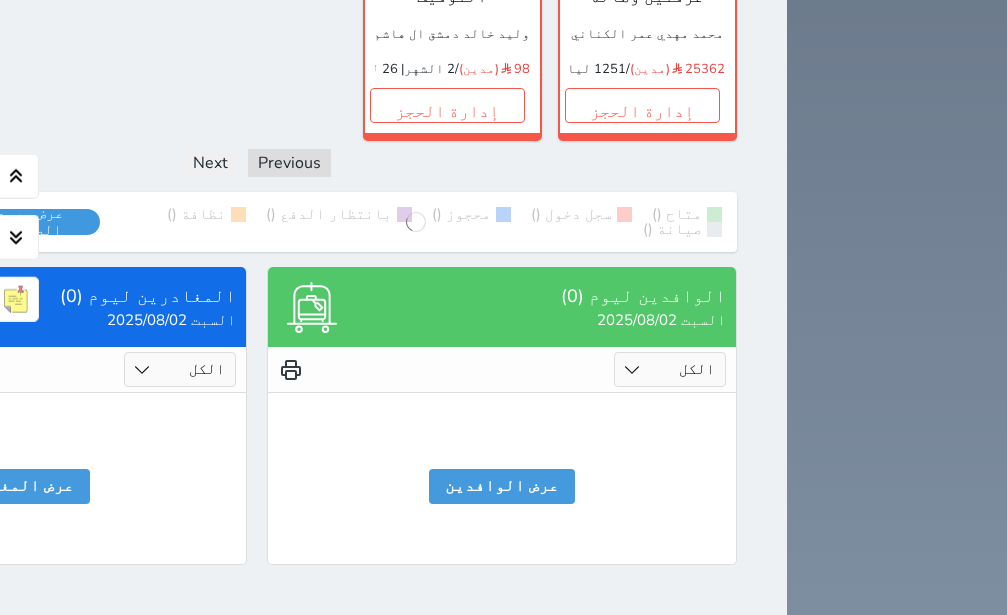 scroll, scrollTop: 1748, scrollLeft: 0, axis: vertical 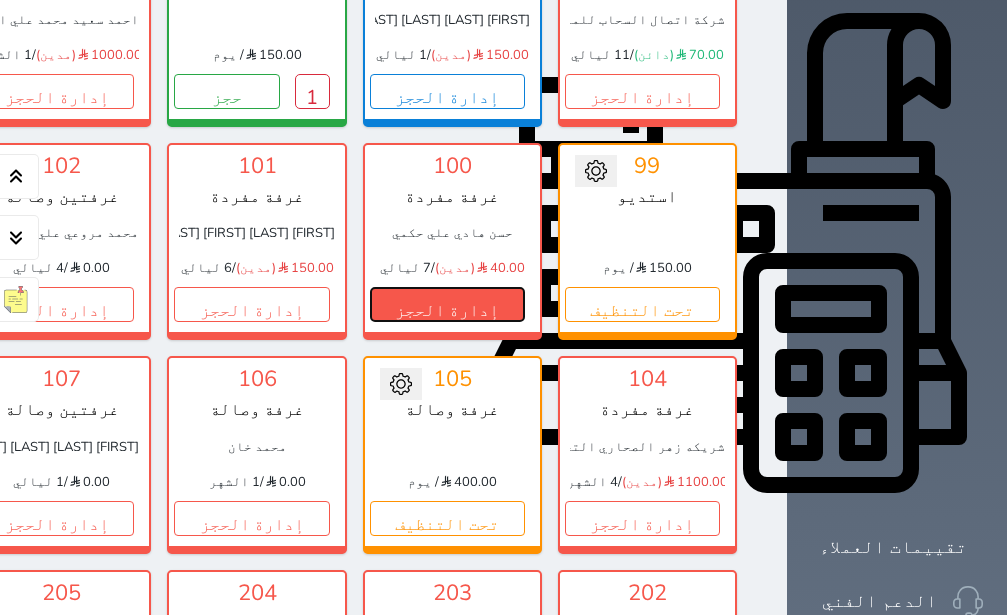 click on "إدارة الحجز" at bounding box center (447, 304) 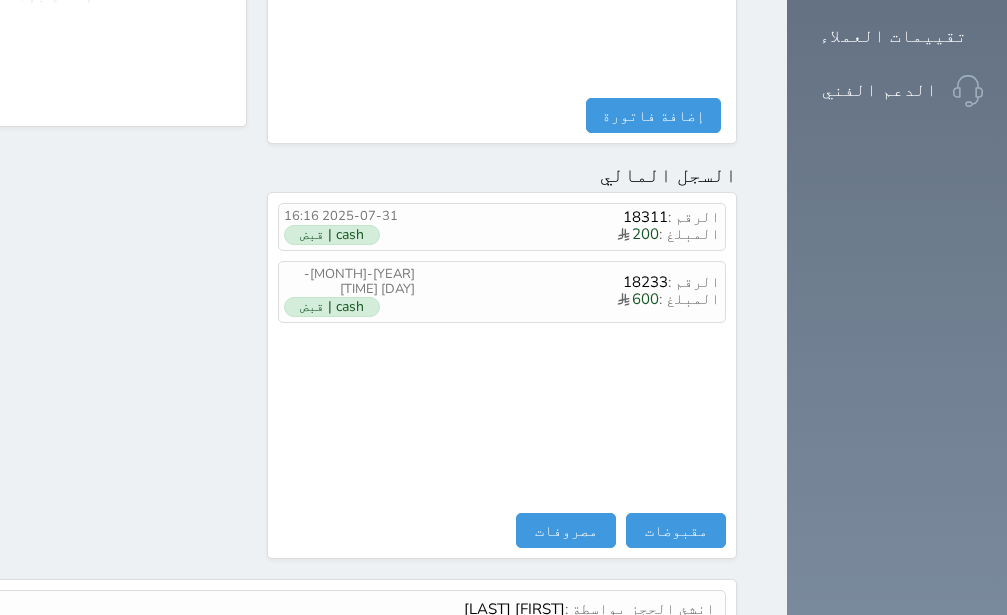 scroll, scrollTop: 1142, scrollLeft: 0, axis: vertical 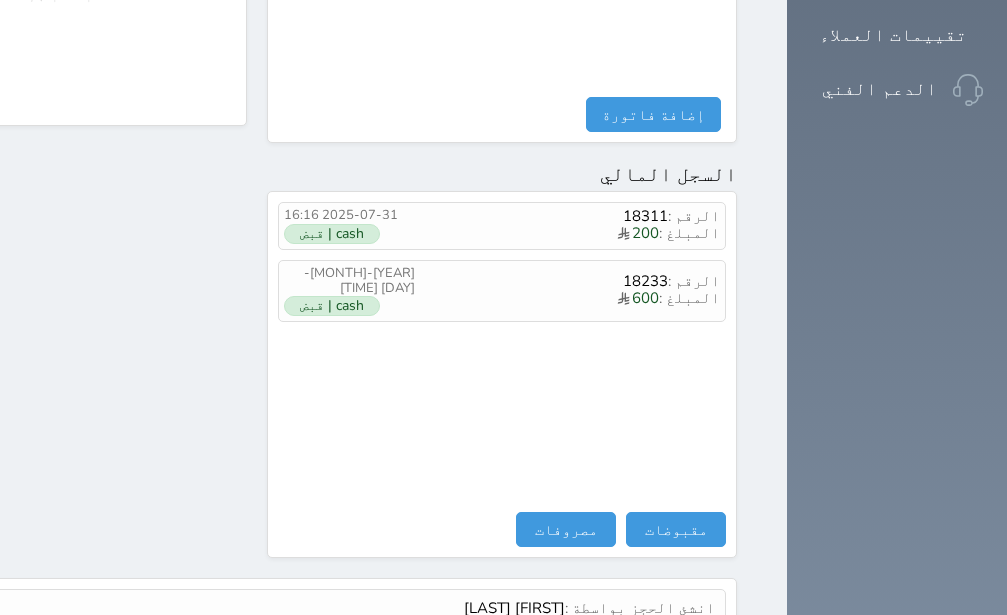click on "الرقم :  18311   المبلغ :  200    2025-07-31 16:16
cash | قبض
الرقم :  18233   المبلغ :  600    2025-07-27 01:56
cash | قبض
مقبوضات           مقبوضات                 النوع  *    اختيار     التاريخ *   2025-08-02 17:06   من *   حسن هادي علي حكمي   المبلغ *   0   لأجل *     طريقة الدفع *   اختر طريقة الدفع   دفع نقدى   تحويل بنكى   مدى   بطاقة ائتمان   آجل   ملاحظات         حفظ     مصروفات           مصروفات                   النوع  *   اختيار     التاريخ *   2025-08-02 17:06   إلى *     المبلغ *     لأجل *     استلمت بواسطة *     طريقة الدفع *   اختر طريقة الدفع   دفع نقدى   تحويل بنكى   مدى   بطاقة ائتمان     ملاحظات     حفظ" at bounding box center [502, 374] 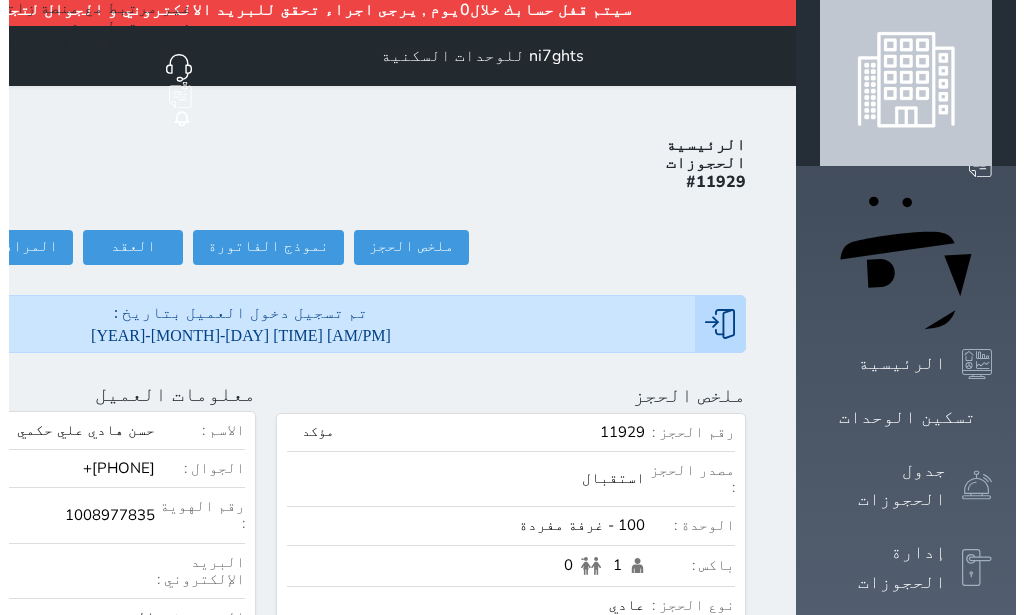 scroll, scrollTop: 0, scrollLeft: 0, axis: both 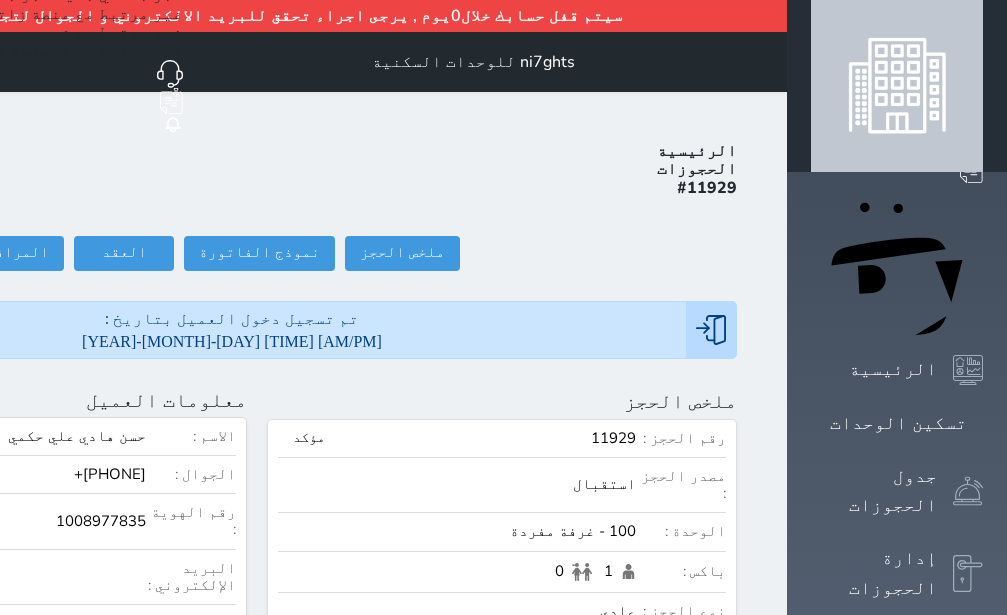 click on "تسجيل مغادرة" at bounding box center [-147, 253] 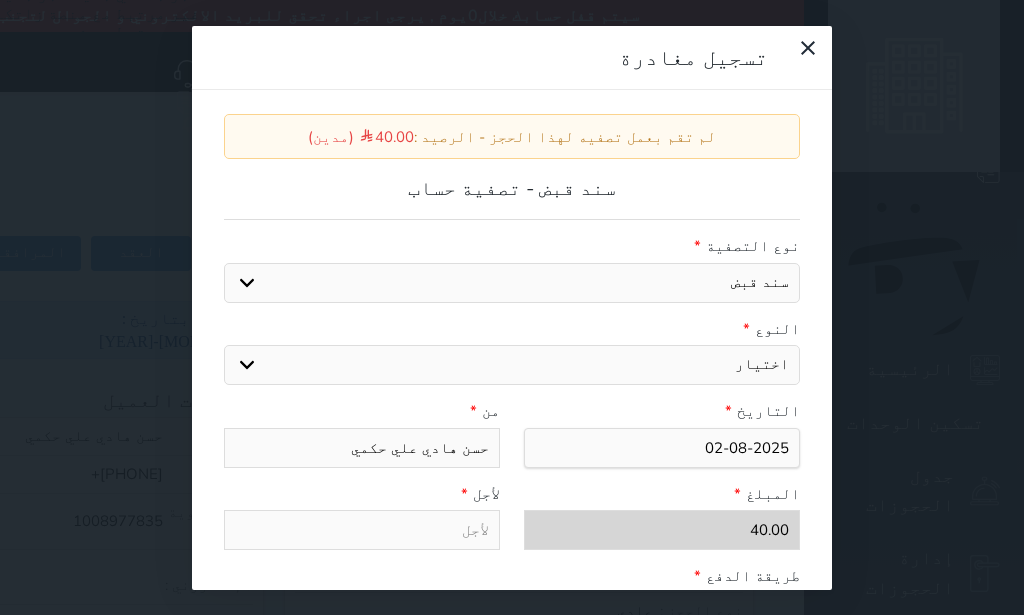 click on "اختيار   ايجار
عربون" at bounding box center [512, 365] 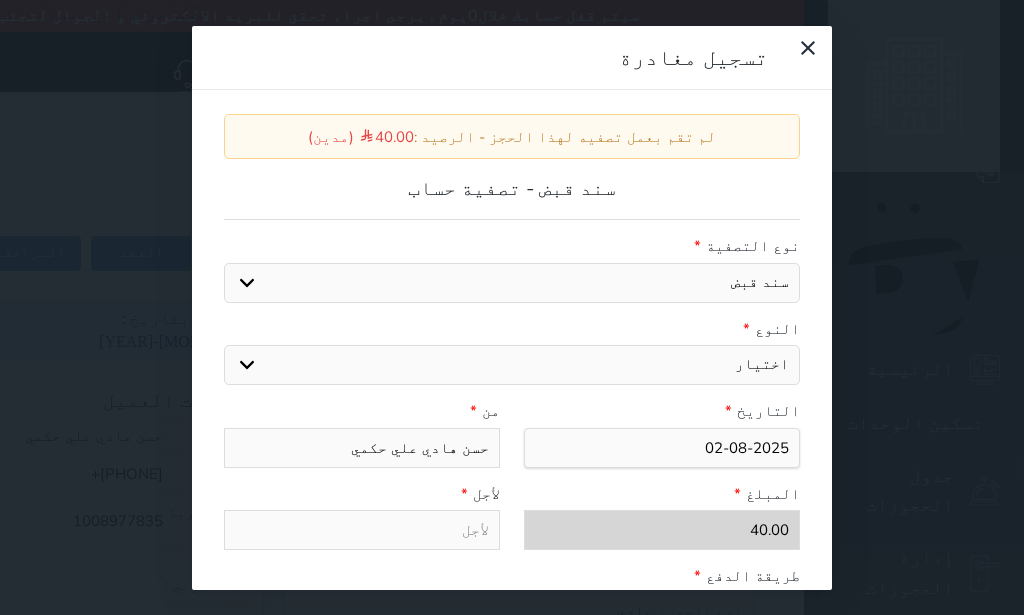 select on "54331" 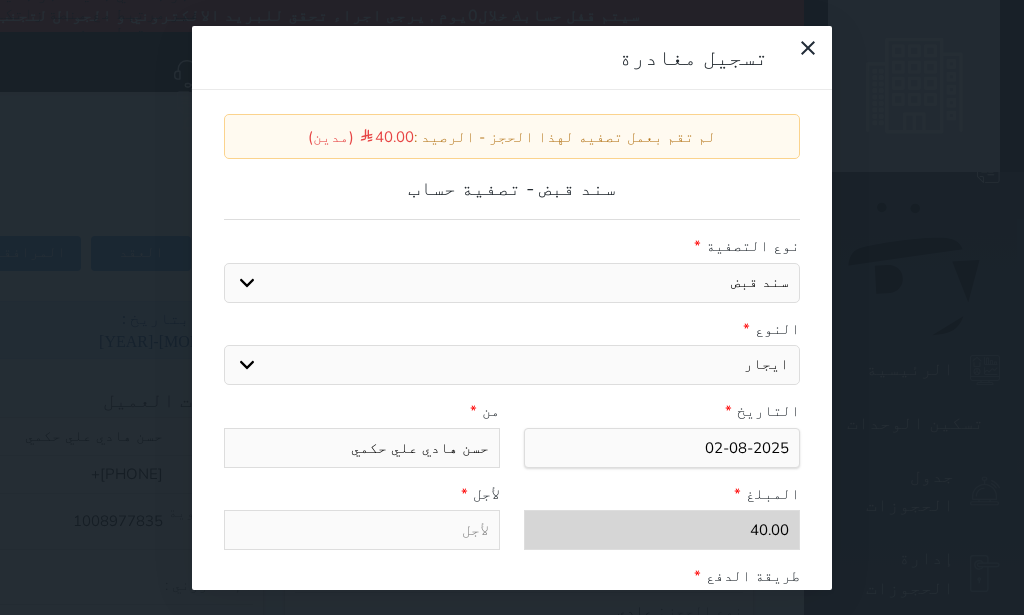 click on "ايجار" at bounding box center [0, 0] 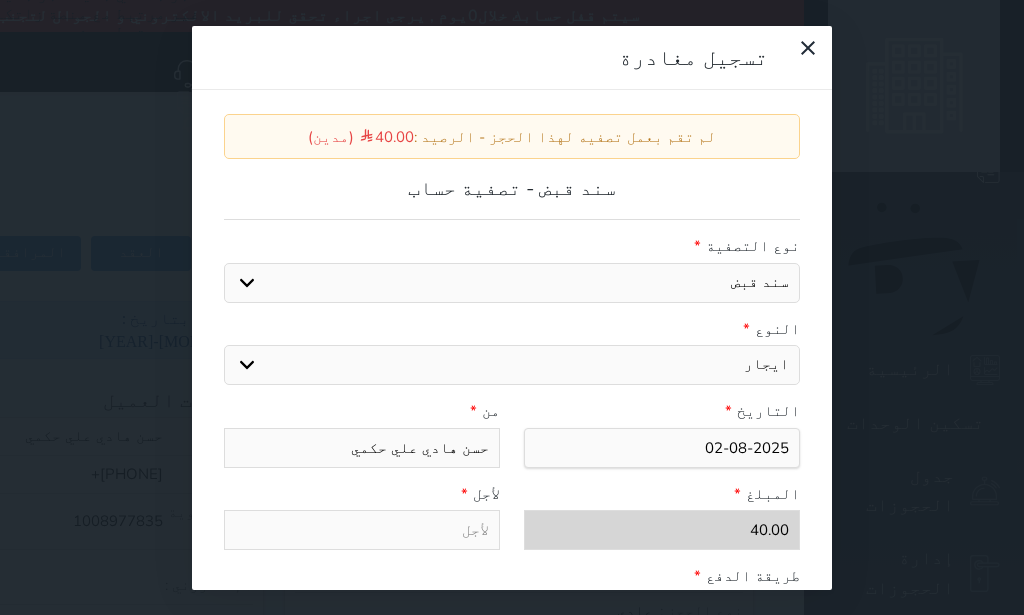 type on "ايجار - الوحدة - 100" 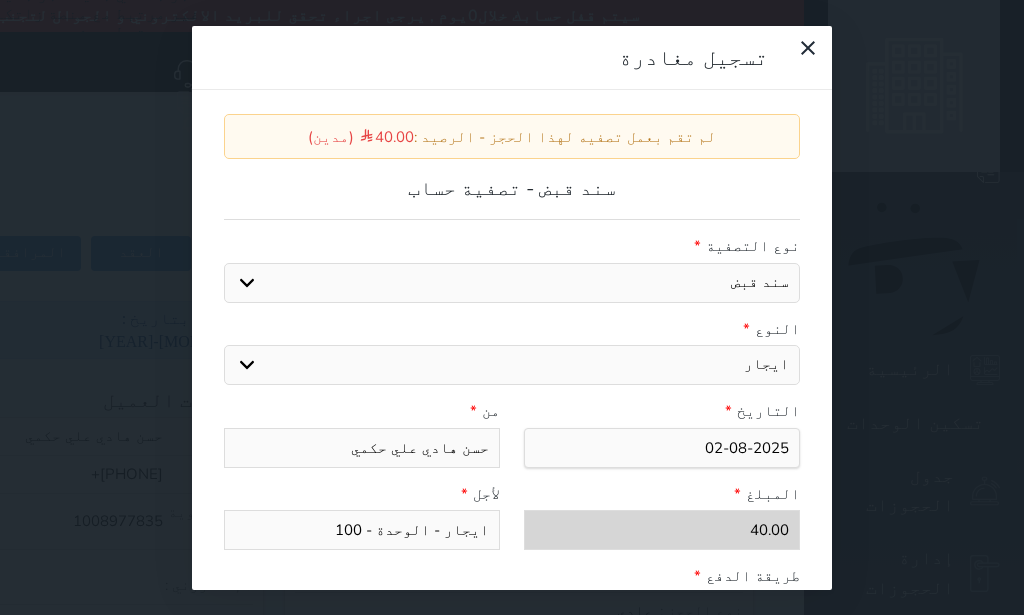 scroll, scrollTop: 319, scrollLeft: 0, axis: vertical 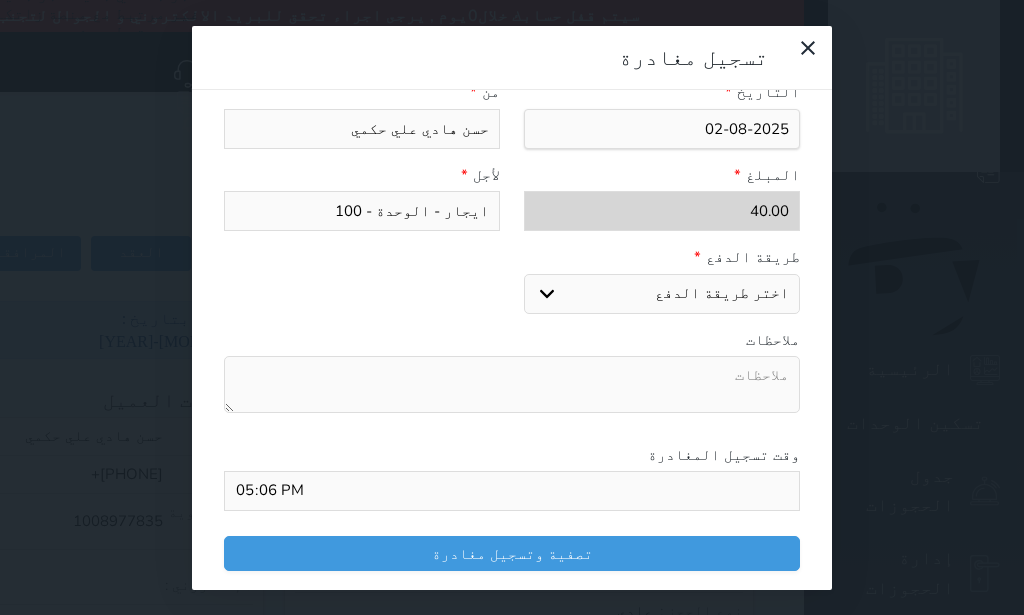 click on "اختر طريقة الدفع   دفع نقدى   تحويل بنكى   مدى   بطاقة ائتمان" at bounding box center [662, 294] 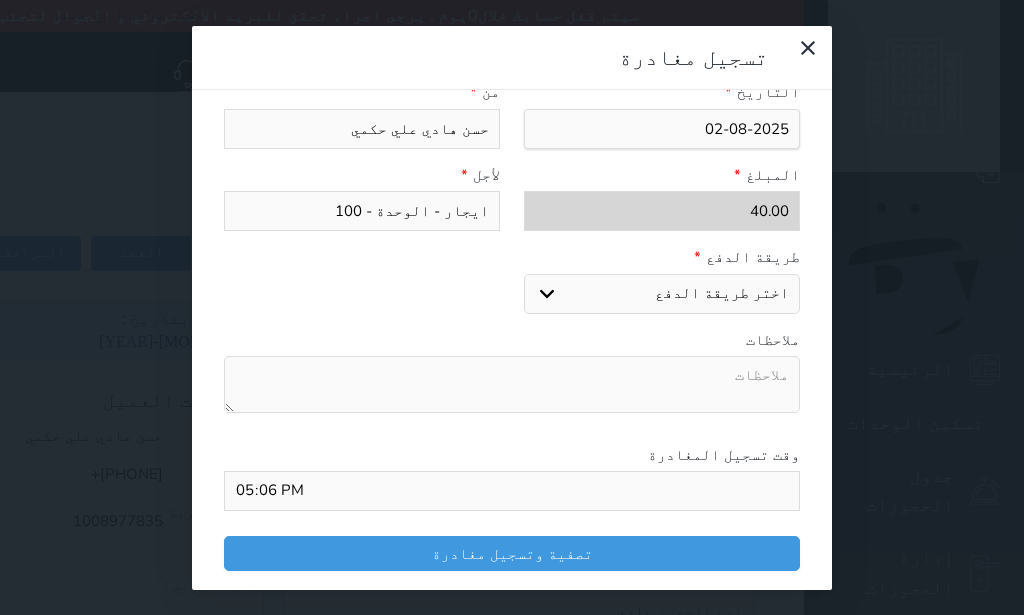 select on "cash" 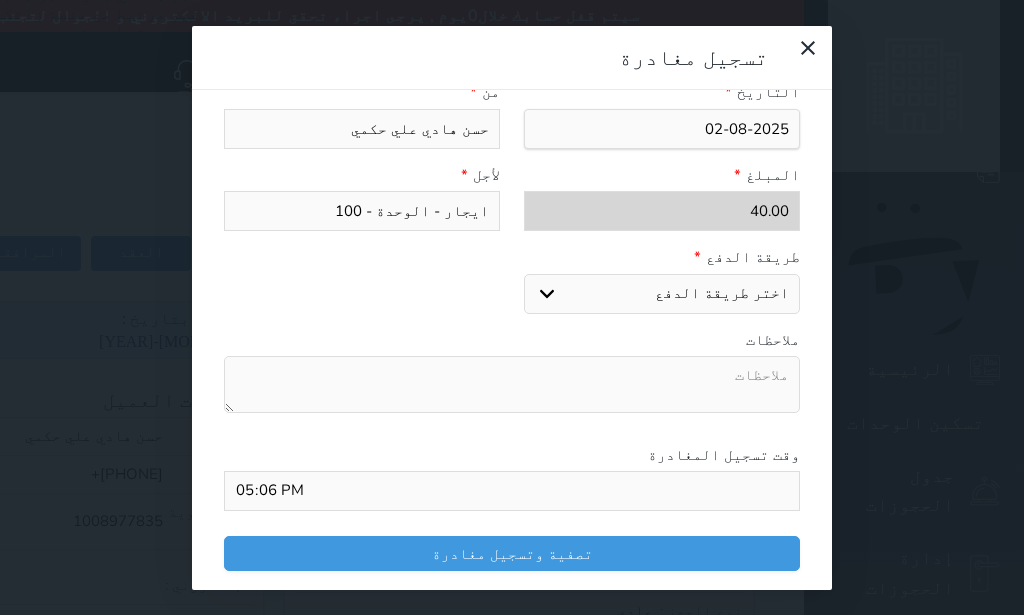 click on "دفع نقدى" at bounding box center [0, 0] 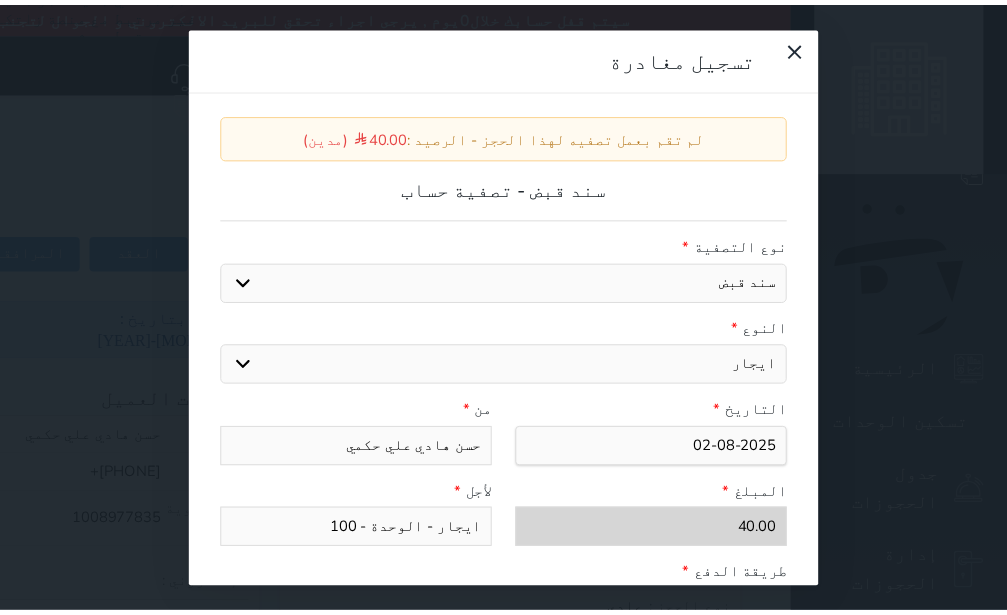 scroll, scrollTop: 319, scrollLeft: 0, axis: vertical 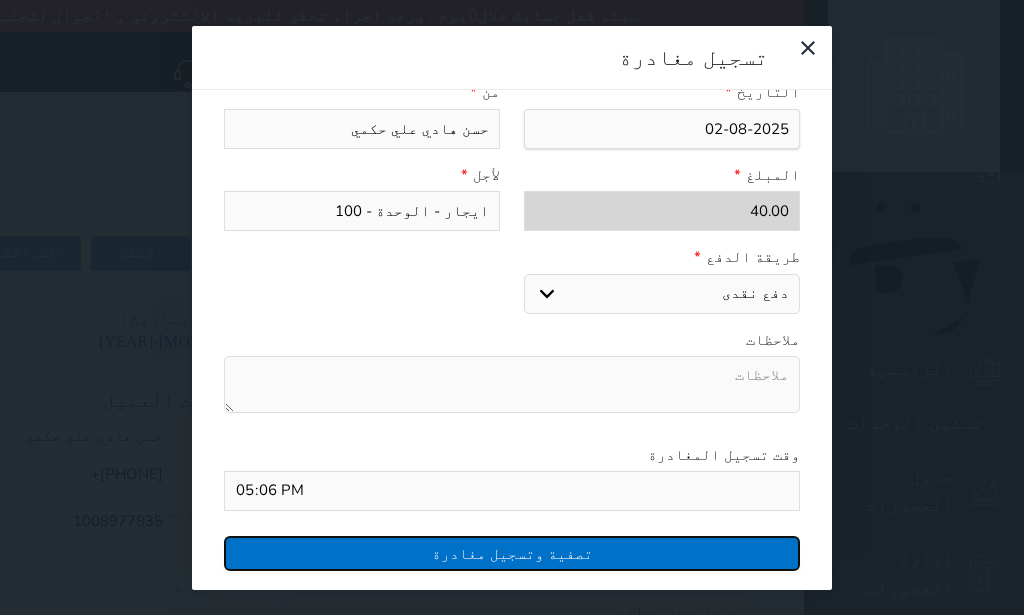 click on "تصفية وتسجيل مغادرة" at bounding box center [512, 553] 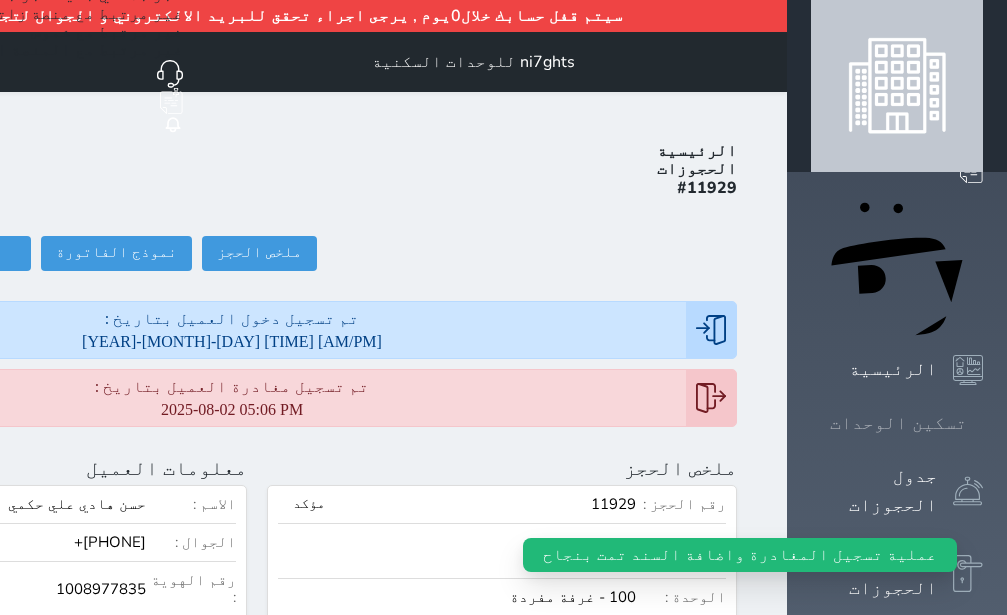 click on "تسكين الوحدات" at bounding box center [898, 423] 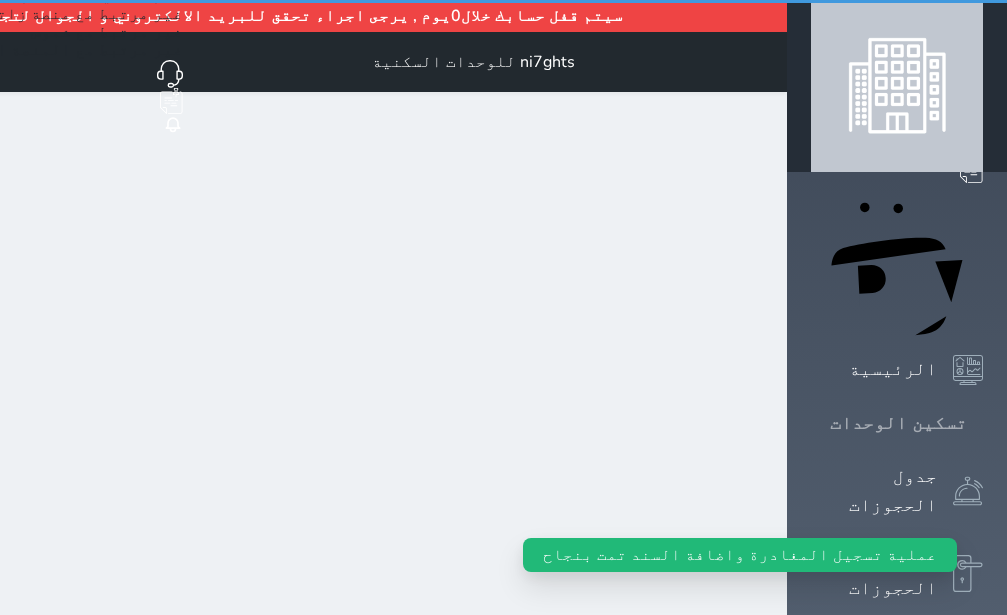 click on "تسكين الوحدات" at bounding box center (898, 423) 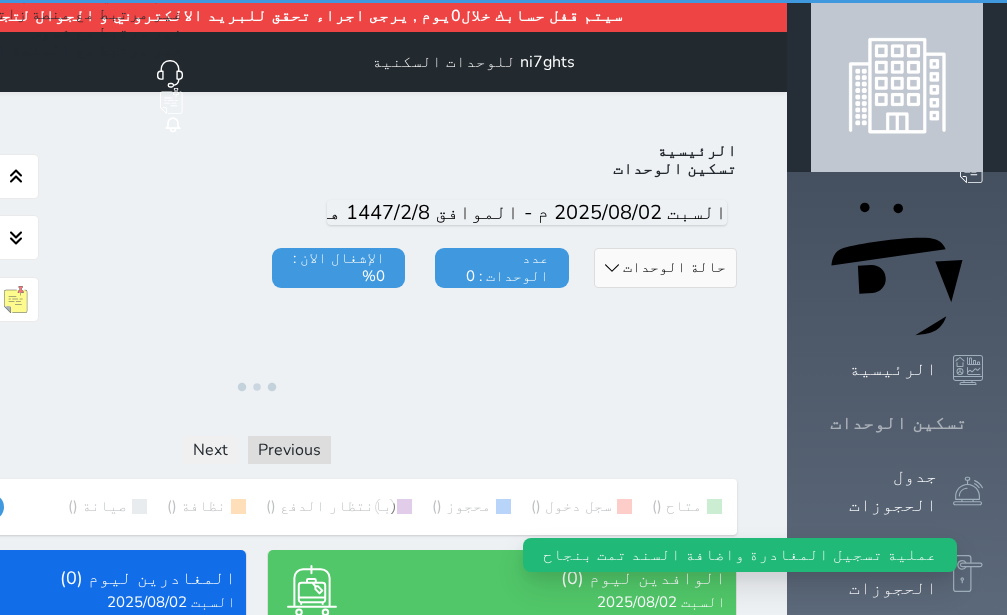 click on "تسكين الوحدات" at bounding box center [898, 423] 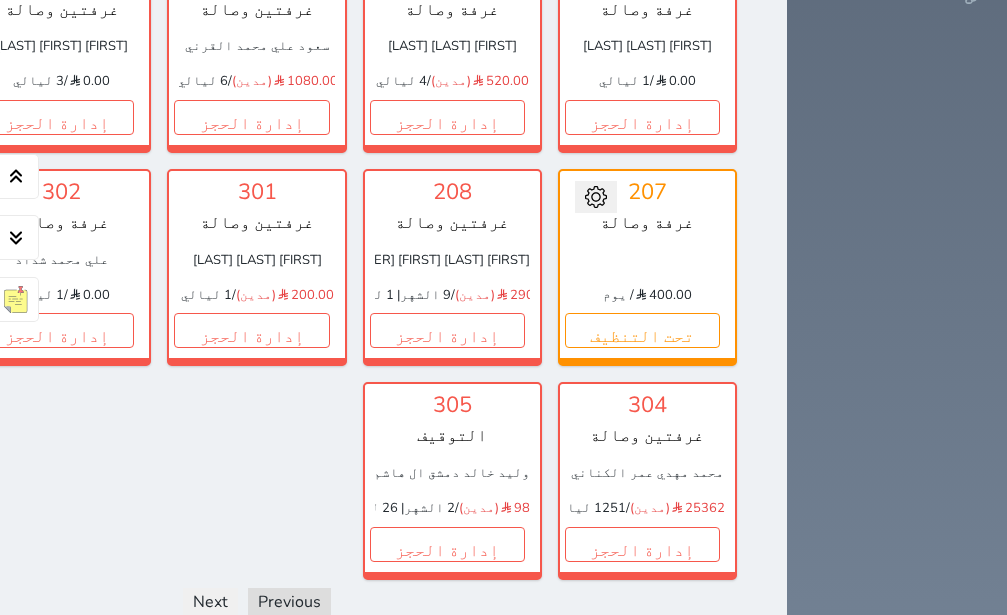 scroll, scrollTop: 866, scrollLeft: 0, axis: vertical 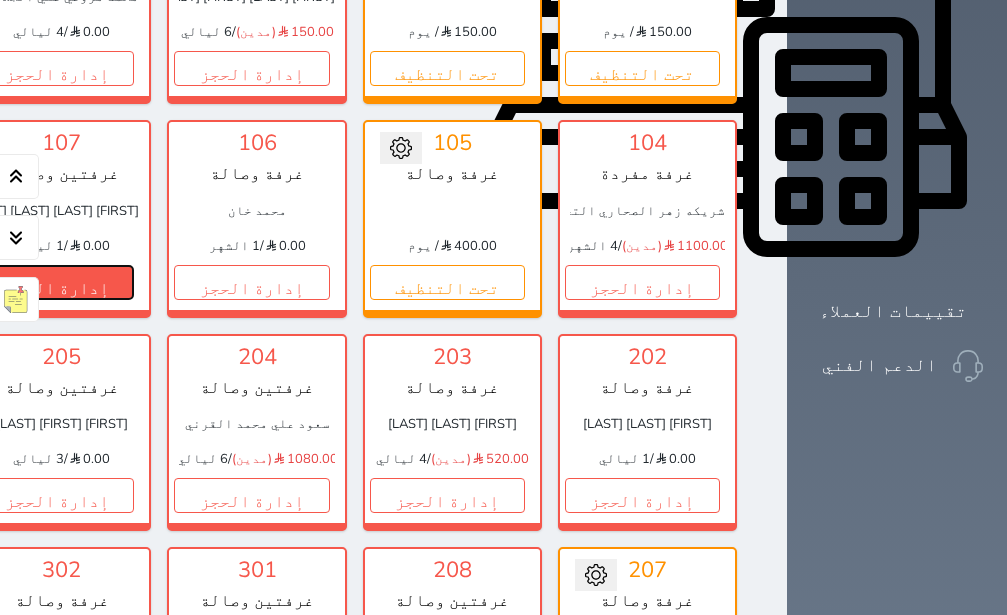 click on "إدارة الحجز" at bounding box center [56, 282] 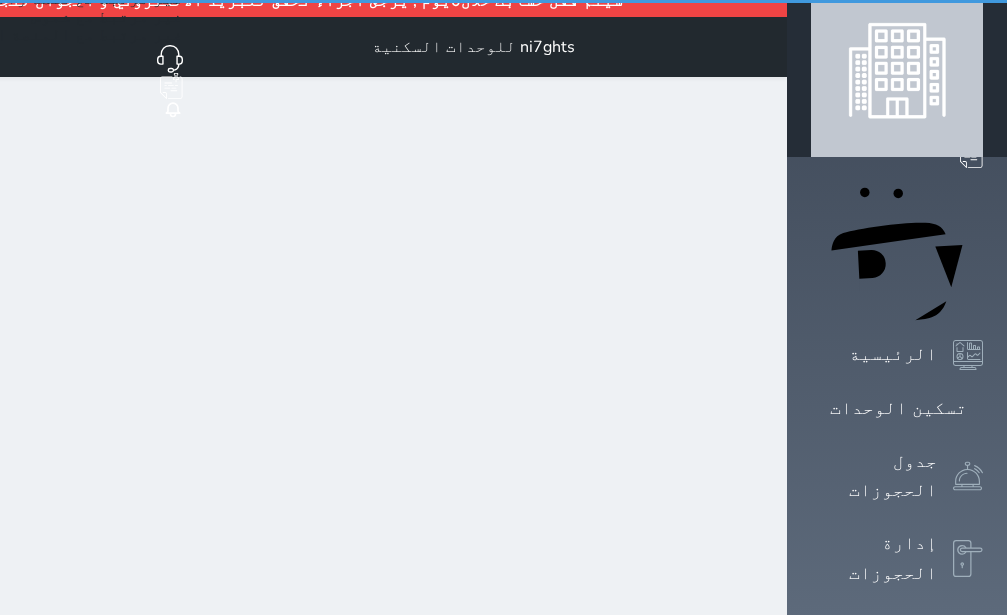 scroll, scrollTop: 0, scrollLeft: 0, axis: both 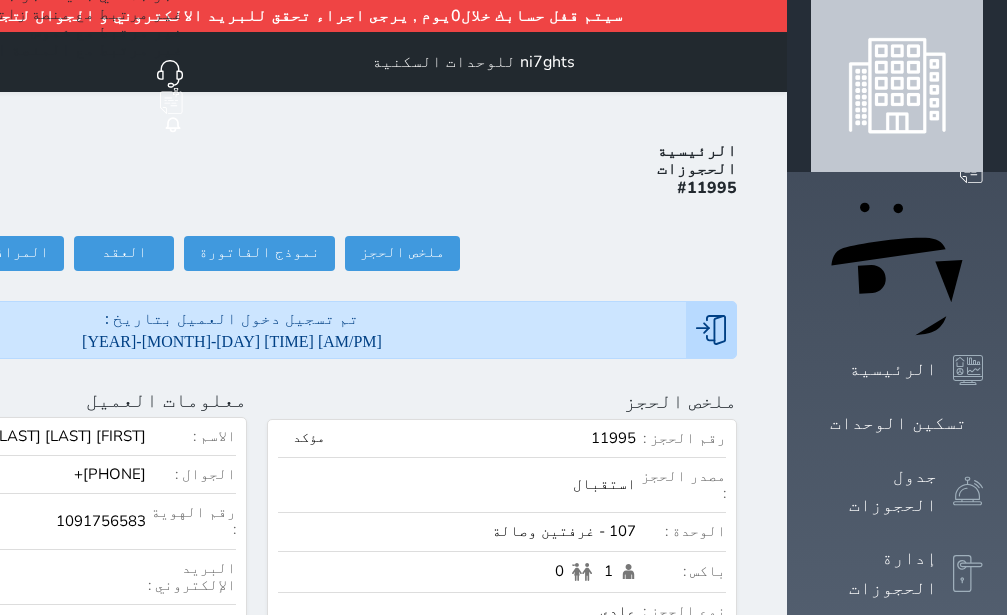 drag, startPoint x: 100, startPoint y: 140, endPoint x: 99, endPoint y: 171, distance: 31.016125 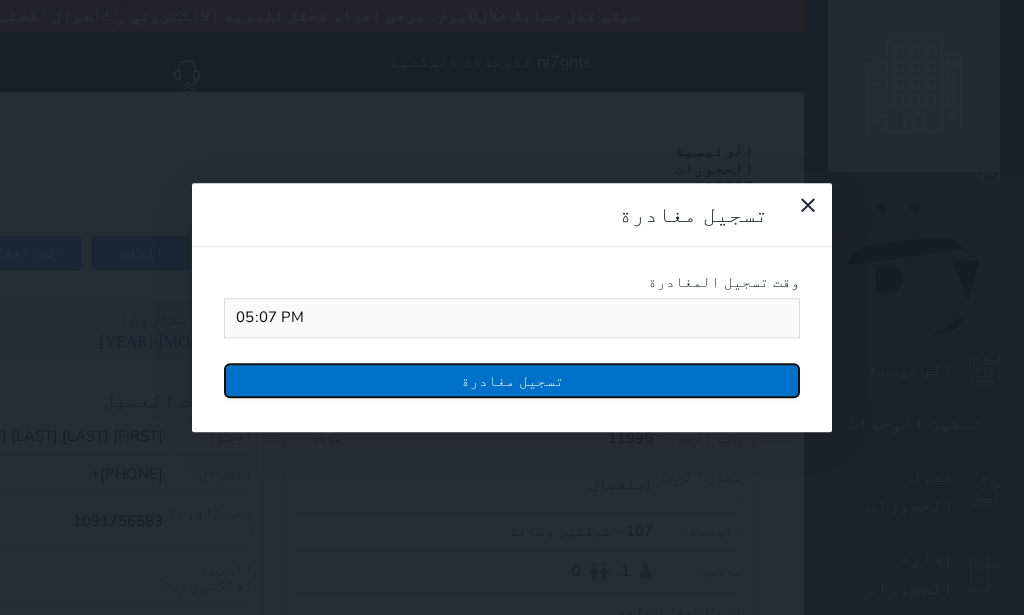 click on "تسجيل مغادرة" at bounding box center (512, 380) 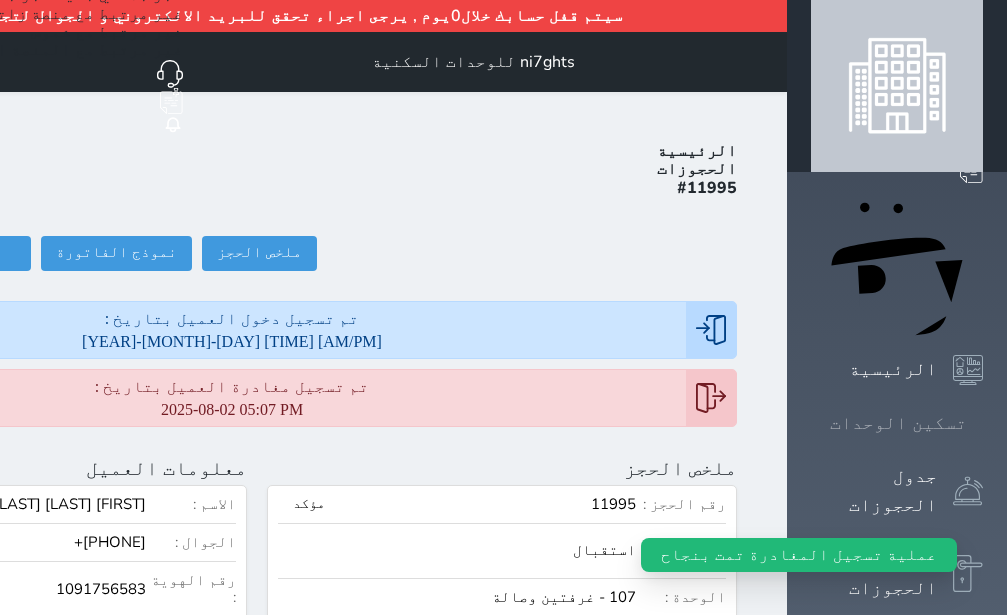 click 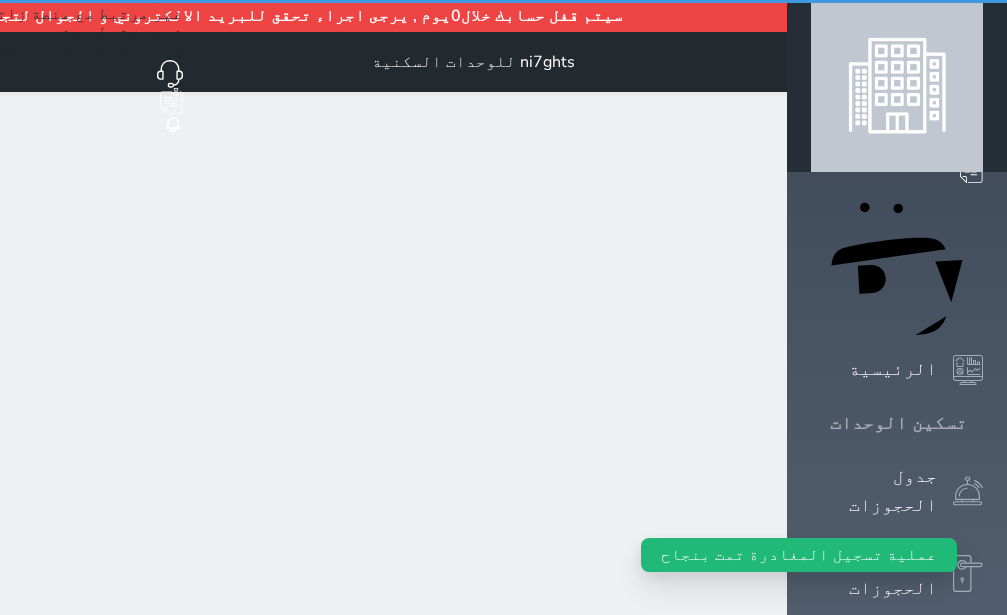 click 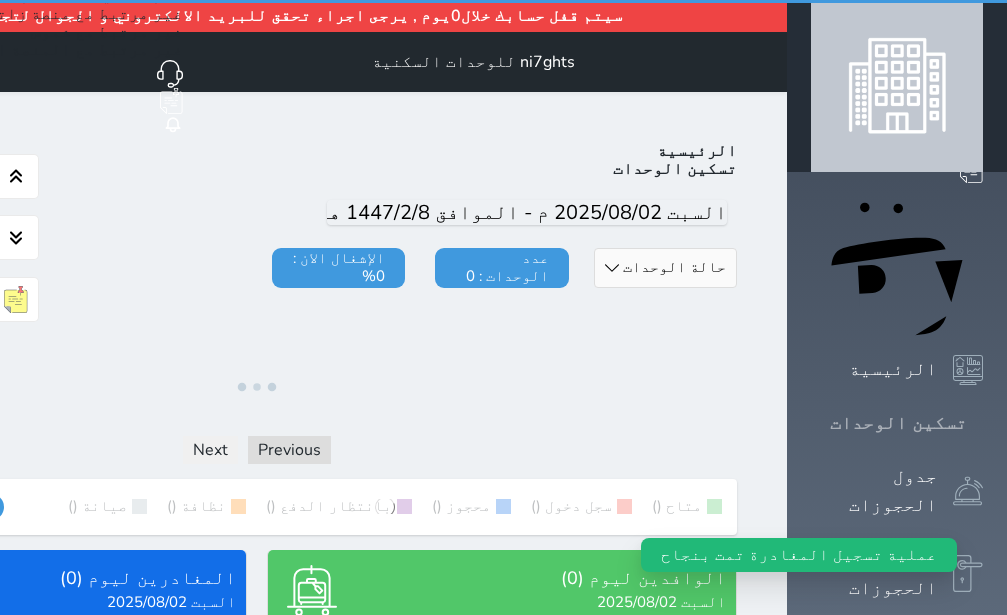 click 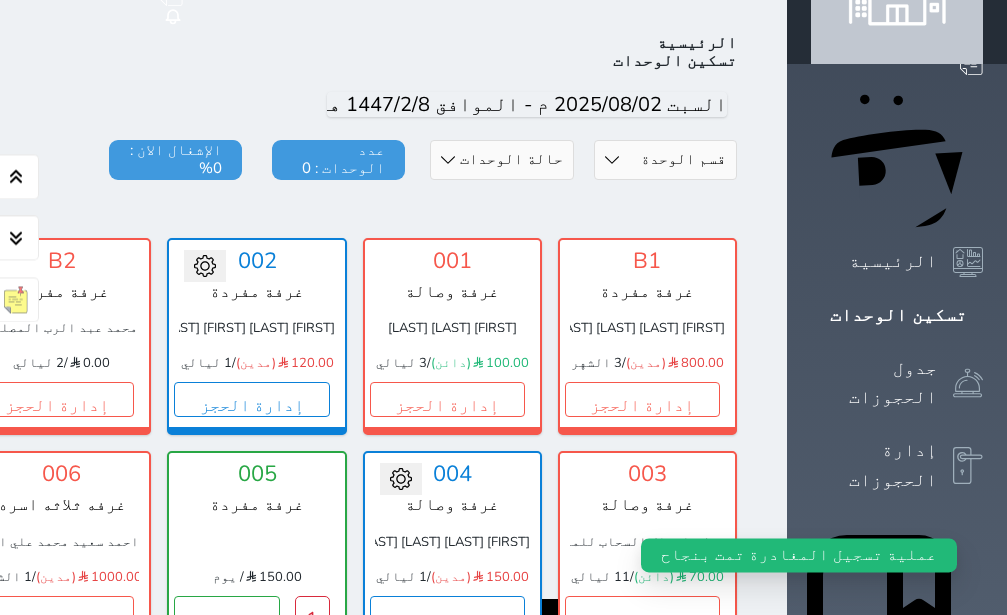 scroll, scrollTop: 110, scrollLeft: 0, axis: vertical 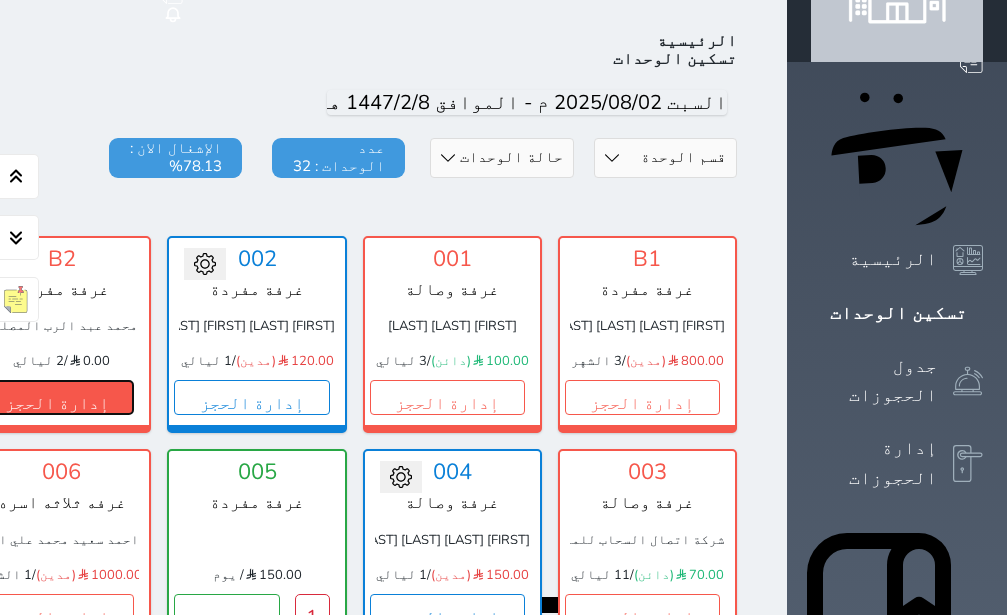 click on "إدارة الحجز" at bounding box center (56, 397) 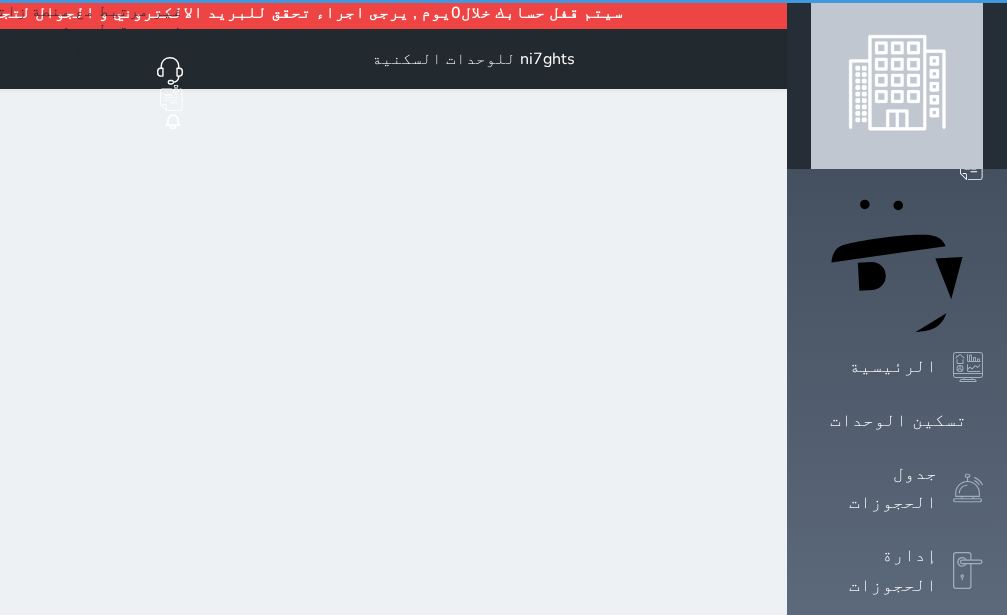 scroll, scrollTop: 0, scrollLeft: 0, axis: both 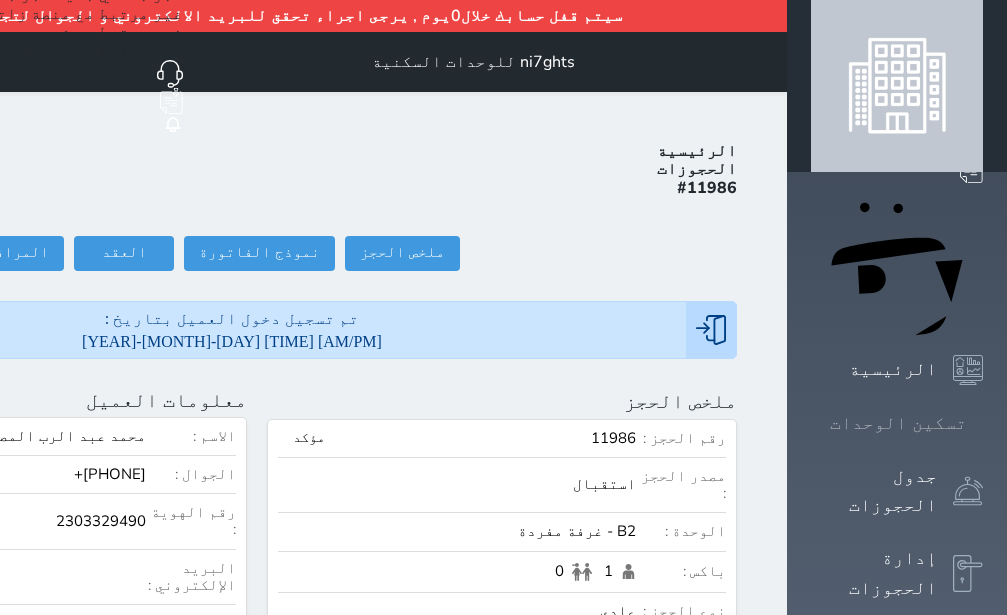 click on "تسكين الوحدات" at bounding box center (897, 423) 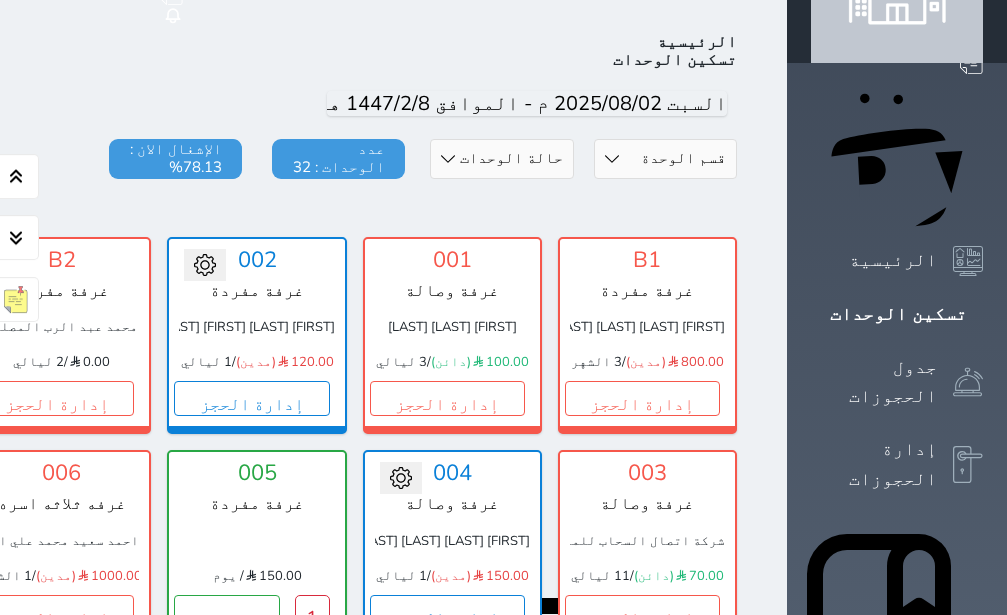 scroll, scrollTop: 110, scrollLeft: 0, axis: vertical 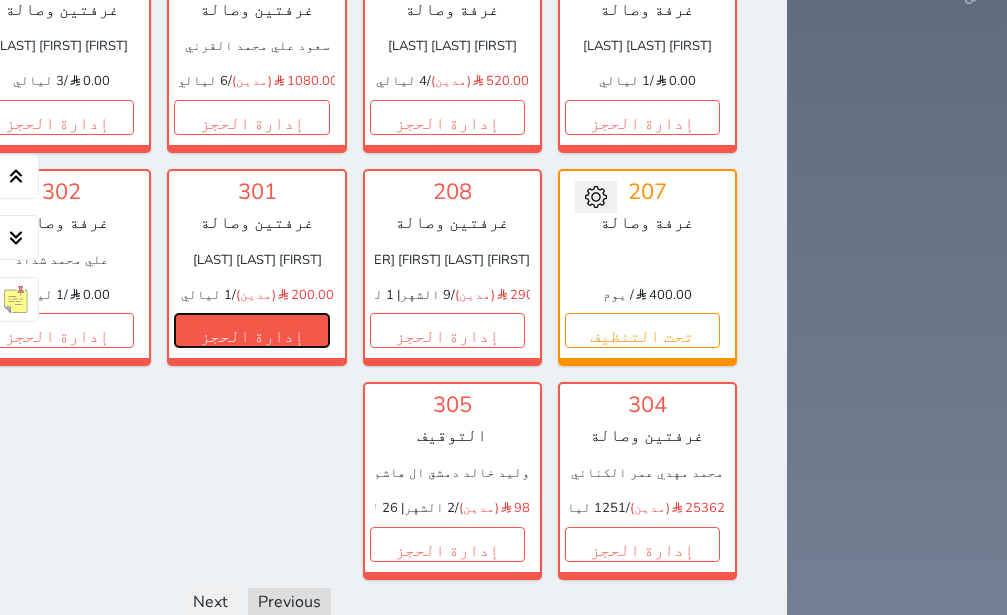 click on "إدارة الحجز" at bounding box center (251, 330) 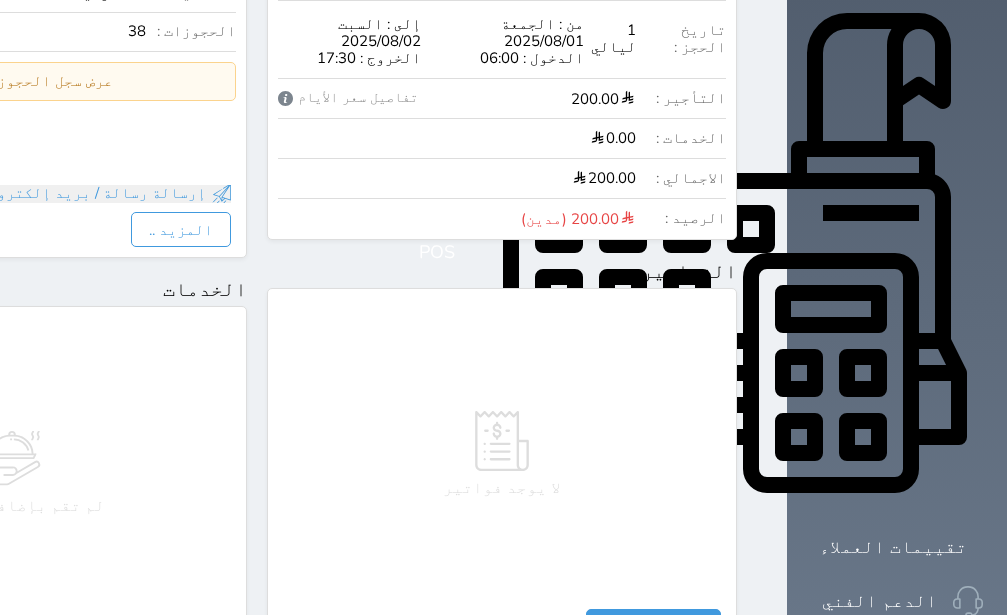 scroll, scrollTop: 1142, scrollLeft: 0, axis: vertical 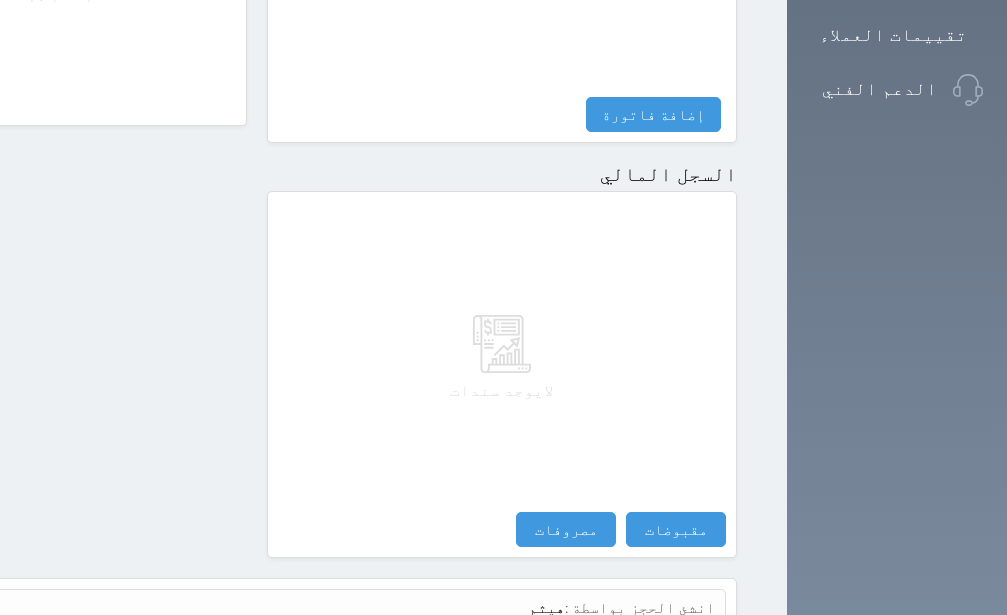 click on "لايوجد سندات   مقبوضات           مقبوضات                 النوع  *    اختيار     التاريخ *   2025-08-02 17:08   من *   طامي علي محمد العامري   المبلغ *   0   لأجل *     طريقة الدفع *   اختر طريقة الدفع   دفع نقدى   تحويل بنكى   مدى   بطاقة ائتمان   آجل   ملاحظات         حفظ     مصروفات           مصروفات                   النوع  *   اختيار     التاريخ *   2025-08-02 17:08   إلى *     المبلغ *     لأجل *     استلمت بواسطة *     طريقة الدفع *   اختر طريقة الدفع   دفع نقدى   تحويل بنكى   مدى   بطاقة ائتمان     ملاحظات     حفظ             تسجيل مغادرة
لم تقم بعمل تصفيه لهذا الحجز - الرصيد :
200.00     (مدين)   سند قبض - تصفية حساب   *    سند قبض" at bounding box center [502, 374] 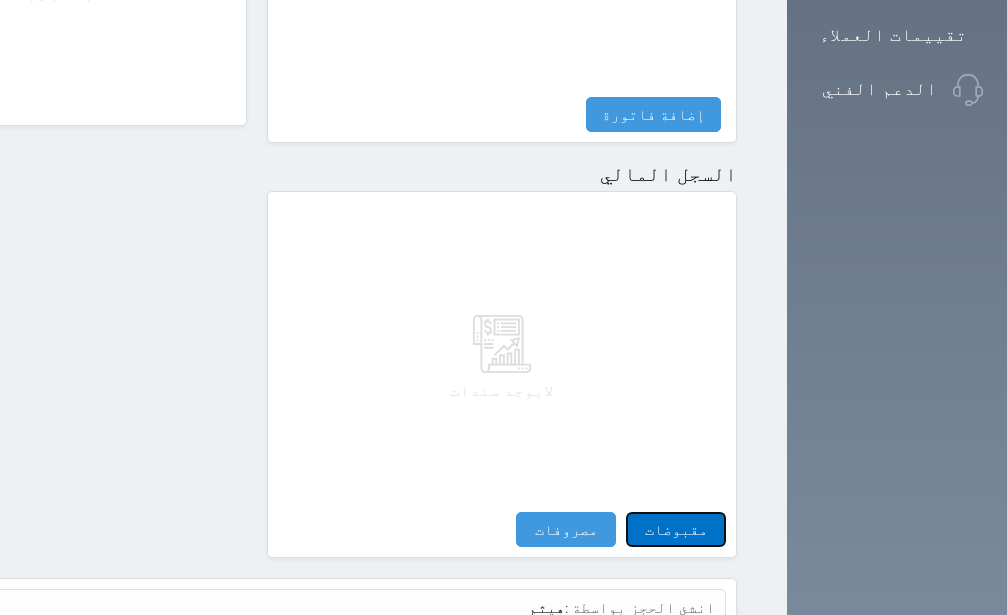 click on "مقبوضات" at bounding box center (676, 529) 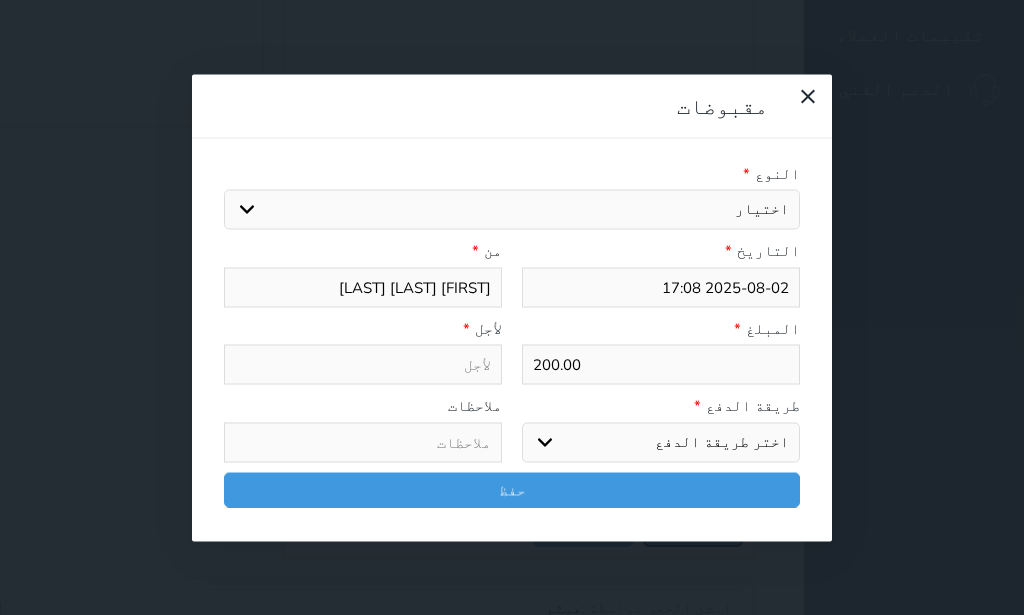 select 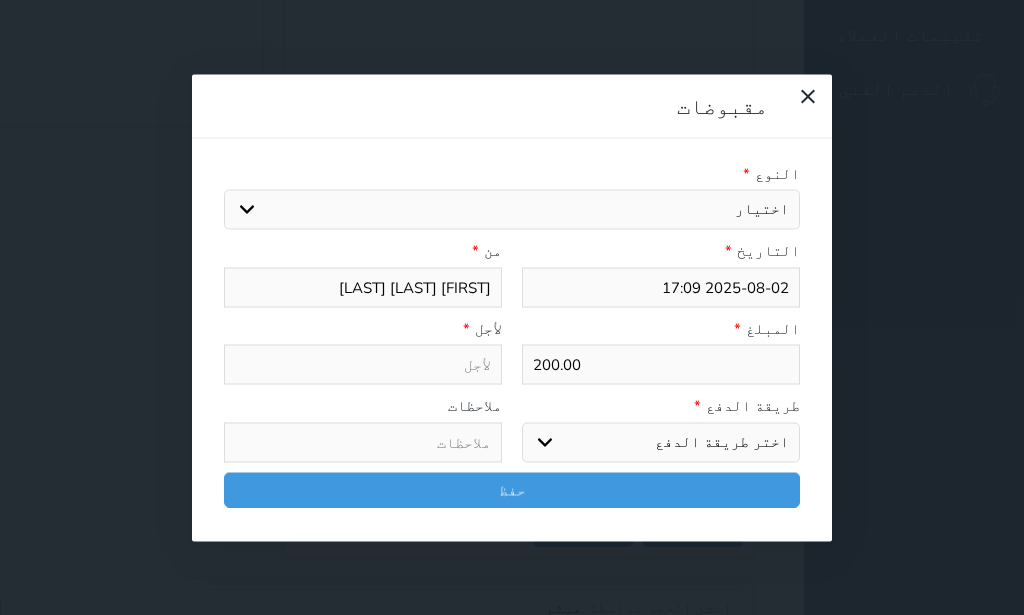 select on "54331" 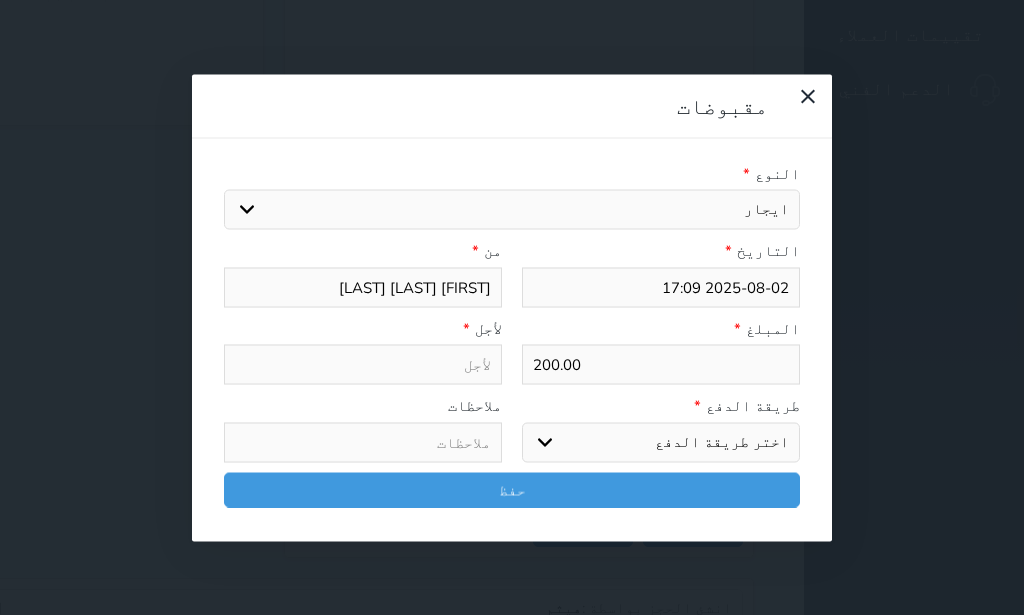 click on "ايجار" at bounding box center [0, 0] 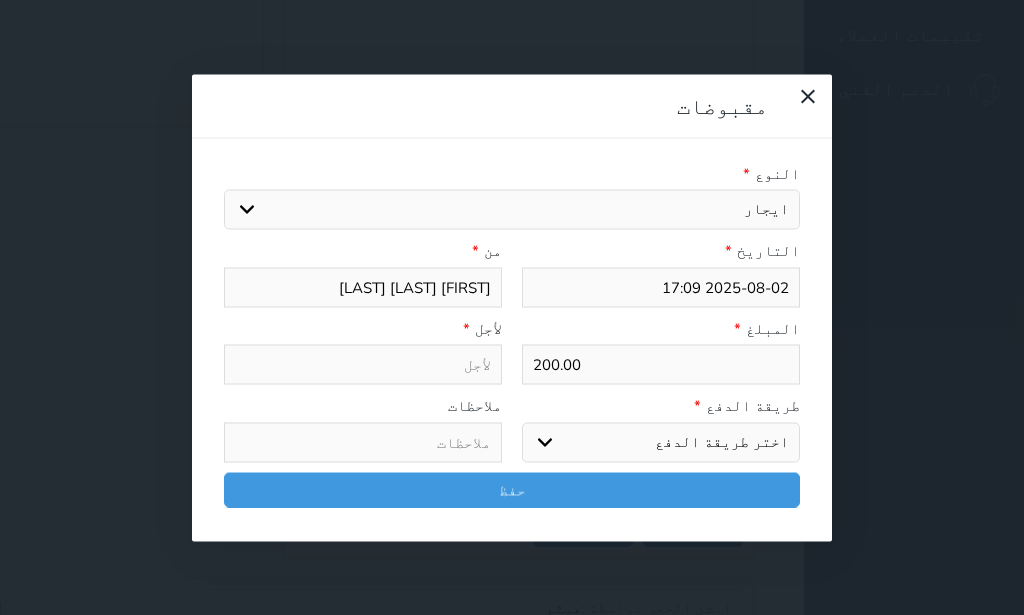 type on "ايجار - الوحدة - 301" 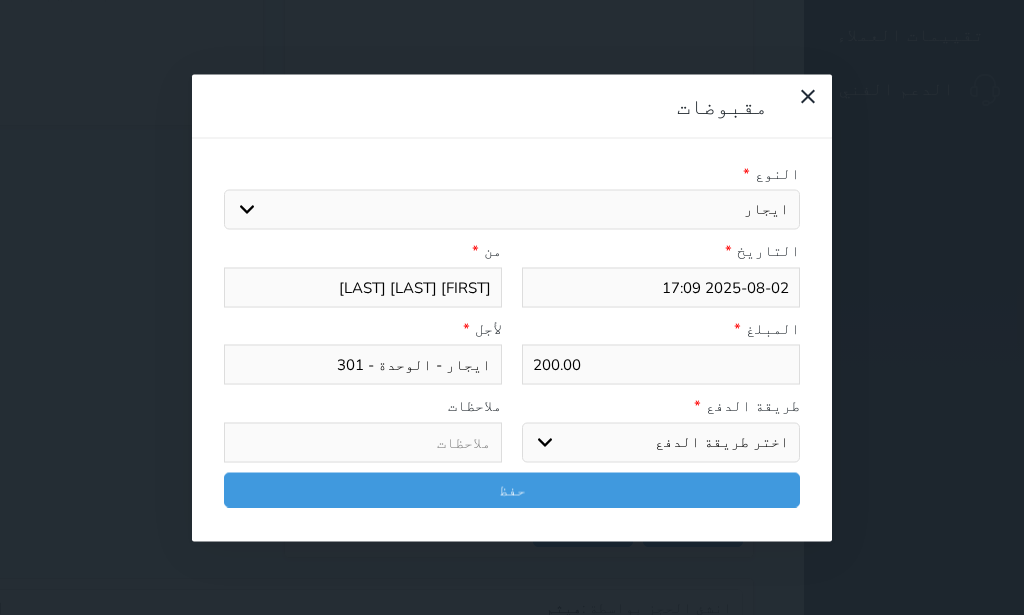 click on "اختر طريقة الدفع   دفع نقدى   تحويل بنكى   مدى   بطاقة ائتمان   آجل" at bounding box center (661, 442) 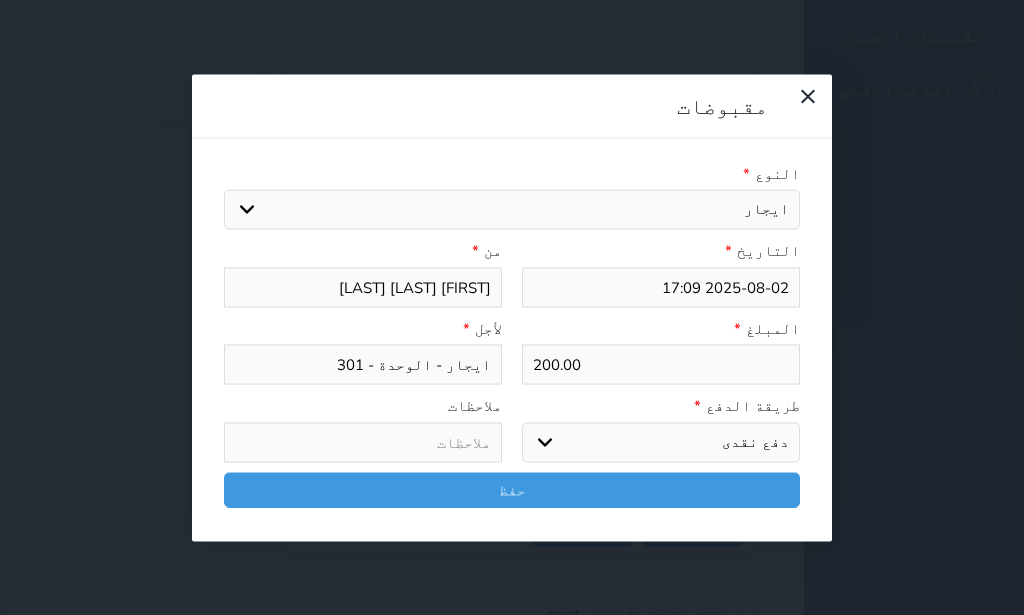 click on "دفع نقدى" at bounding box center (0, 0) 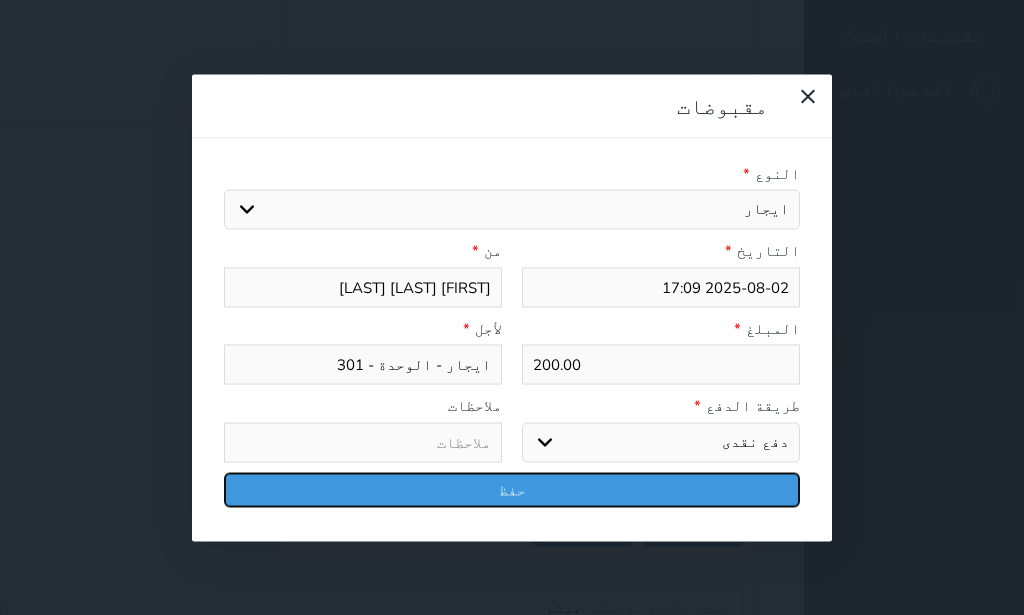 click on "حفظ" at bounding box center (512, 489) 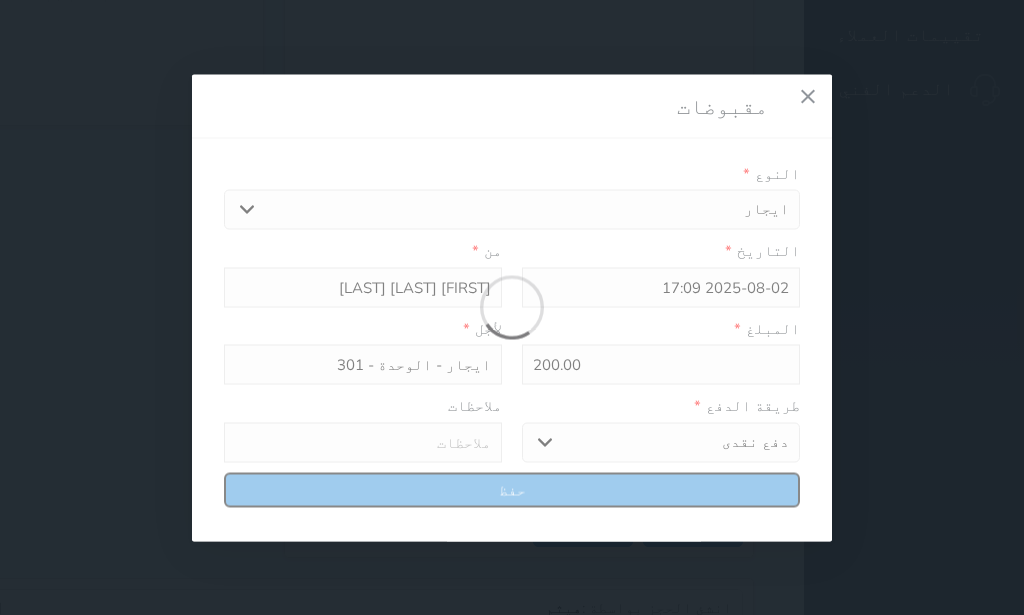 select 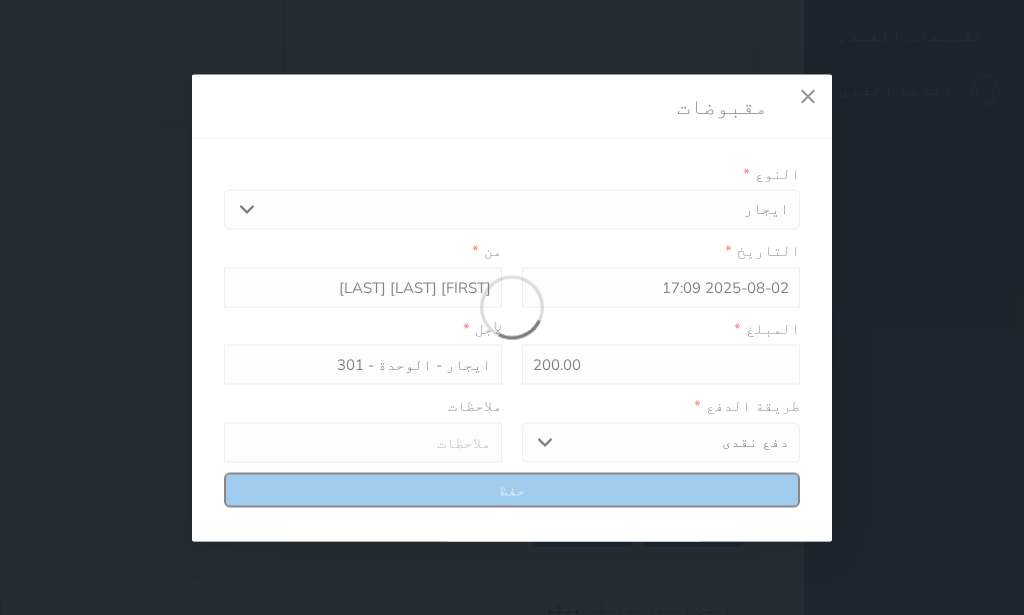 type 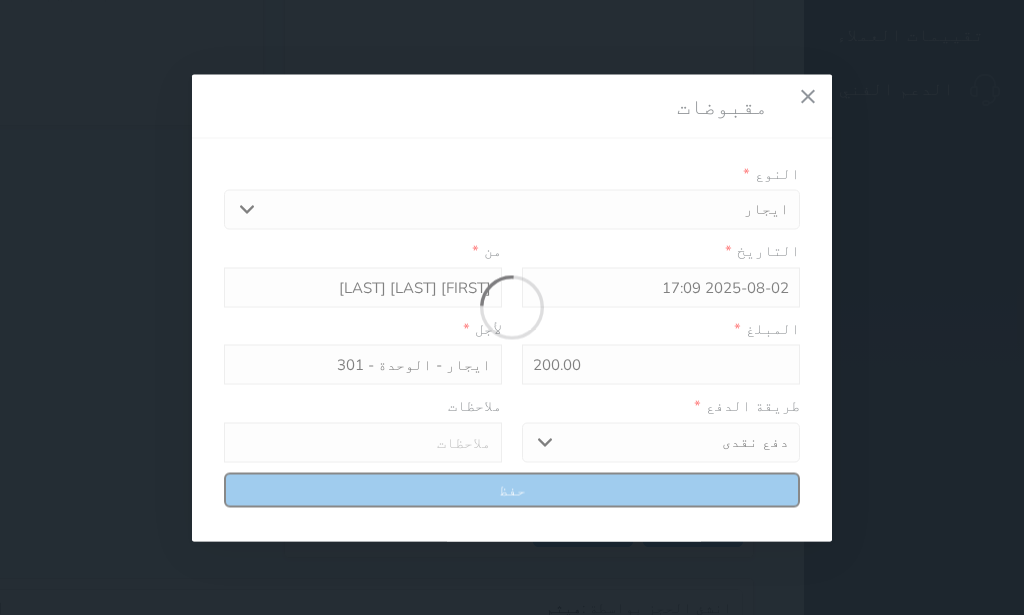 type on "0" 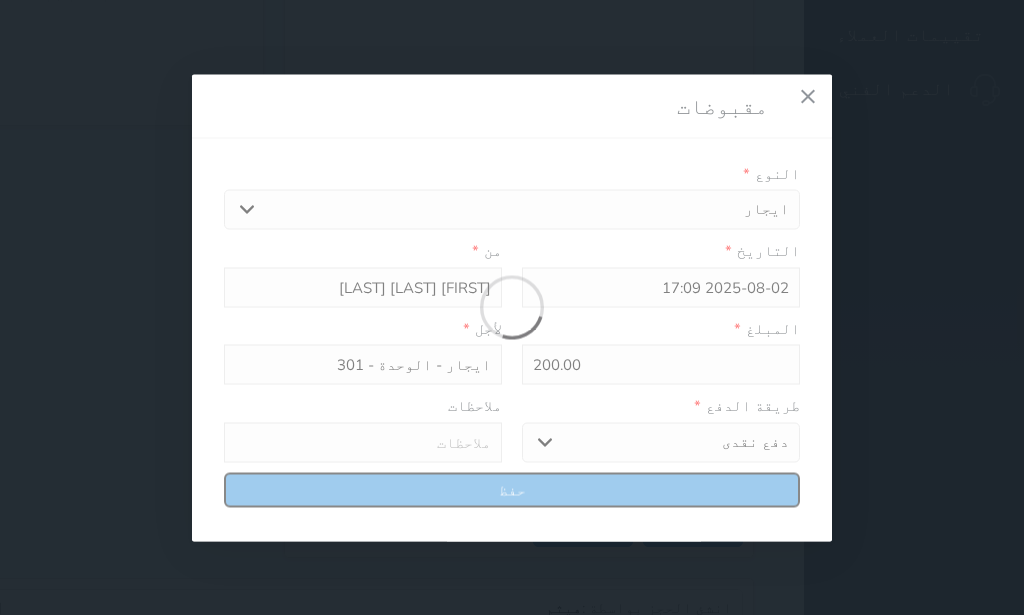 select 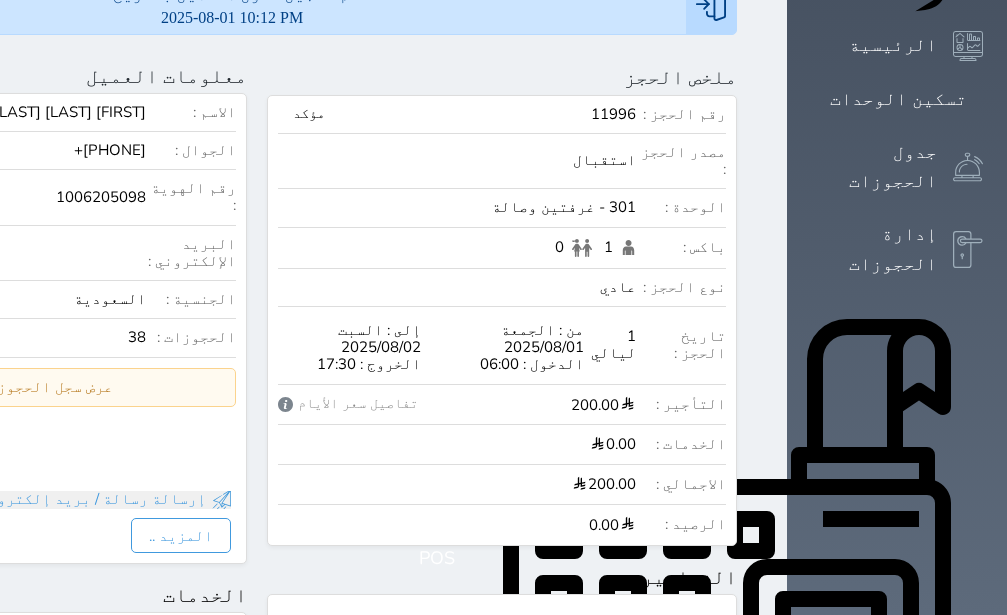 scroll, scrollTop: 2, scrollLeft: 0, axis: vertical 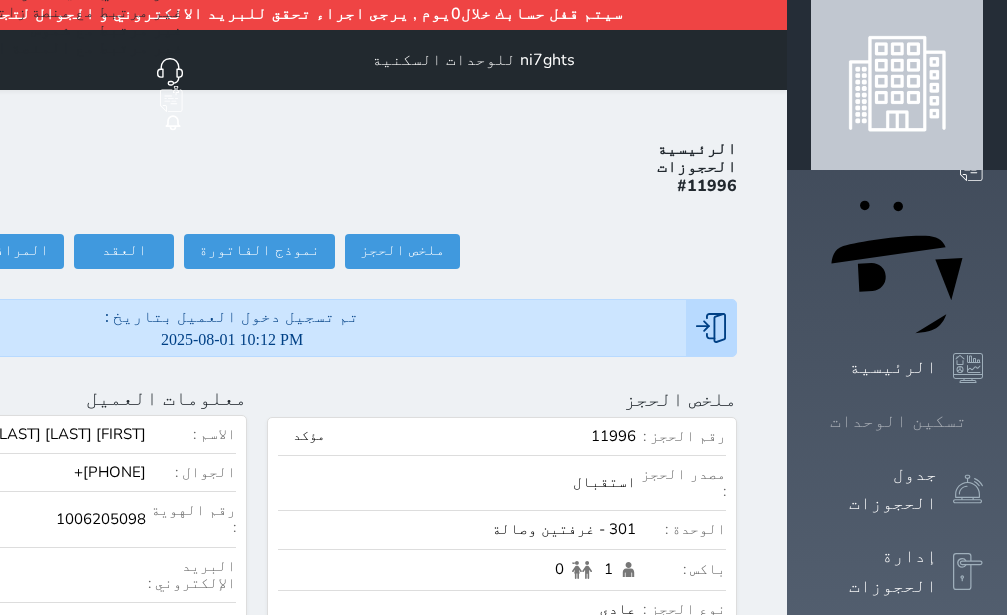 click on "تسكين الوحدات" at bounding box center (897, 421) 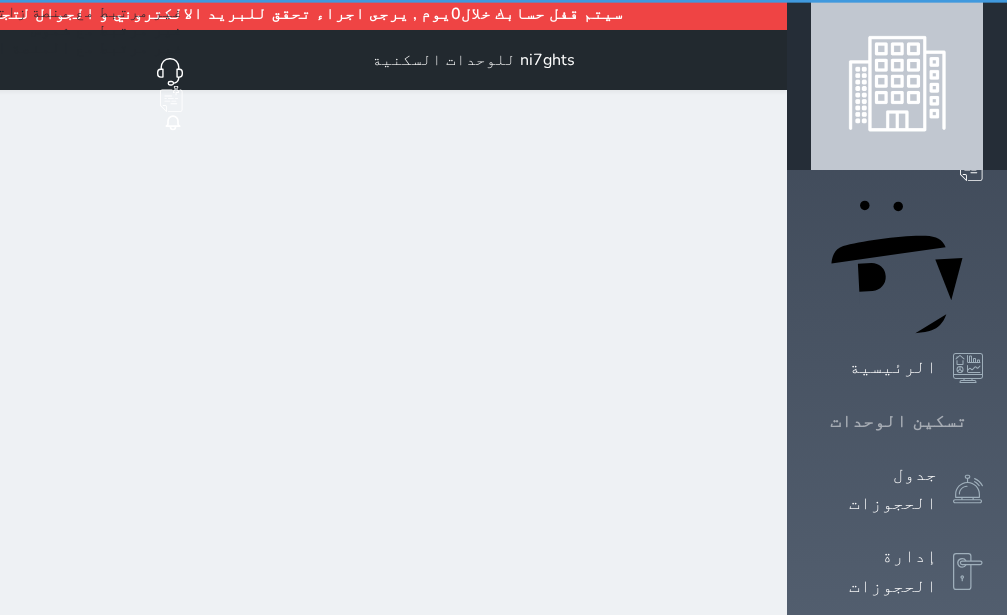 click on "تسكين الوحدات" at bounding box center [897, 421] 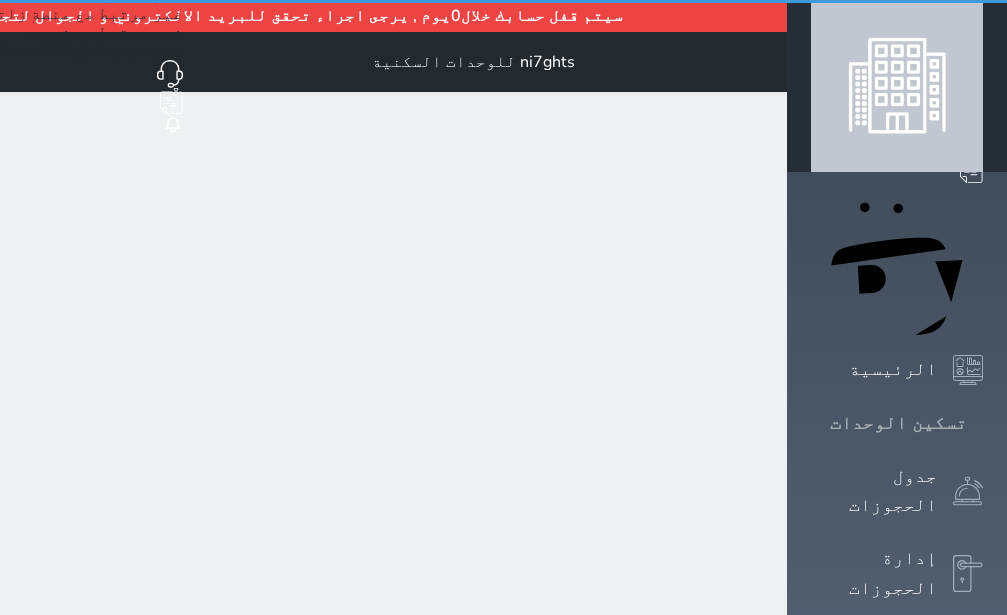 click 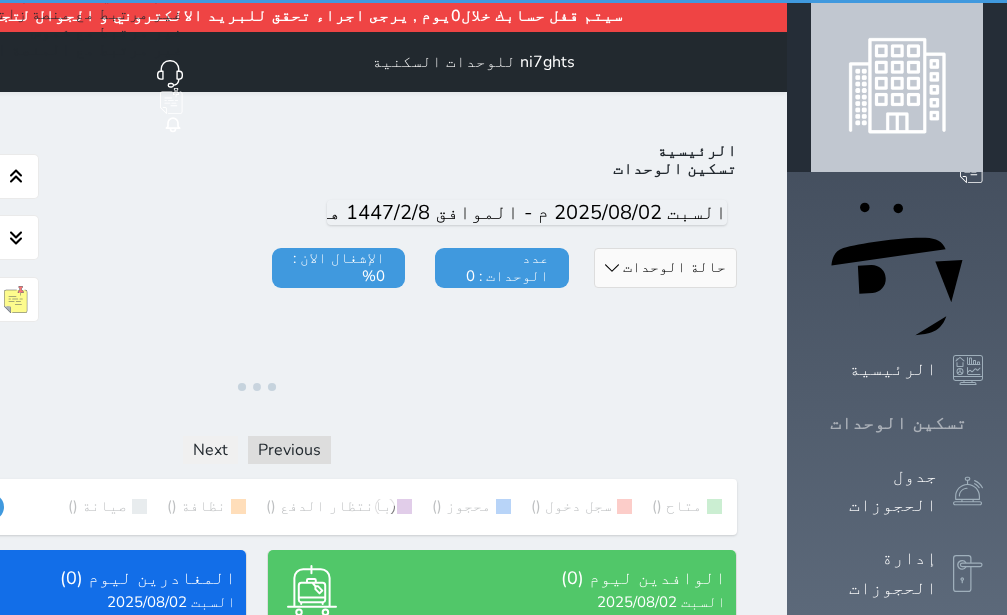 click 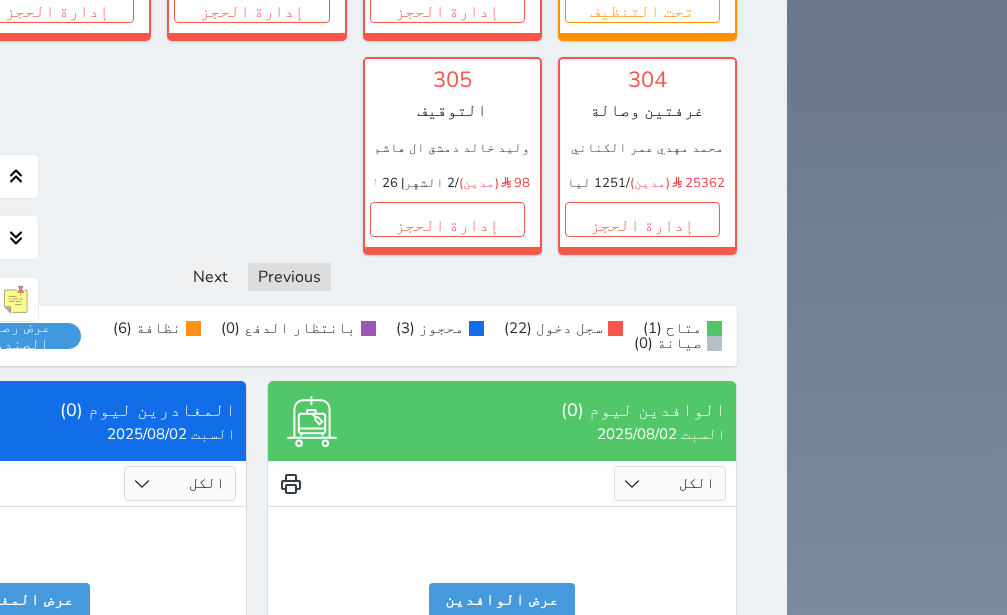 scroll, scrollTop: 1598, scrollLeft: 0, axis: vertical 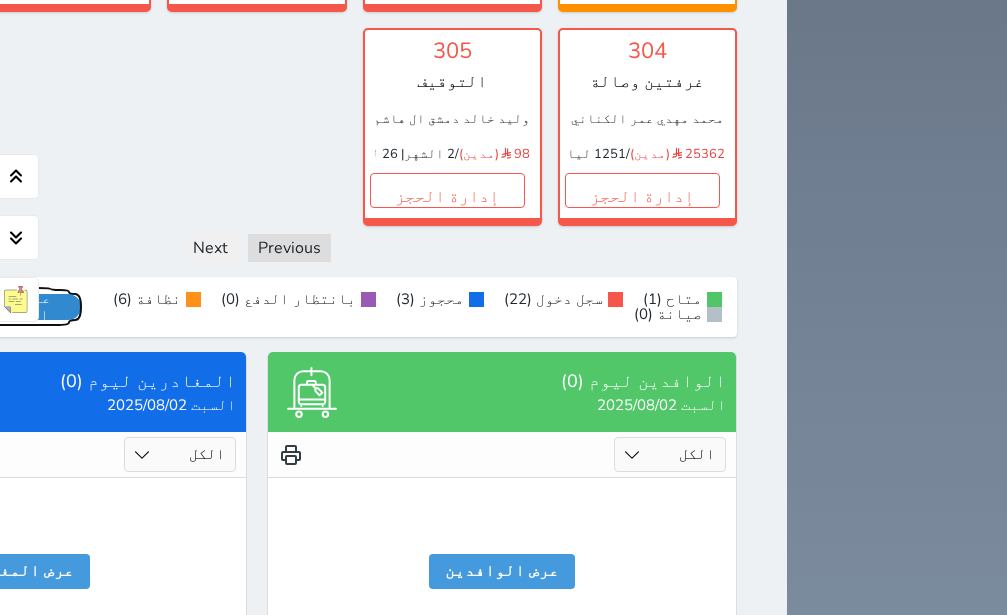 click on "عرض رصيد الصندوق" at bounding box center (17, 307) 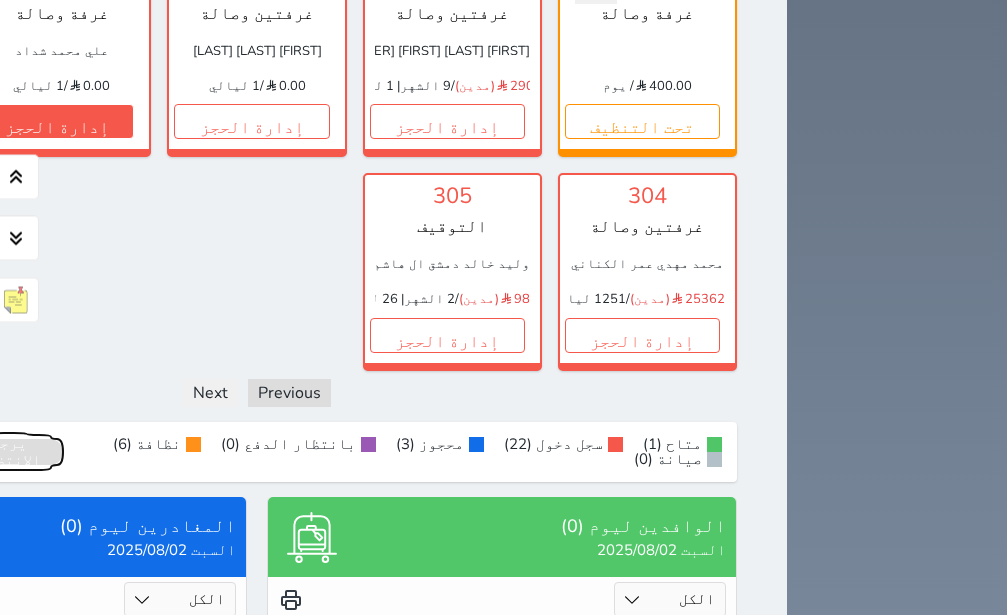 scroll, scrollTop: 1220, scrollLeft: 0, axis: vertical 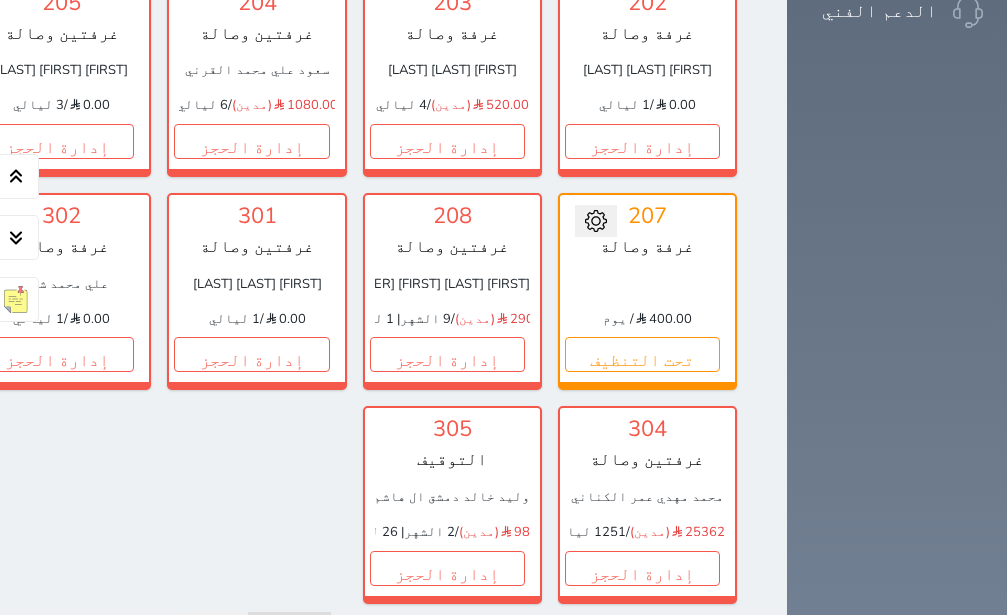 click on "إدارة الحجز" at bounding box center [-139, 141] 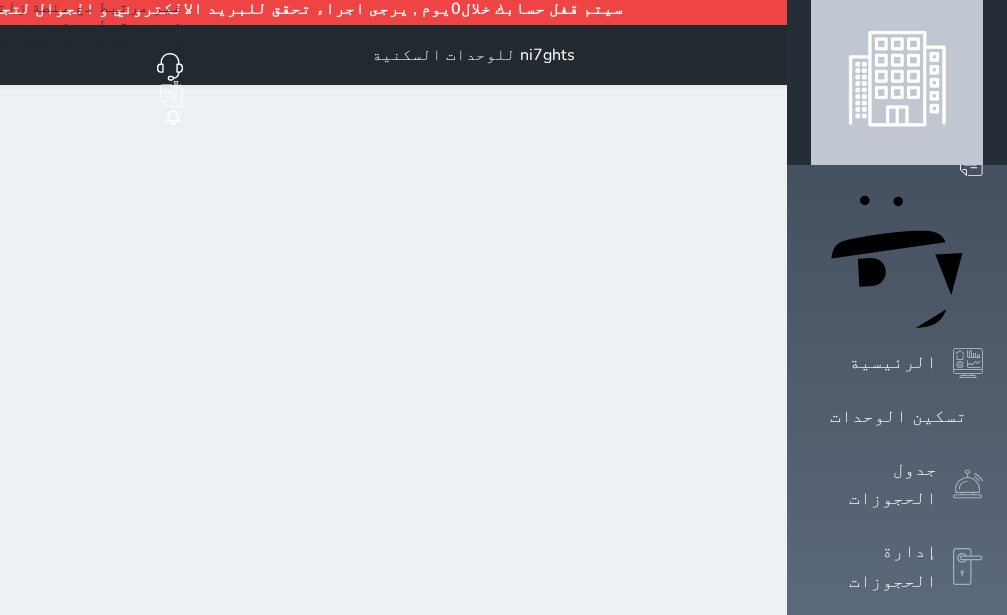 scroll, scrollTop: 0, scrollLeft: 0, axis: both 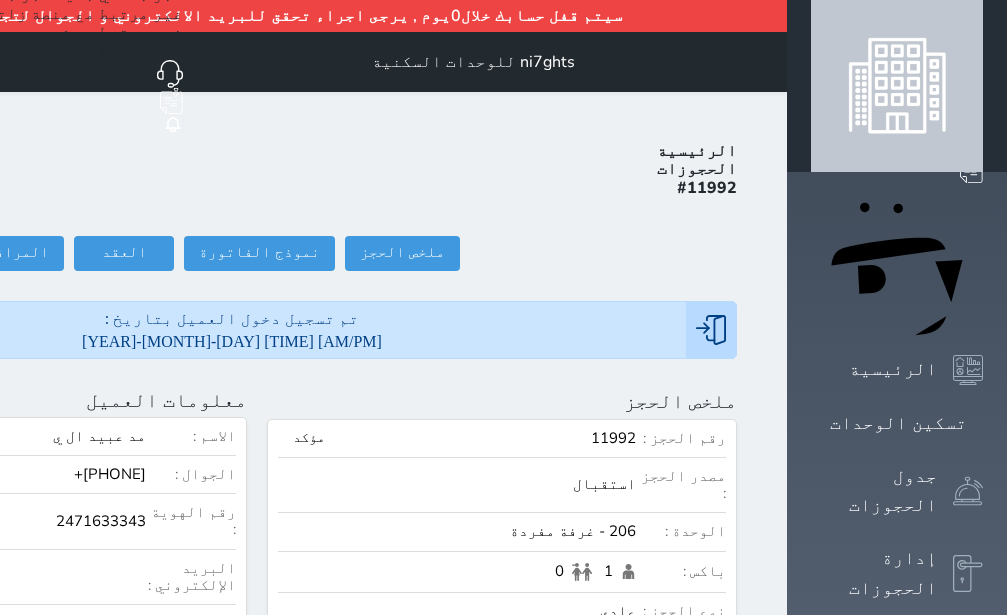 click on "تسجيل مغادرة" at bounding box center (-147, 253) 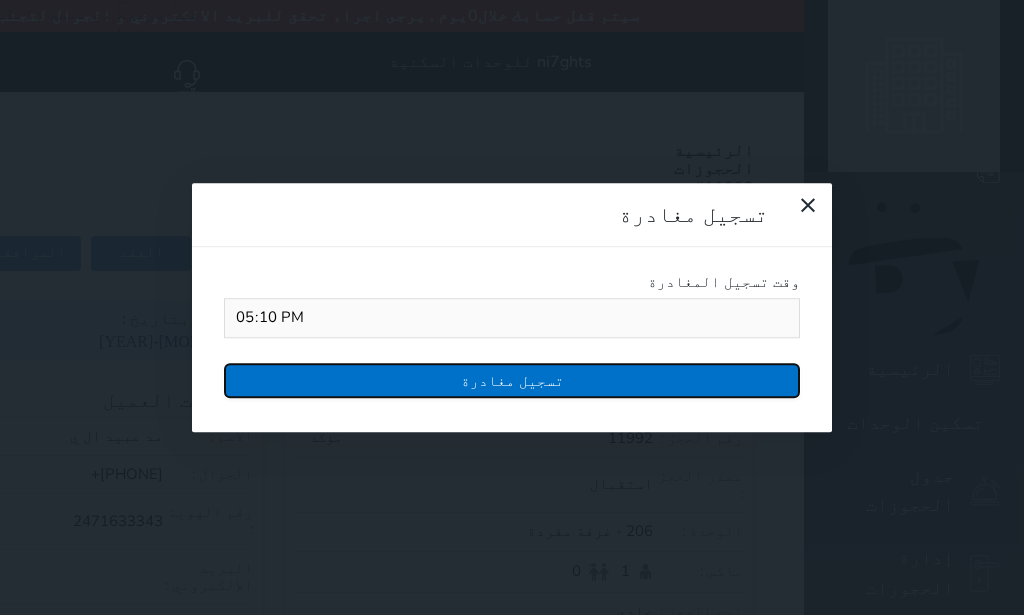 click on "تسجيل مغادرة" at bounding box center [512, 380] 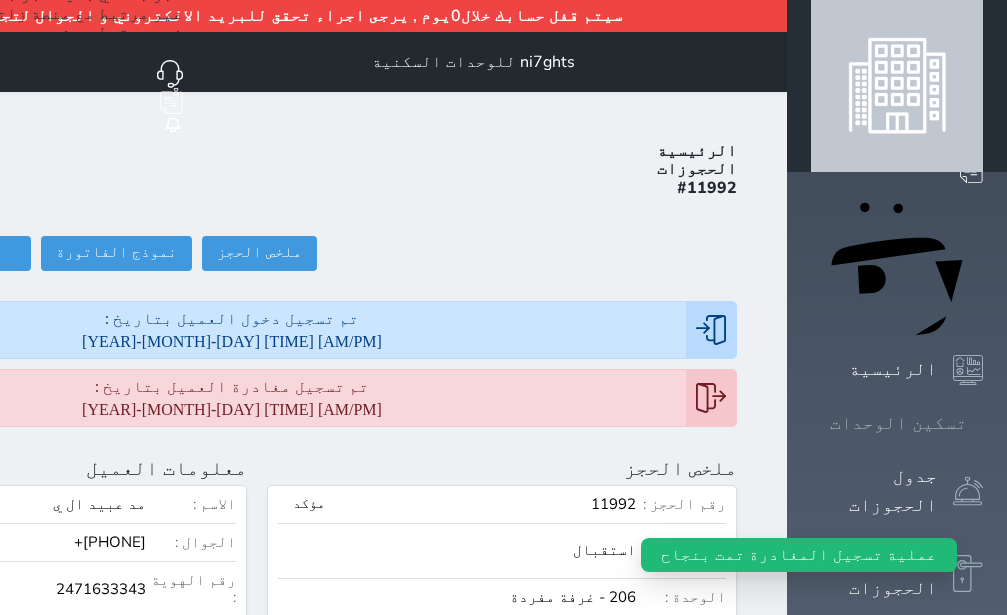 click on "تسكين الوحدات" at bounding box center [898, 423] 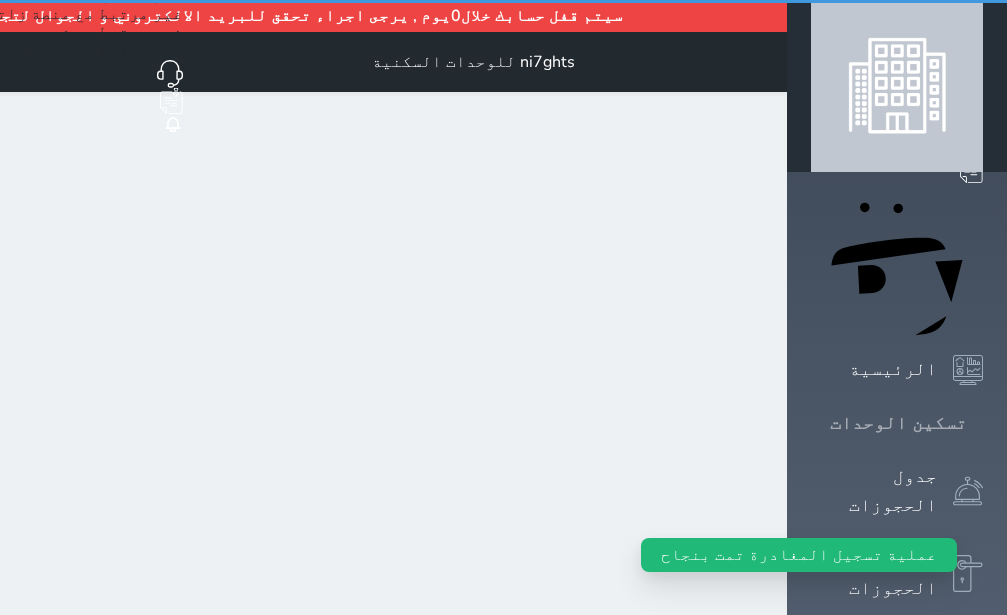 click on "تسكين الوحدات" at bounding box center [898, 423] 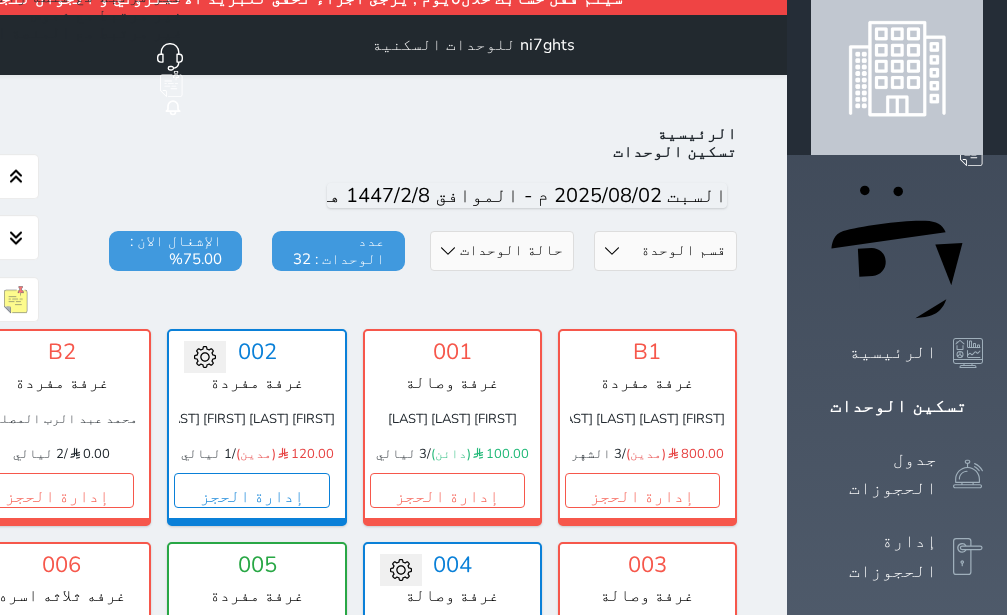 scroll, scrollTop: 0, scrollLeft: 0, axis: both 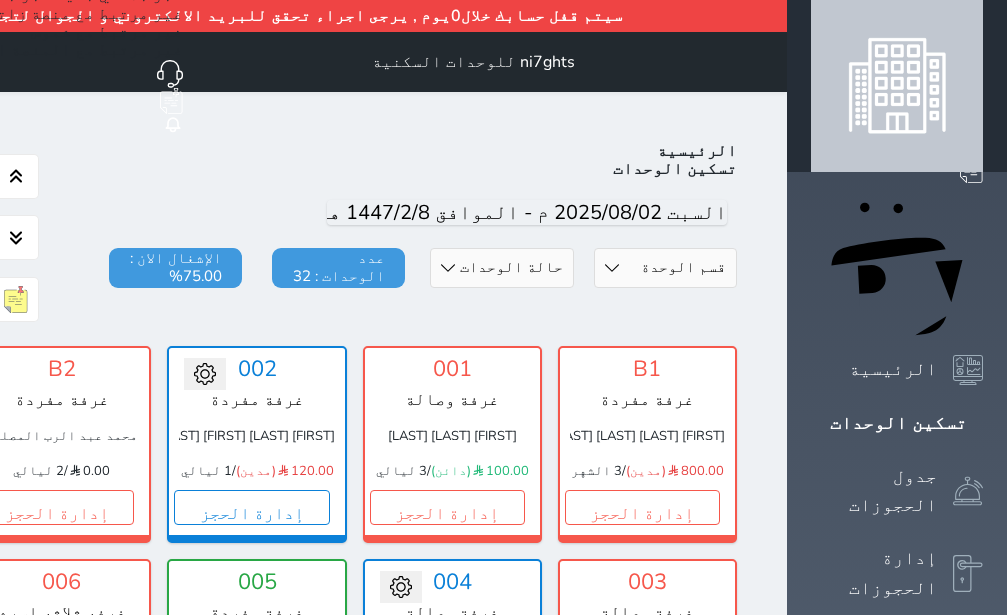 click at bounding box center [897, 86] 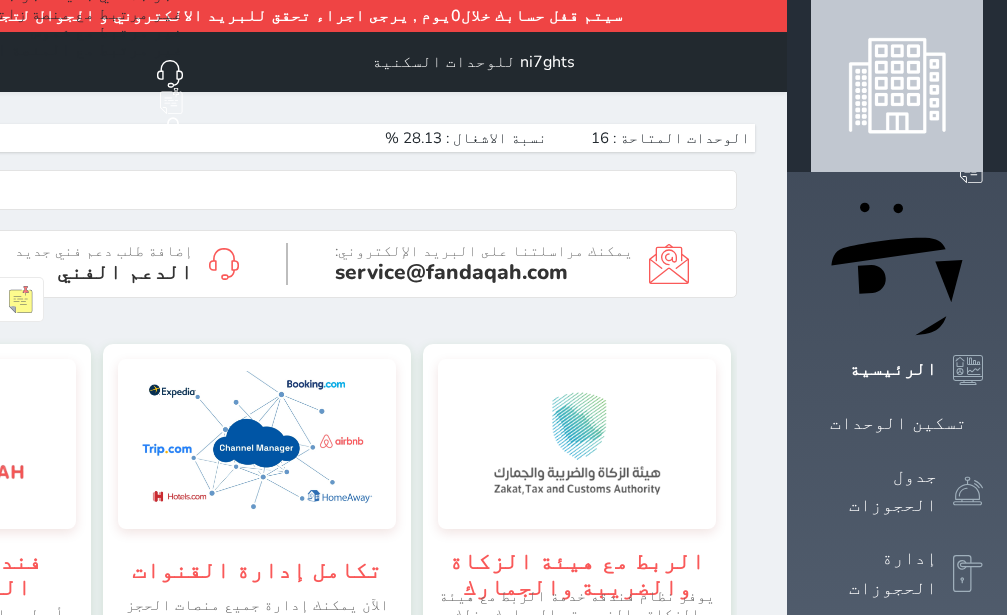 scroll, scrollTop: 0, scrollLeft: 0, axis: both 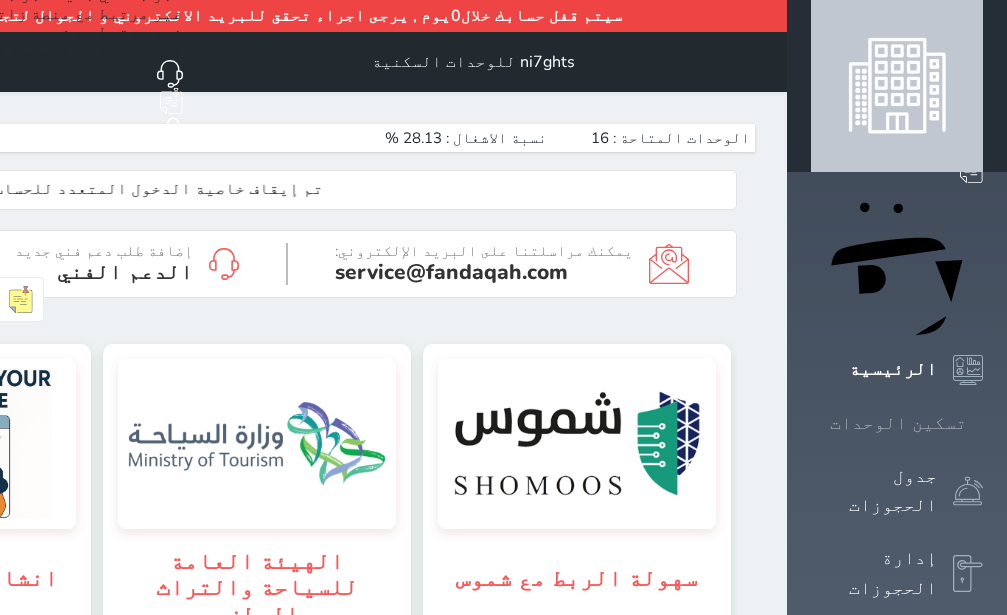 click 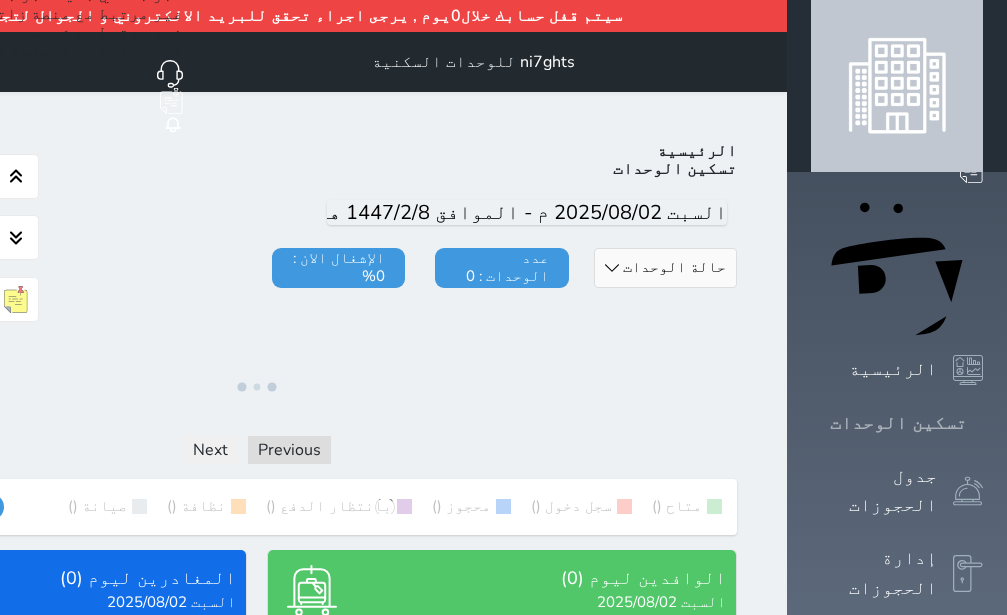 click 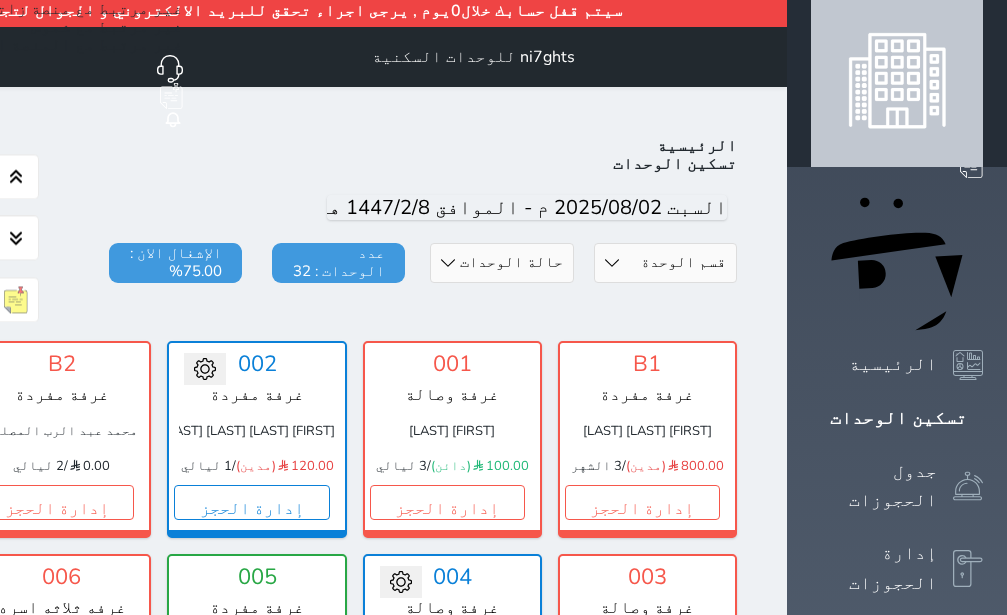 scroll, scrollTop: 0, scrollLeft: 0, axis: both 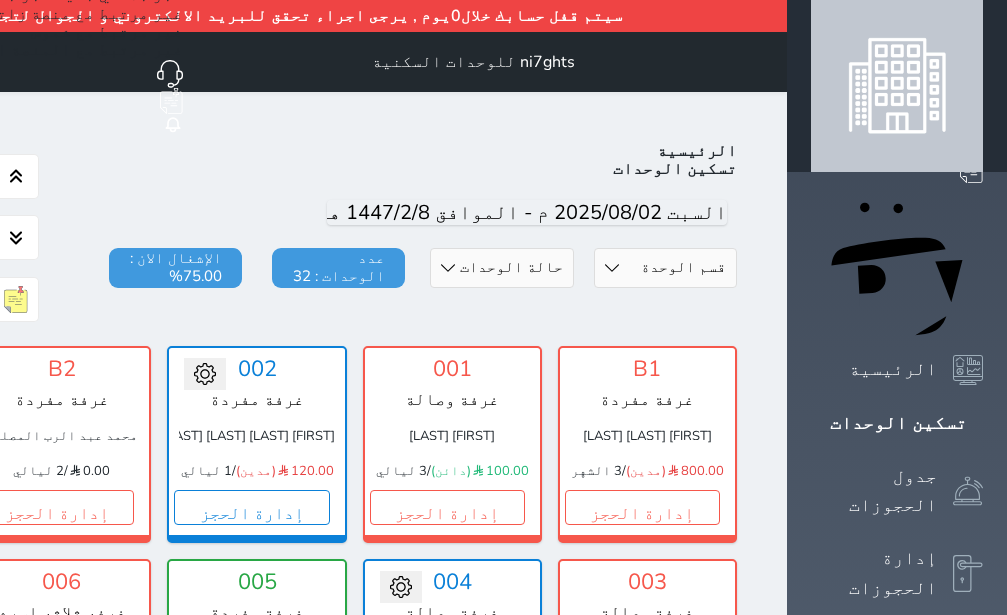 click at bounding box center (897, 86) 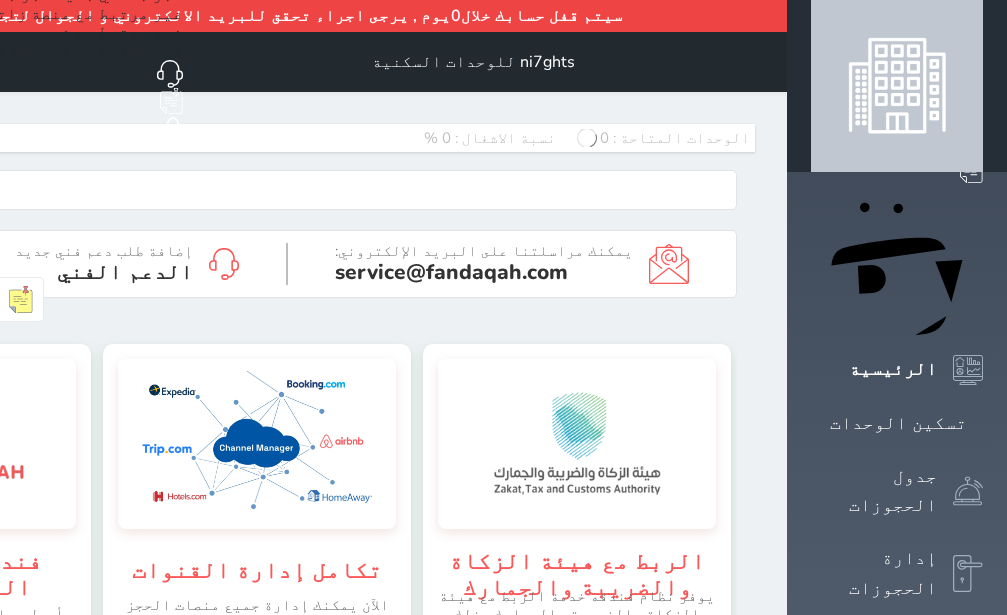 scroll, scrollTop: 0, scrollLeft: 0, axis: both 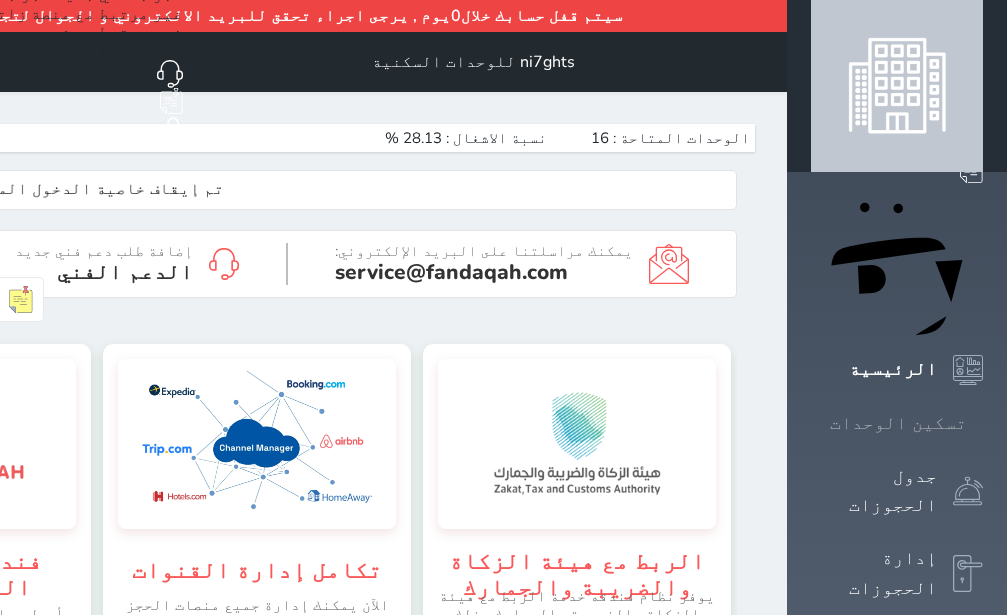 click on "تسكين الوحدات" at bounding box center [898, 423] 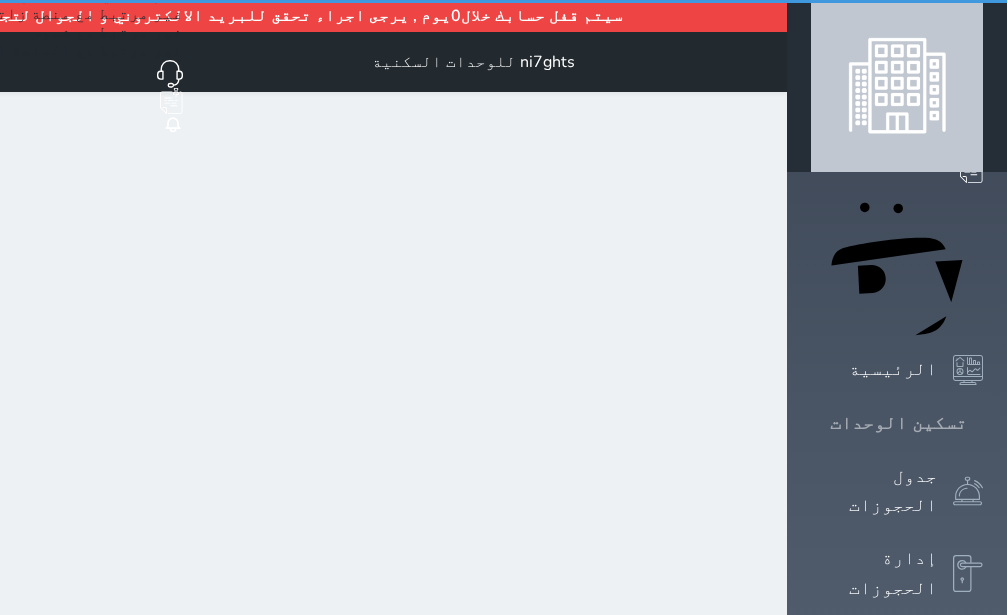 click on "تسكين الوحدات" at bounding box center (898, 423) 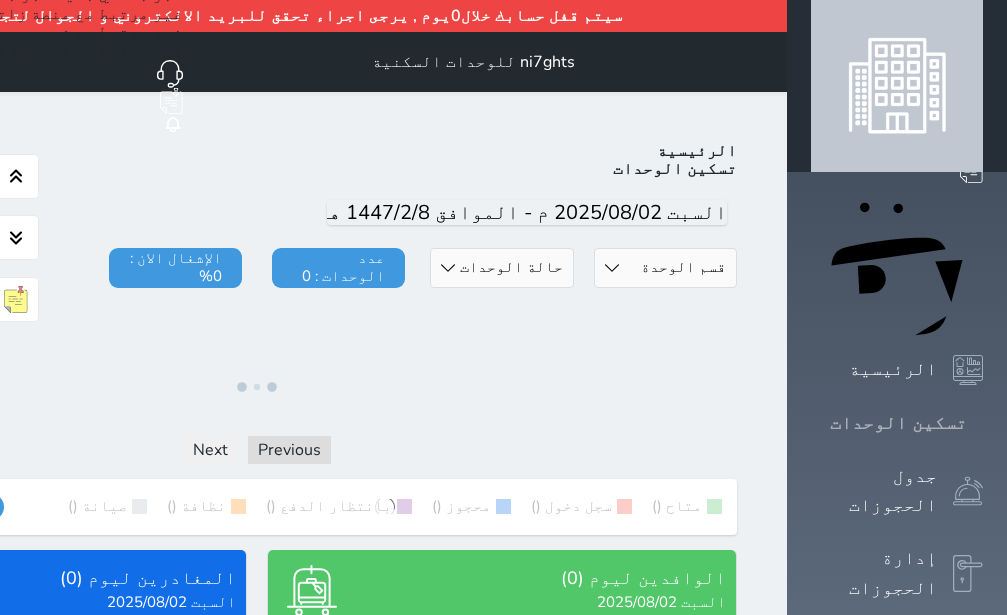 click on "تسكين الوحدات" at bounding box center (898, 423) 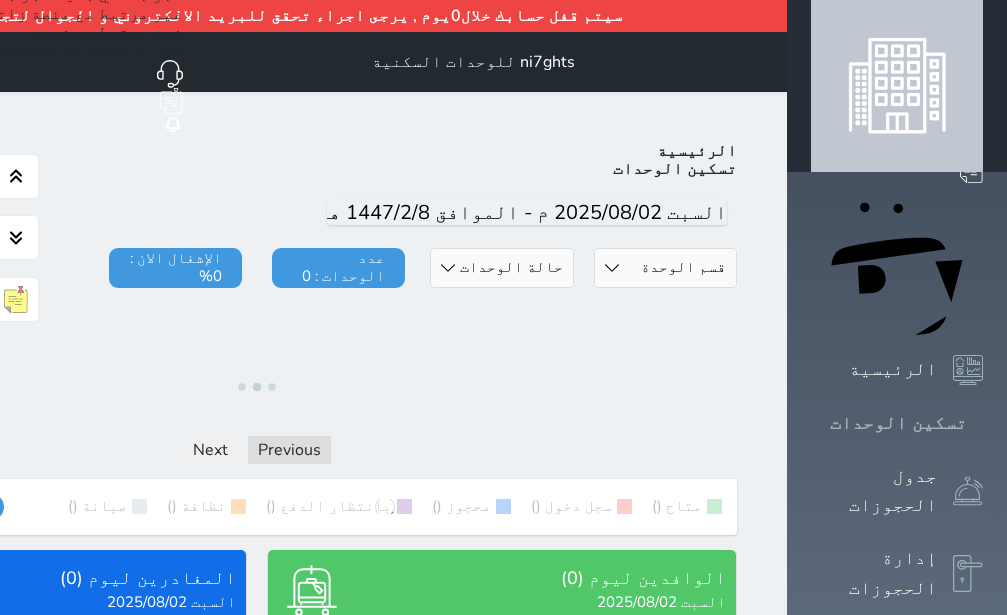 click on "تسكين الوحدات" at bounding box center [898, 423] 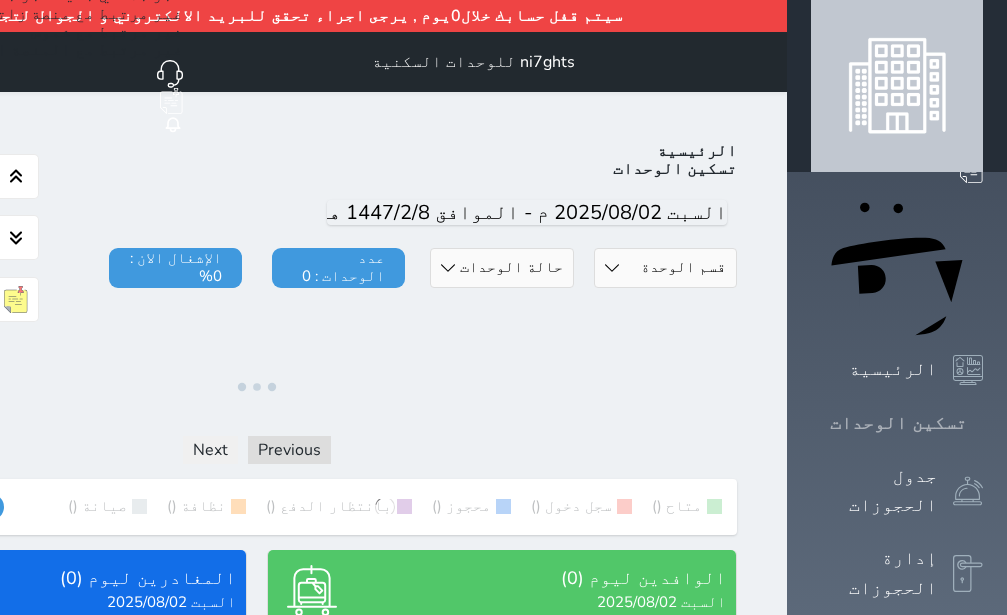 click at bounding box center [983, 423] 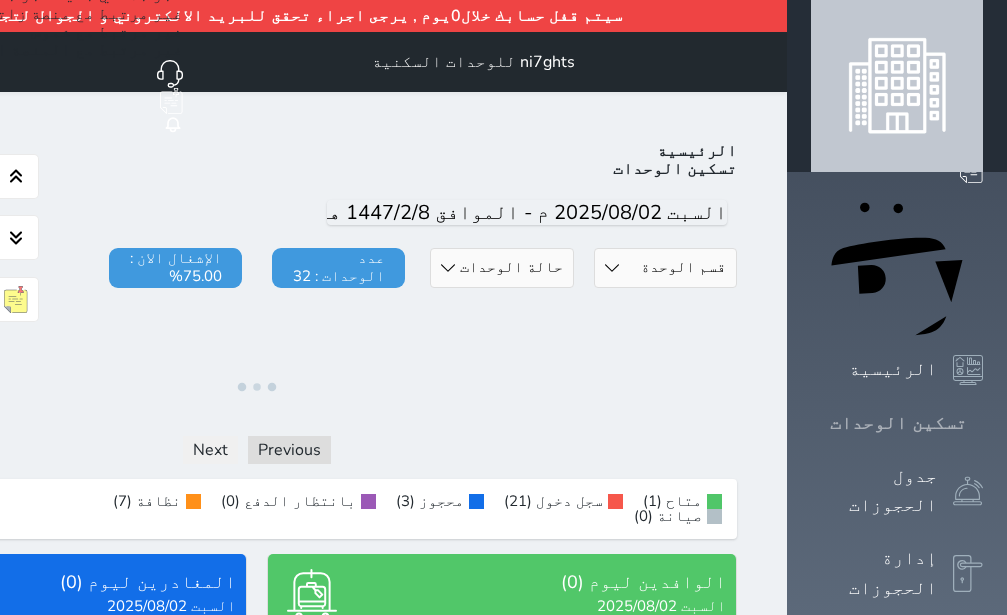 click 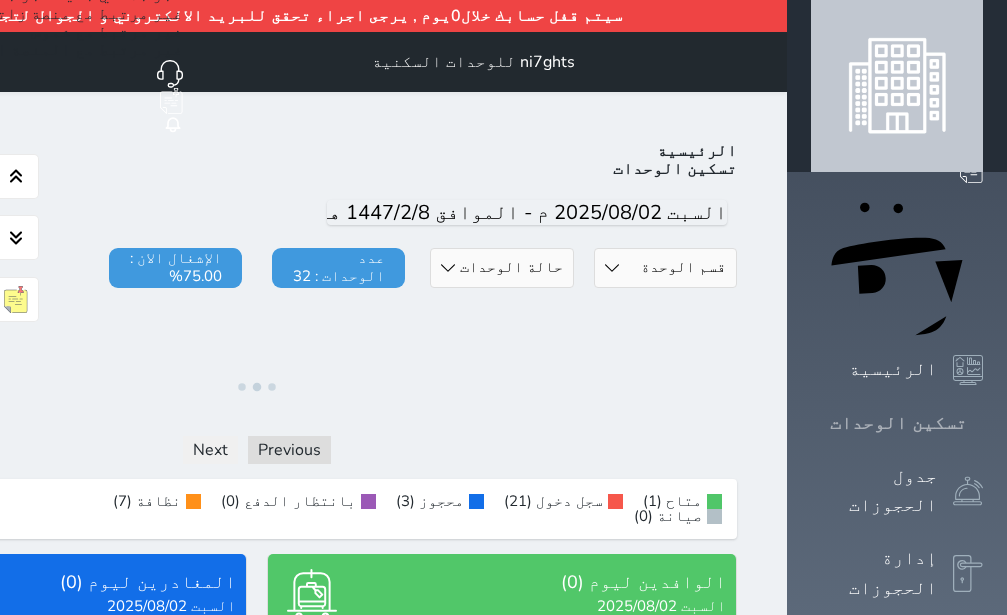 click 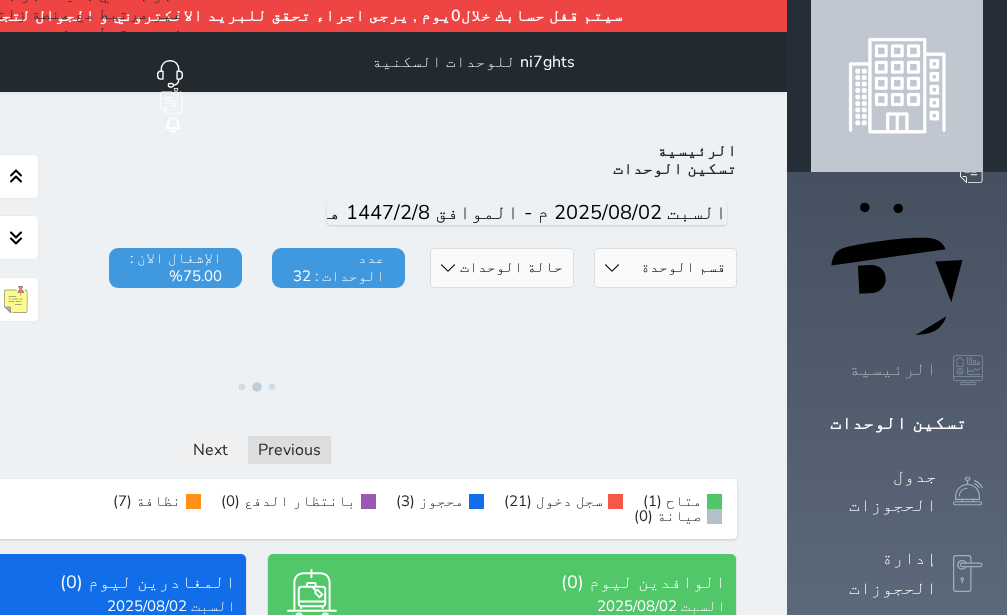 click at bounding box center [968, 370] 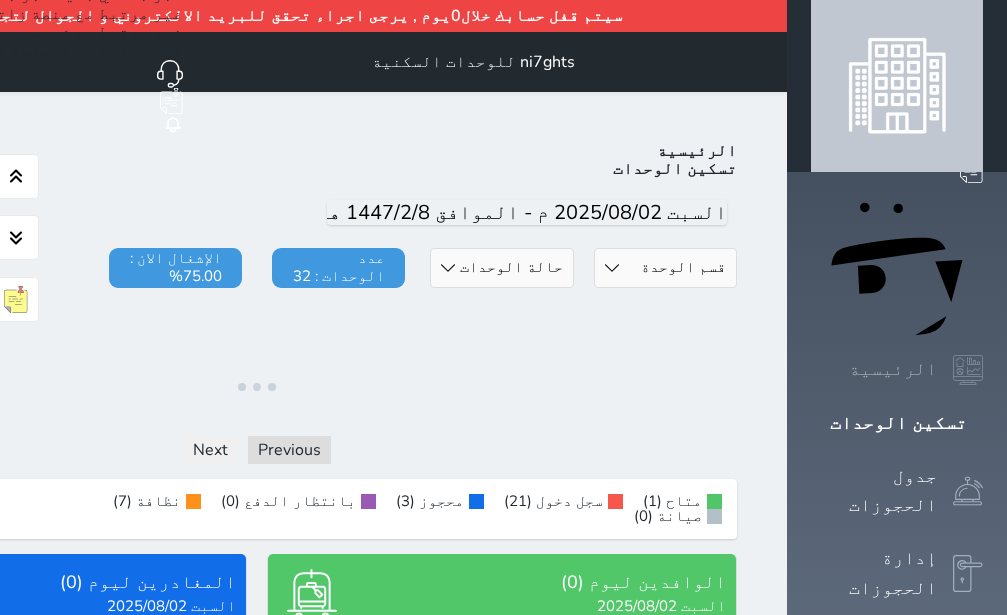 click at bounding box center (968, 370) 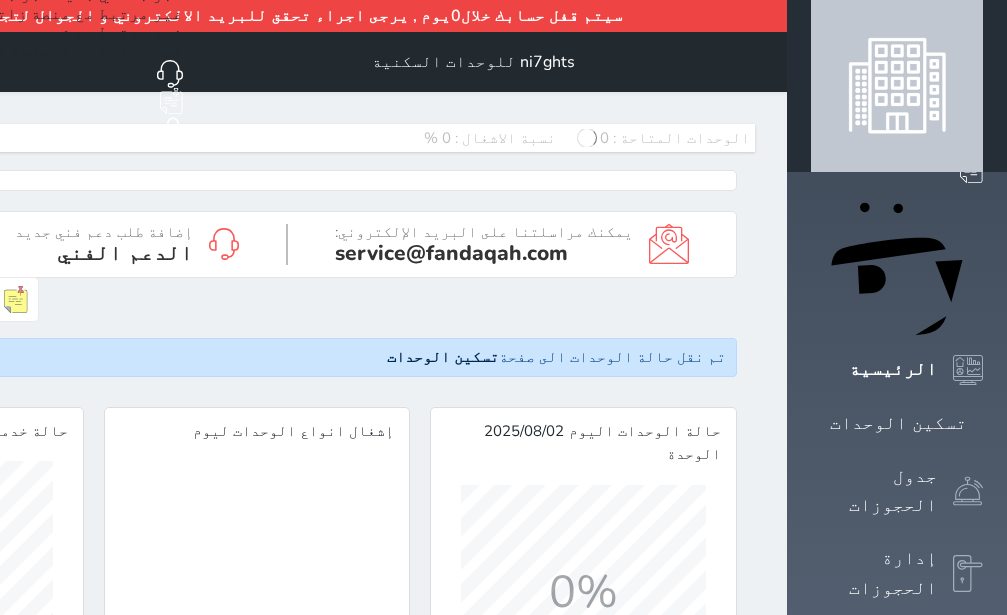 scroll, scrollTop: 999755, scrollLeft: 999756, axis: both 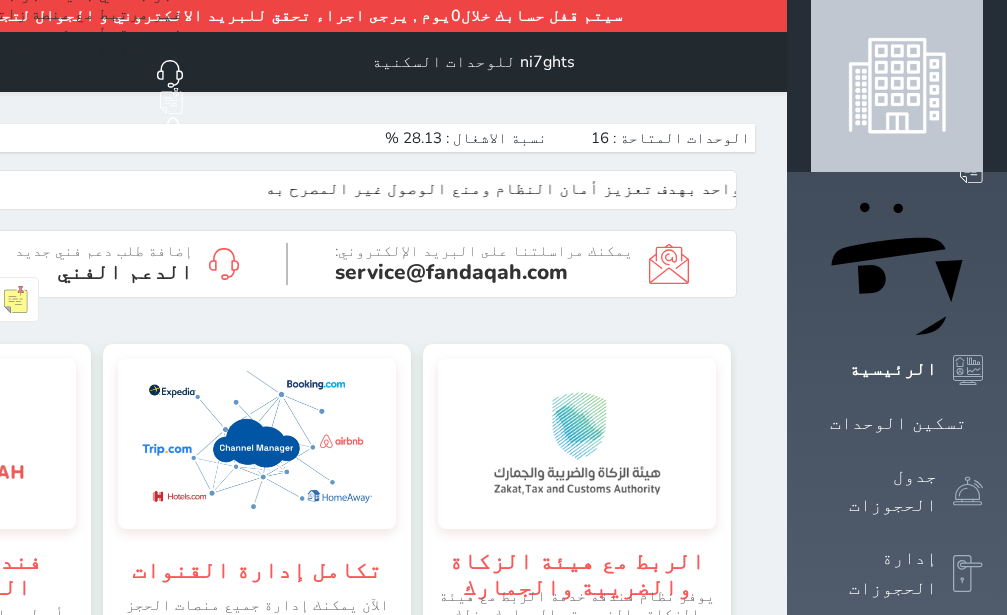 click at bounding box center (897, 86) 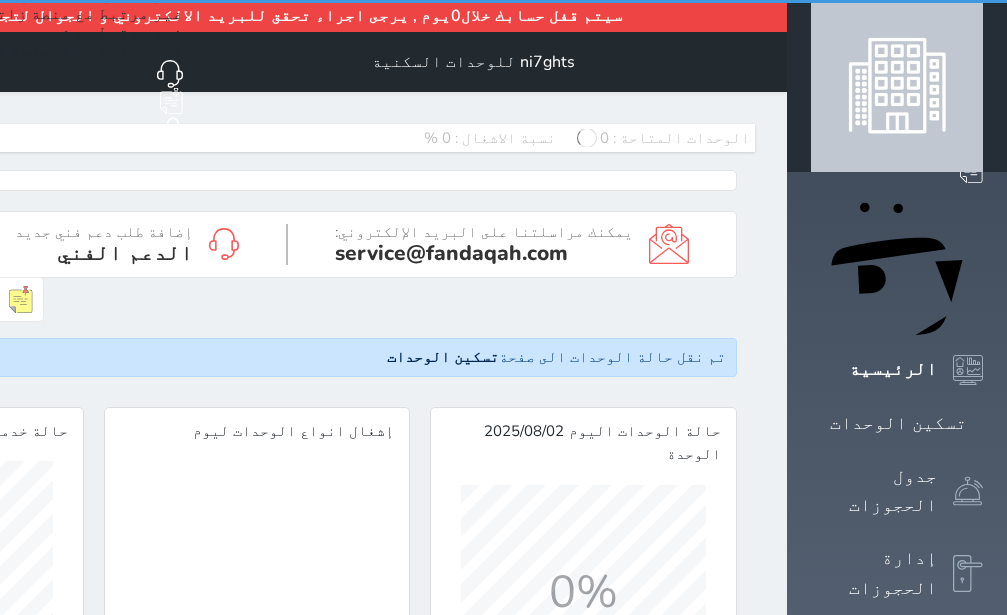 scroll, scrollTop: 0, scrollLeft: 0, axis: both 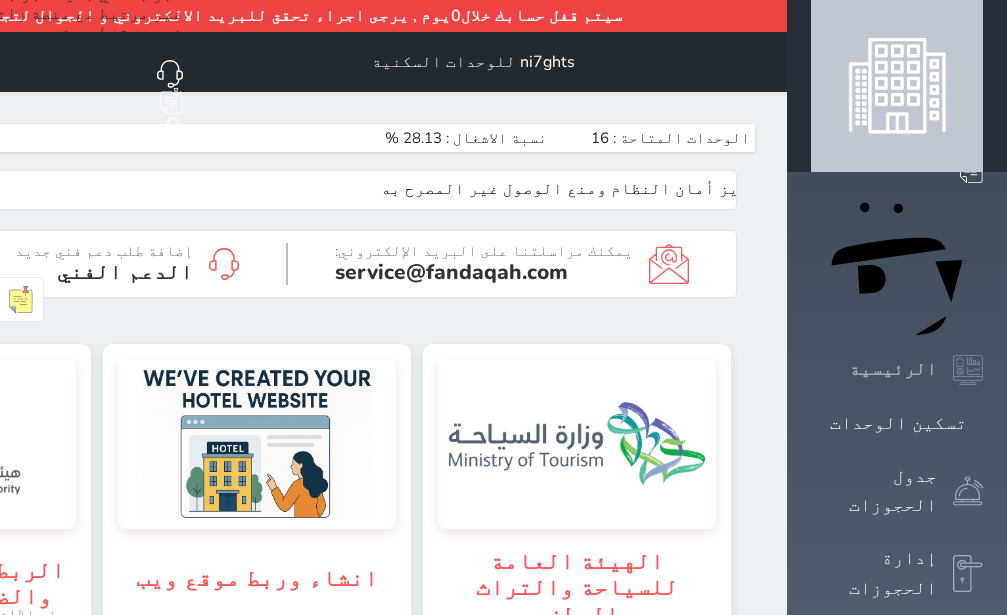 click on "الرئيسية" at bounding box center (897, 370) 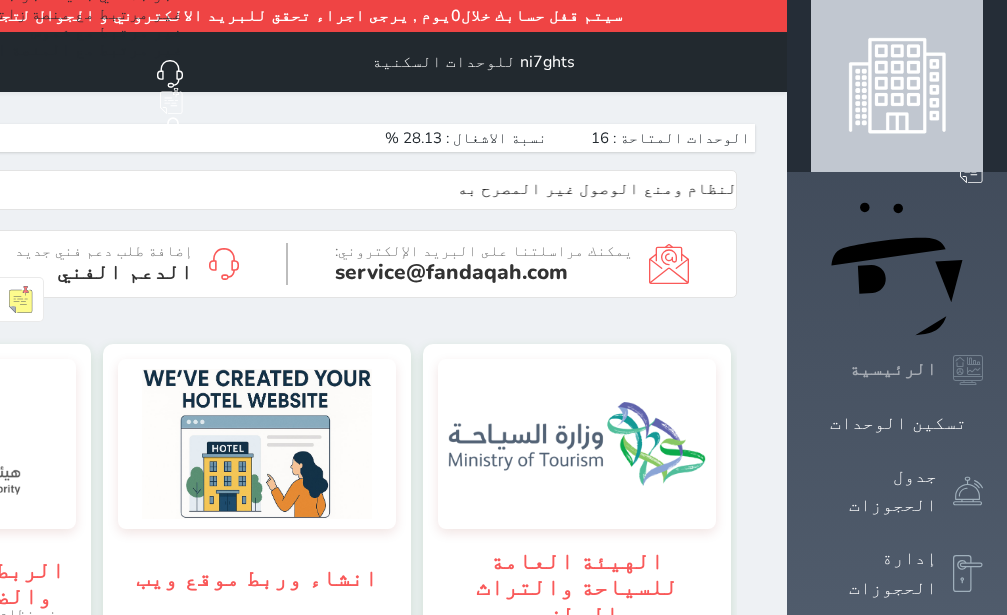 click on "الرئيسية" at bounding box center [893, 369] 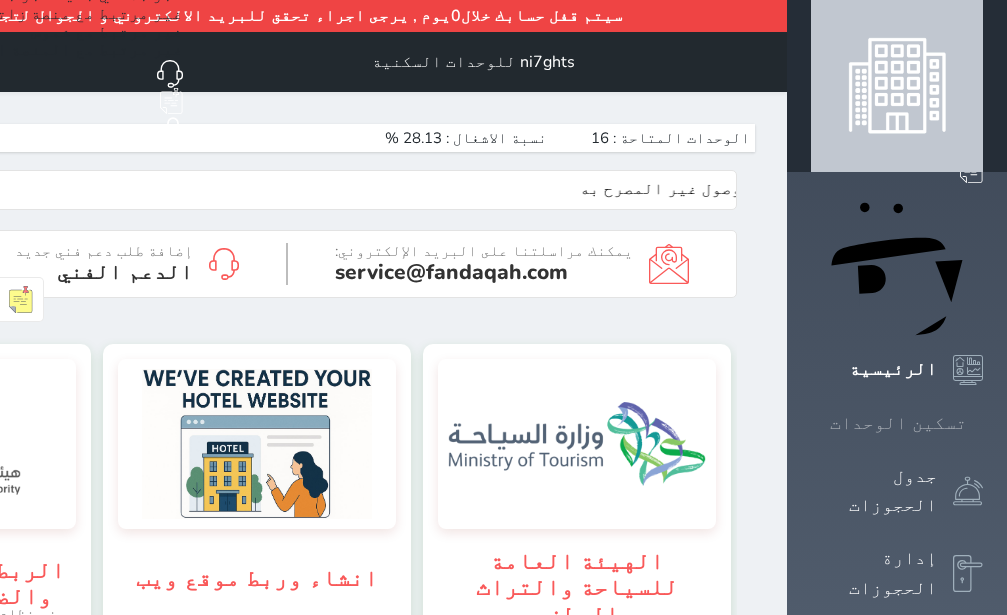 click on "تسكين الوحدات" at bounding box center (898, 423) 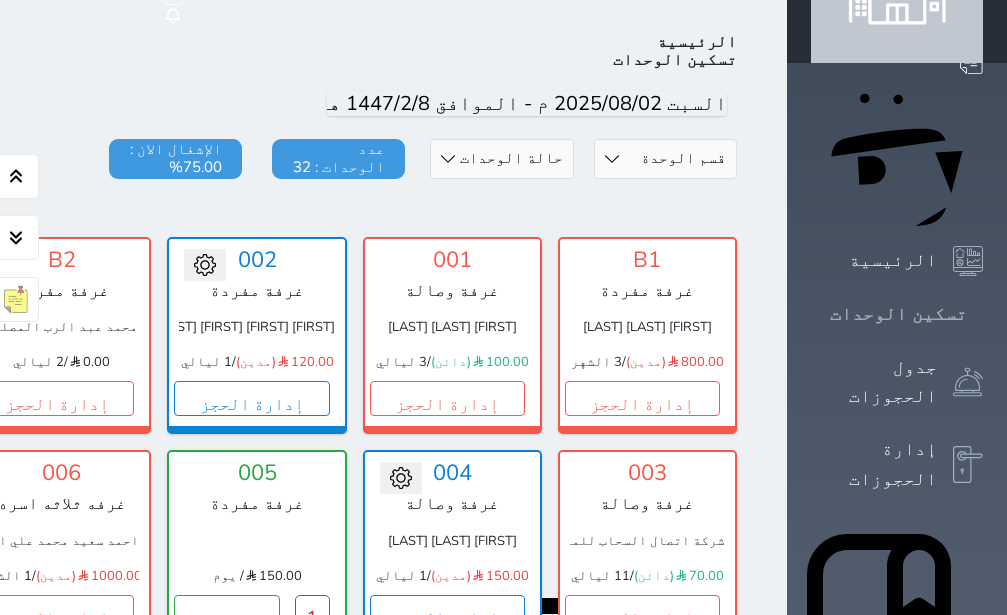 scroll, scrollTop: 110, scrollLeft: 0, axis: vertical 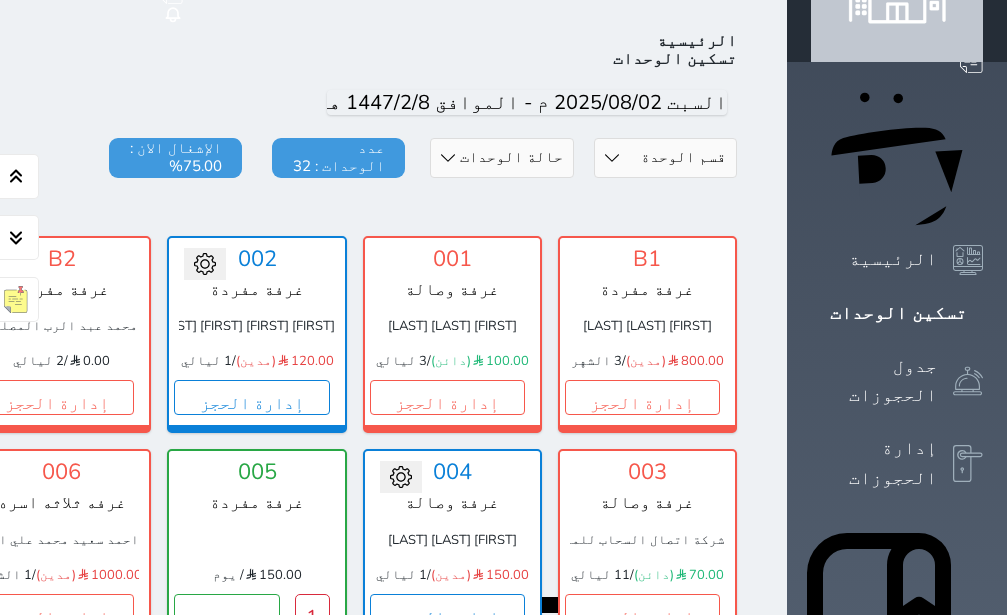 click at bounding box center (257, 208) 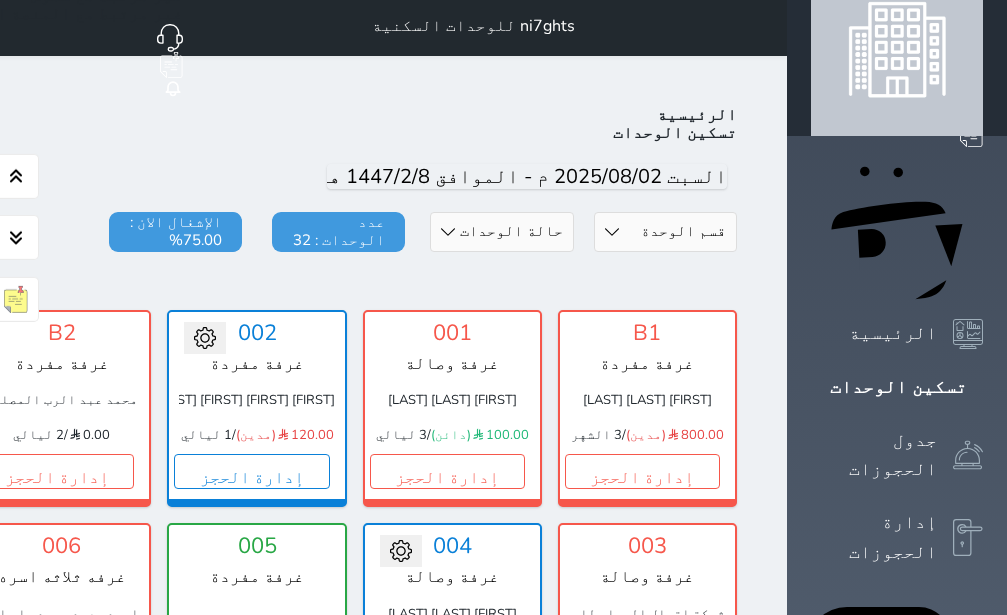 scroll, scrollTop: 0, scrollLeft: 0, axis: both 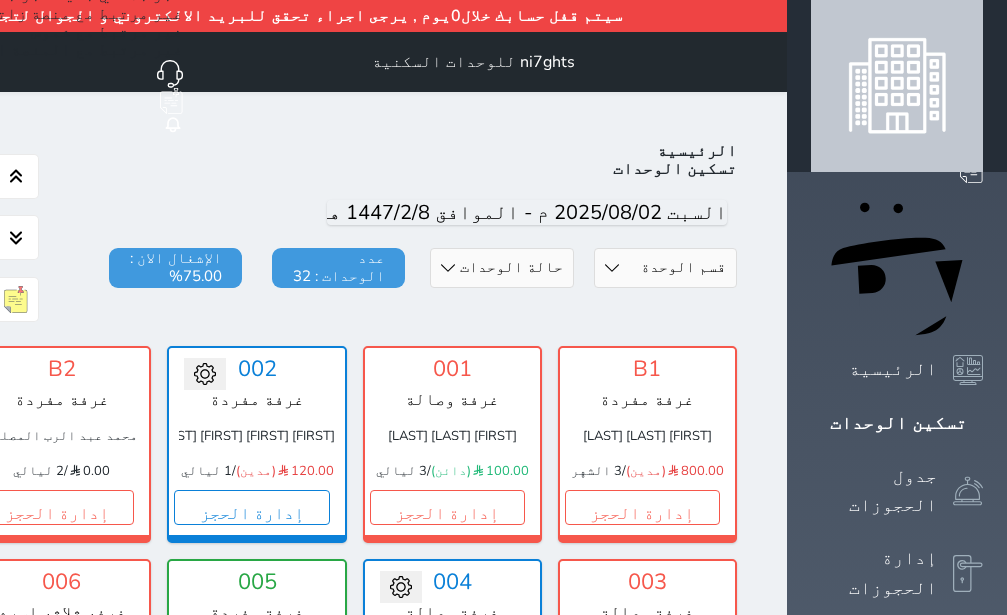 click at bounding box center (897, 86) 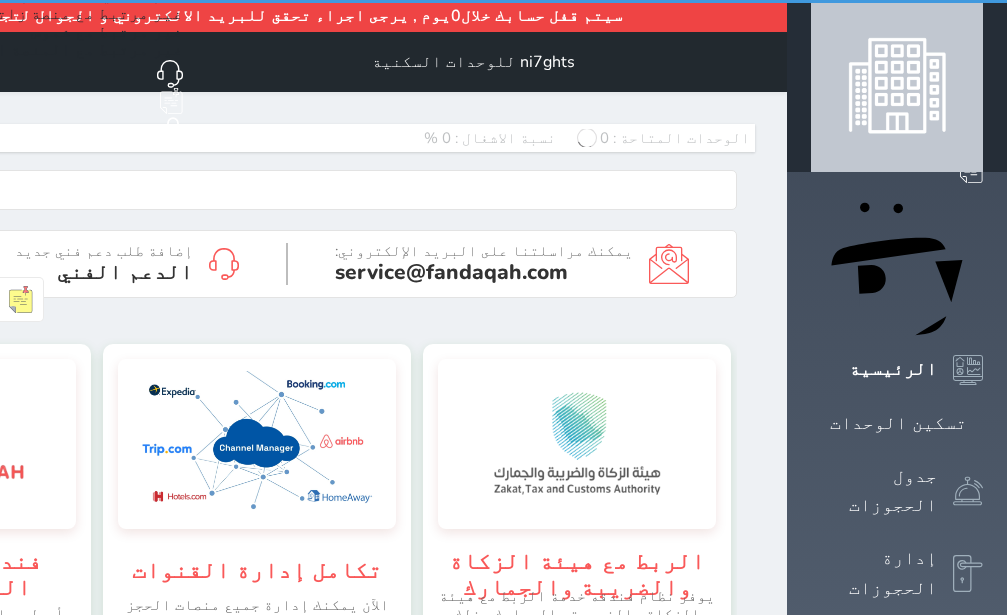 scroll, scrollTop: 0, scrollLeft: 0, axis: both 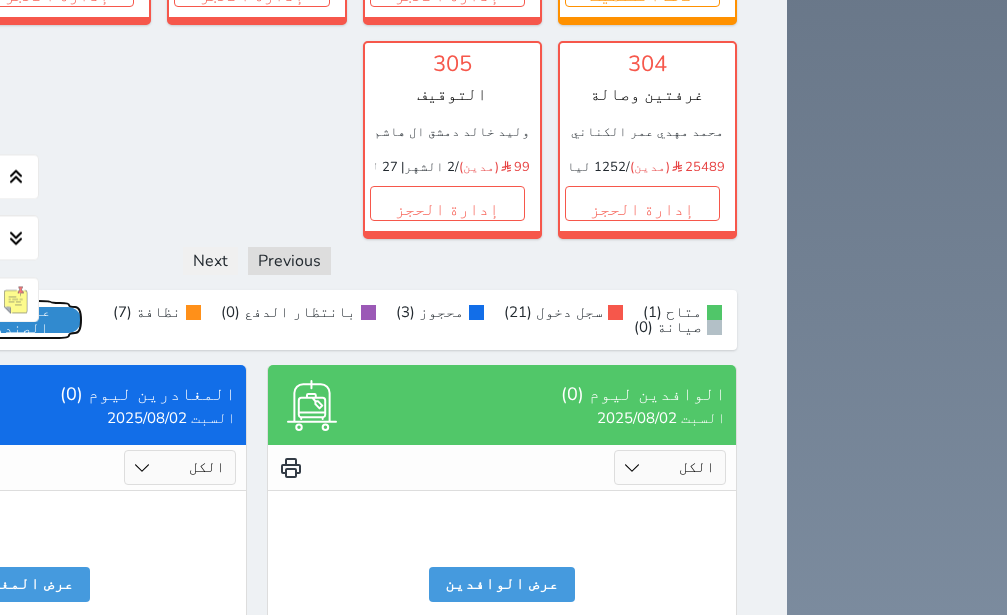click on "عرض رصيد الصندوق" at bounding box center [17, 320] 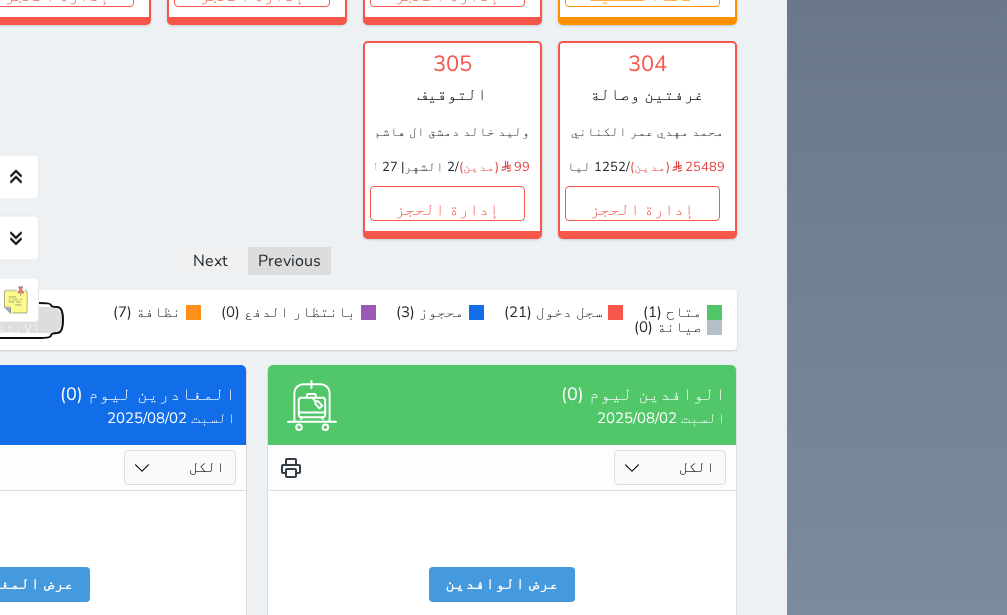scroll, scrollTop: 1584, scrollLeft: 0, axis: vertical 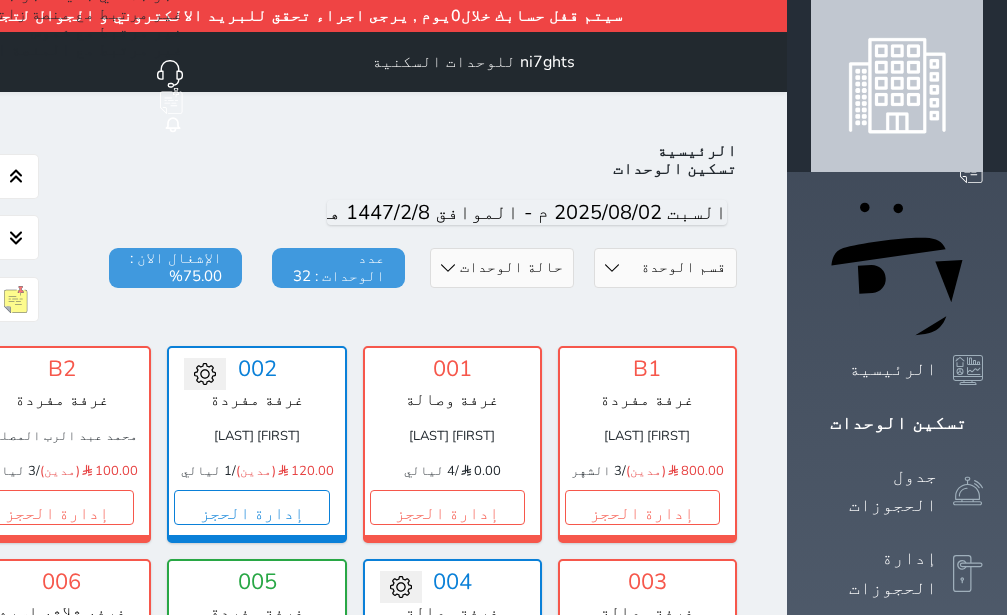 click at bounding box center [257, 318] 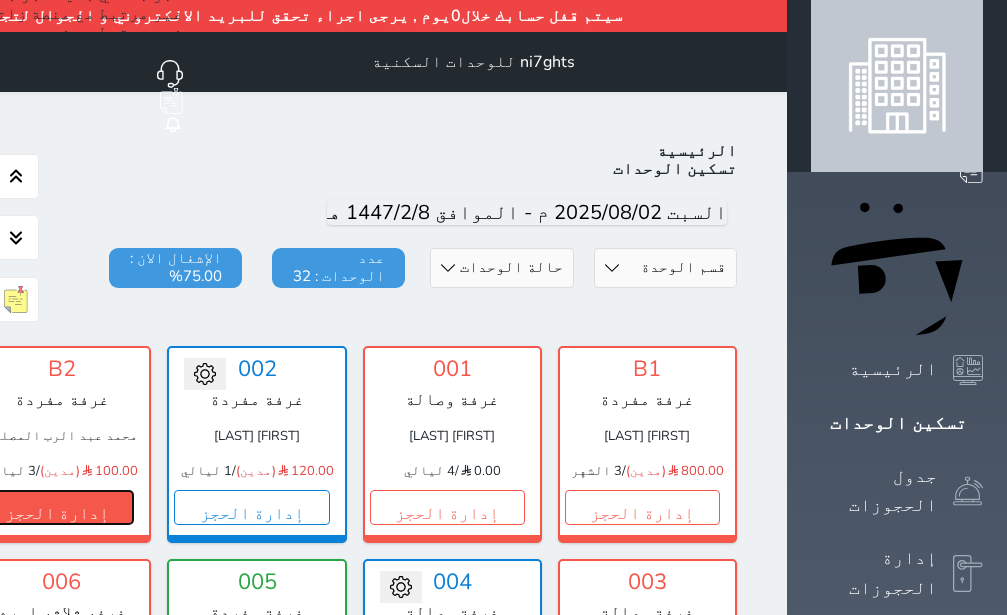 click on "إدارة الحجز" at bounding box center [56, 507] 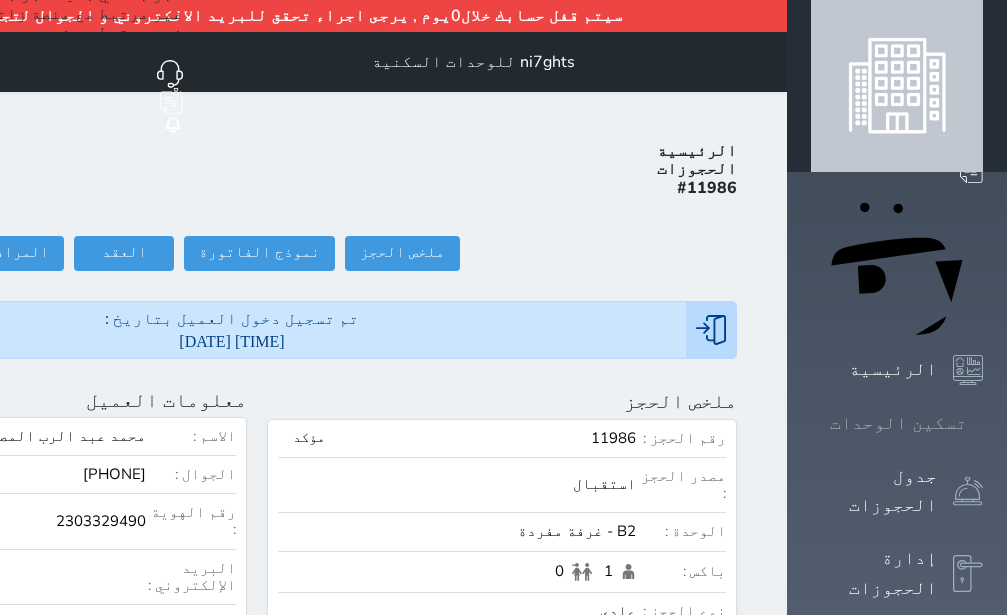 click on "تسكين الوحدات" at bounding box center (898, 423) 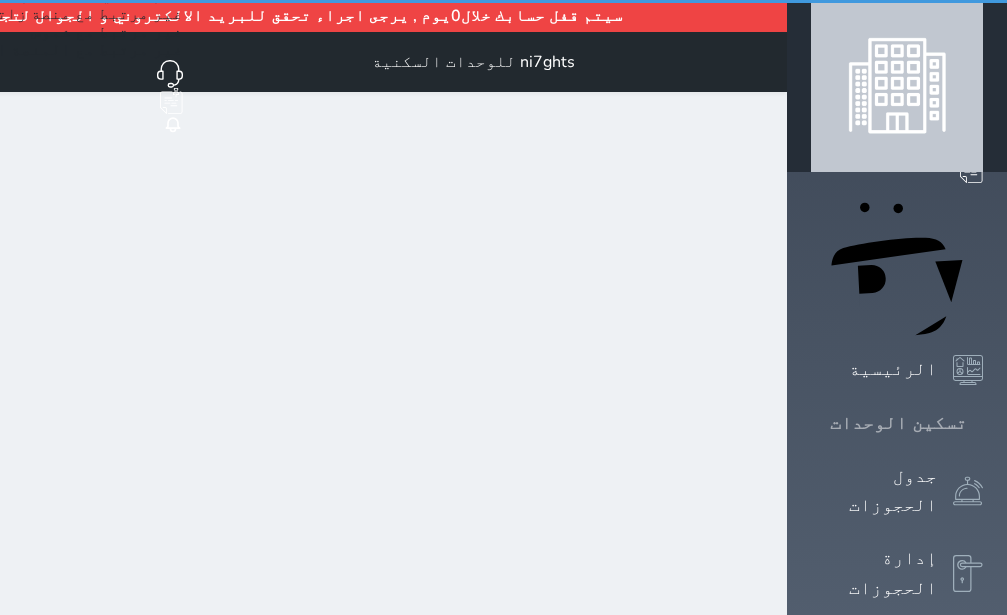 click on "تسكين الوحدات" at bounding box center (898, 423) 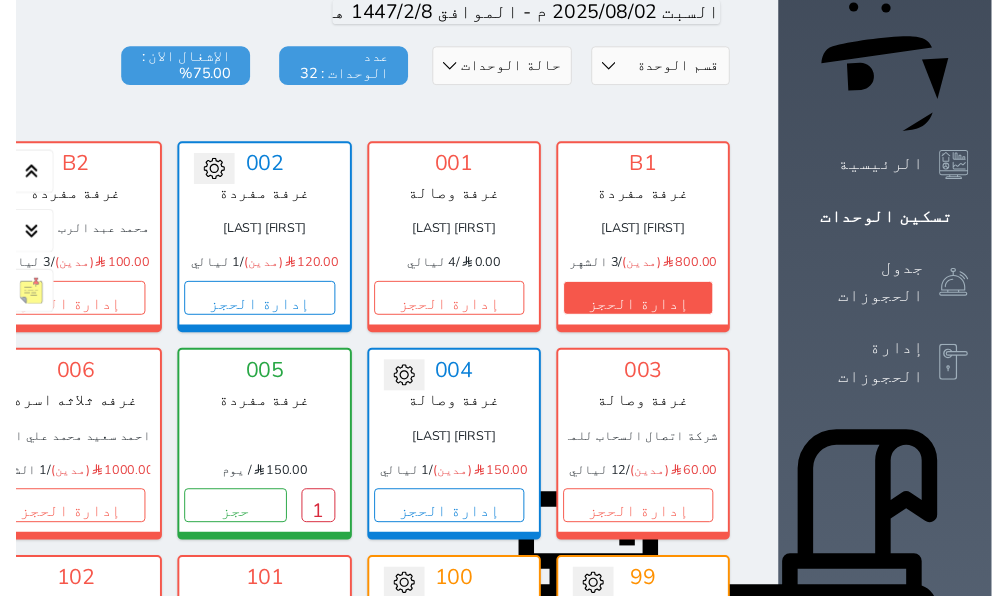 scroll, scrollTop: 236, scrollLeft: 0, axis: vertical 